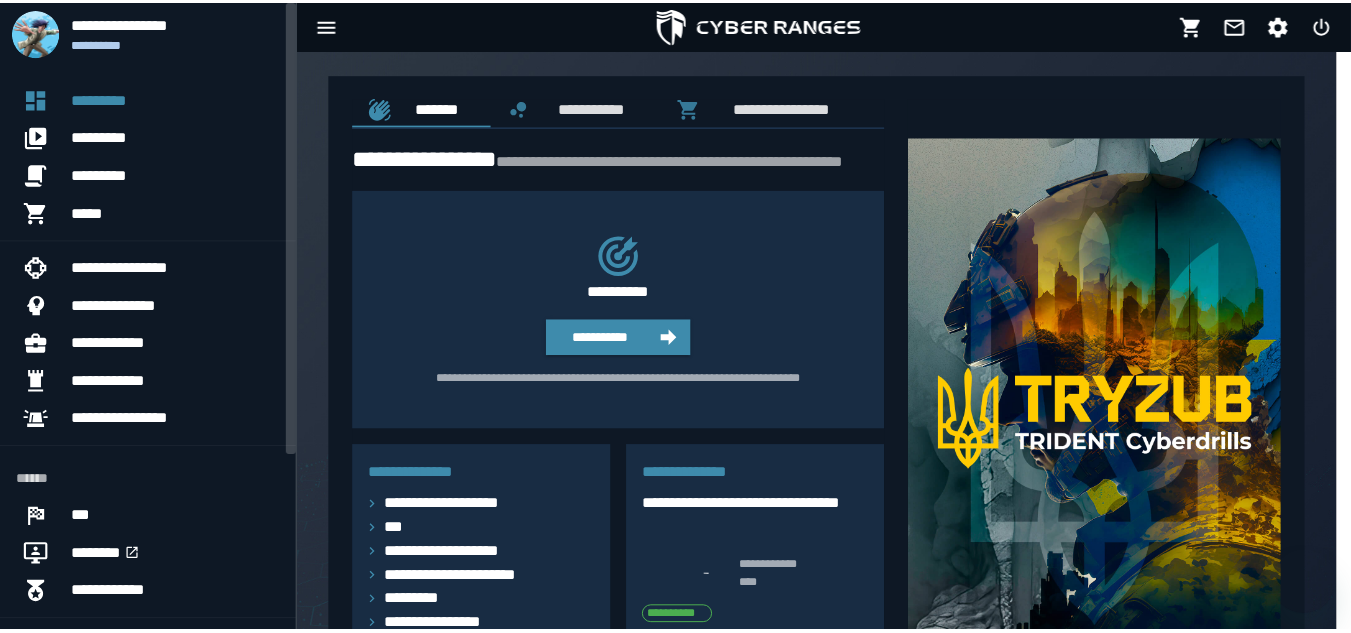 scroll, scrollTop: 0, scrollLeft: 0, axis: both 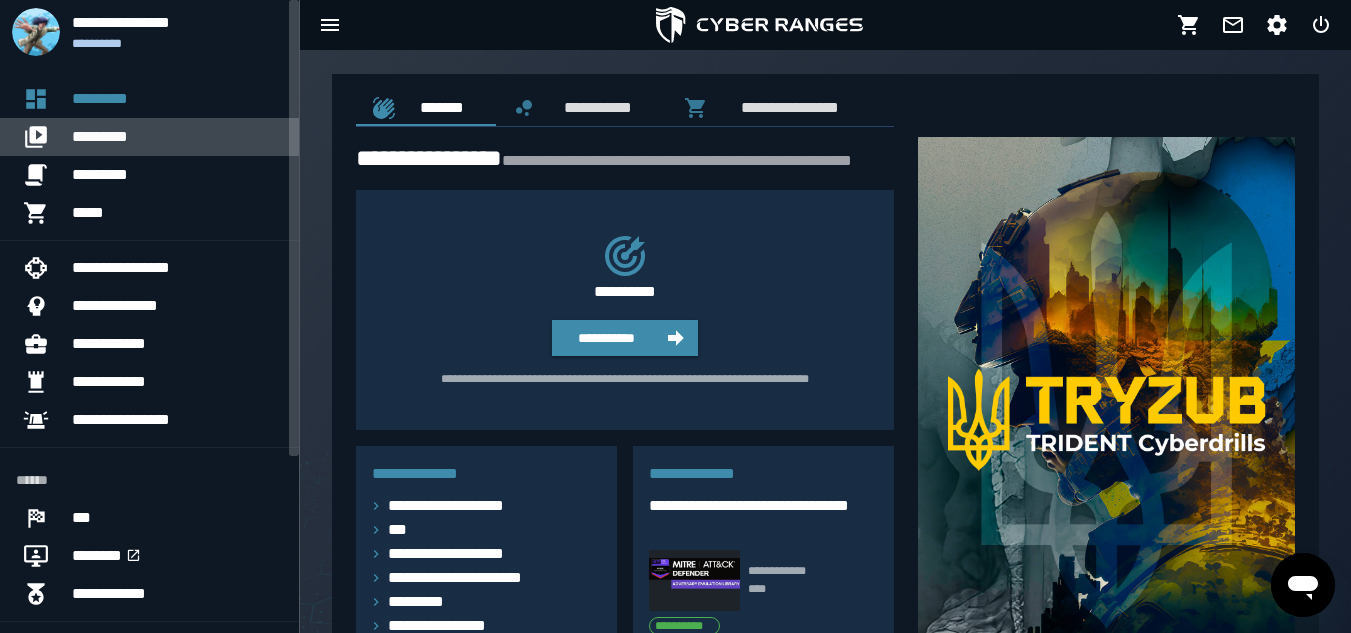 drag, startPoint x: 0, startPoint y: 0, endPoint x: 108, endPoint y: 137, distance: 174.45056 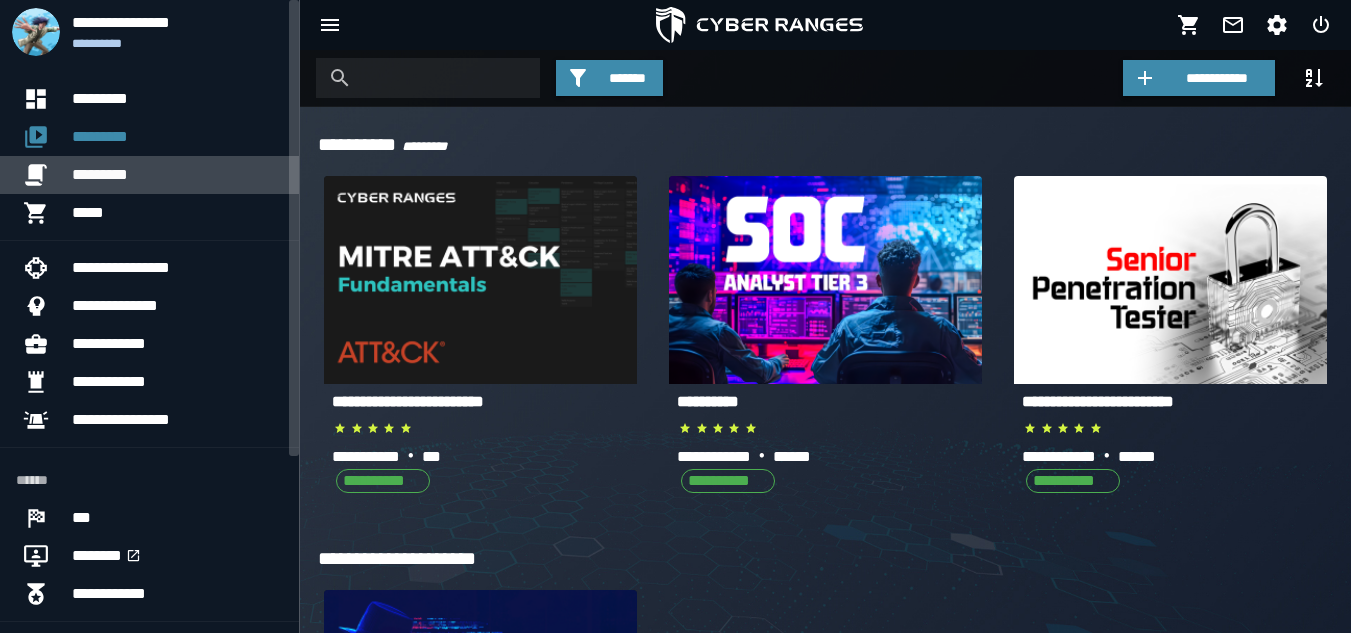 click on "*********" at bounding box center [177, 175] 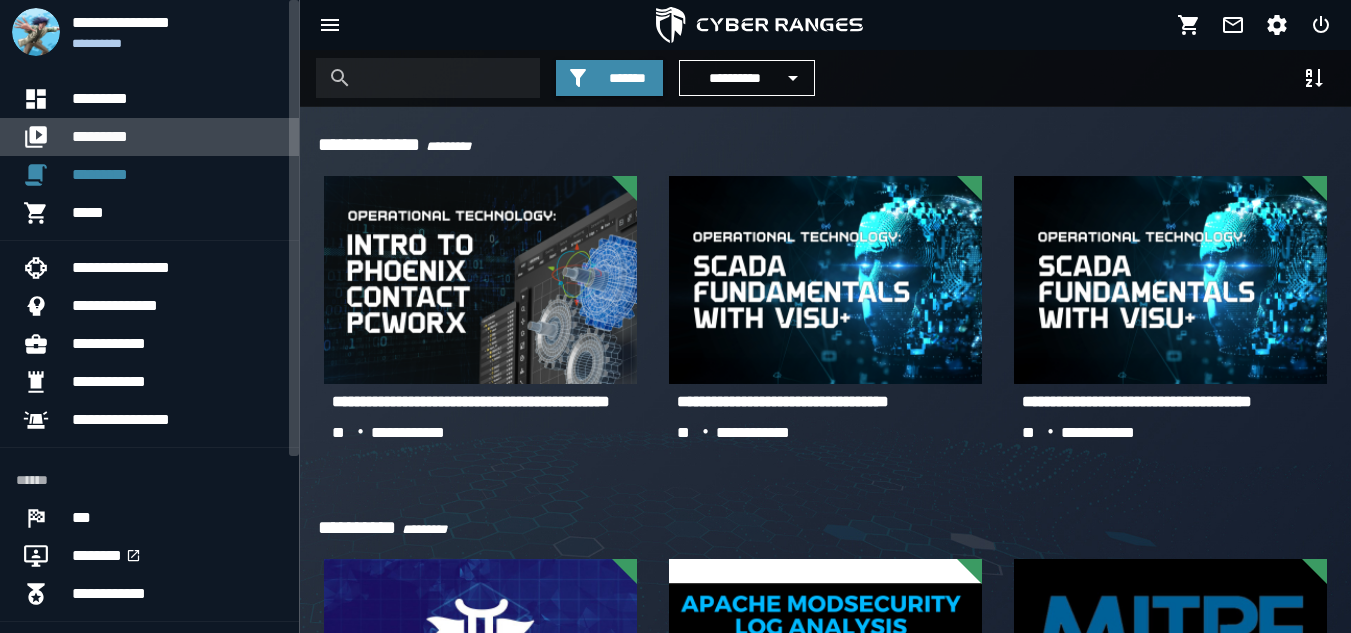 click on "*********" at bounding box center (177, 137) 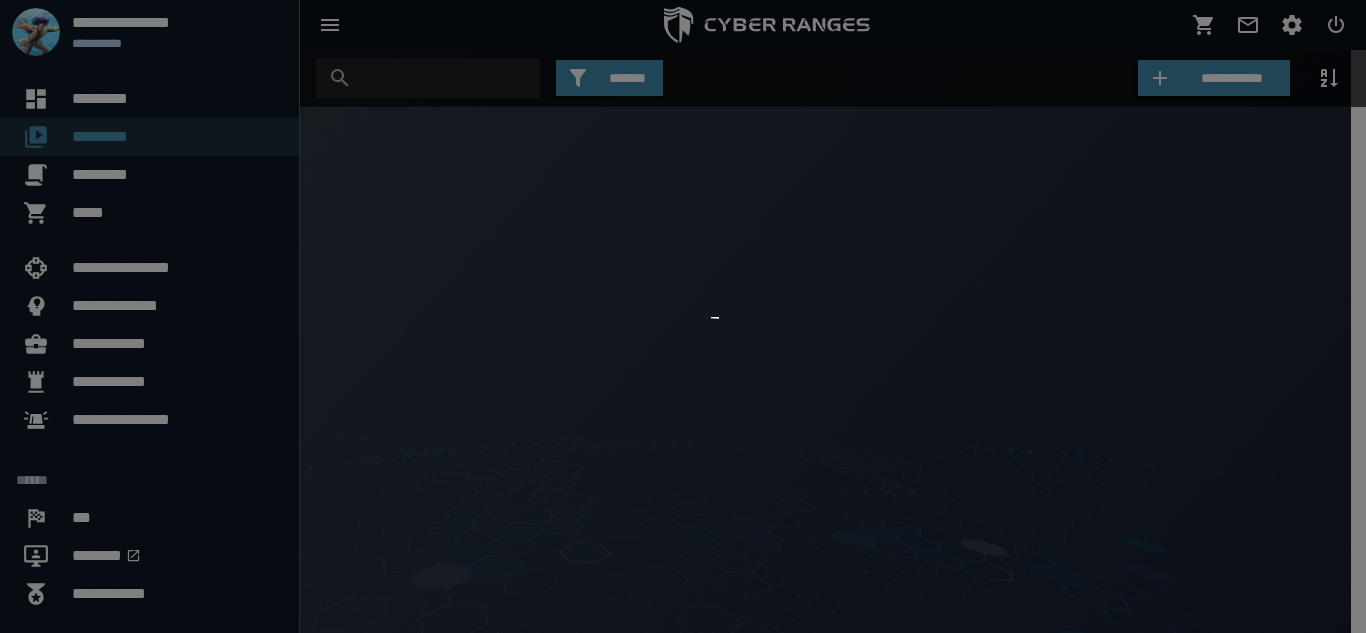 click at bounding box center [683, 316] 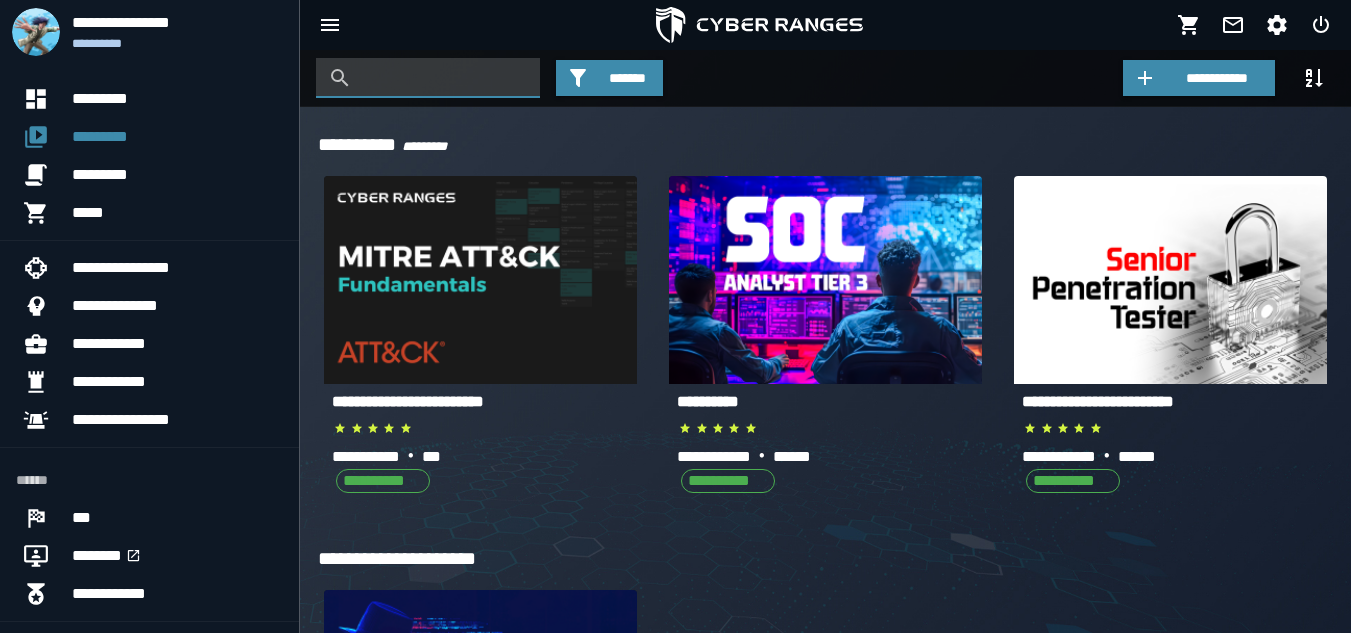 click at bounding box center [443, 78] 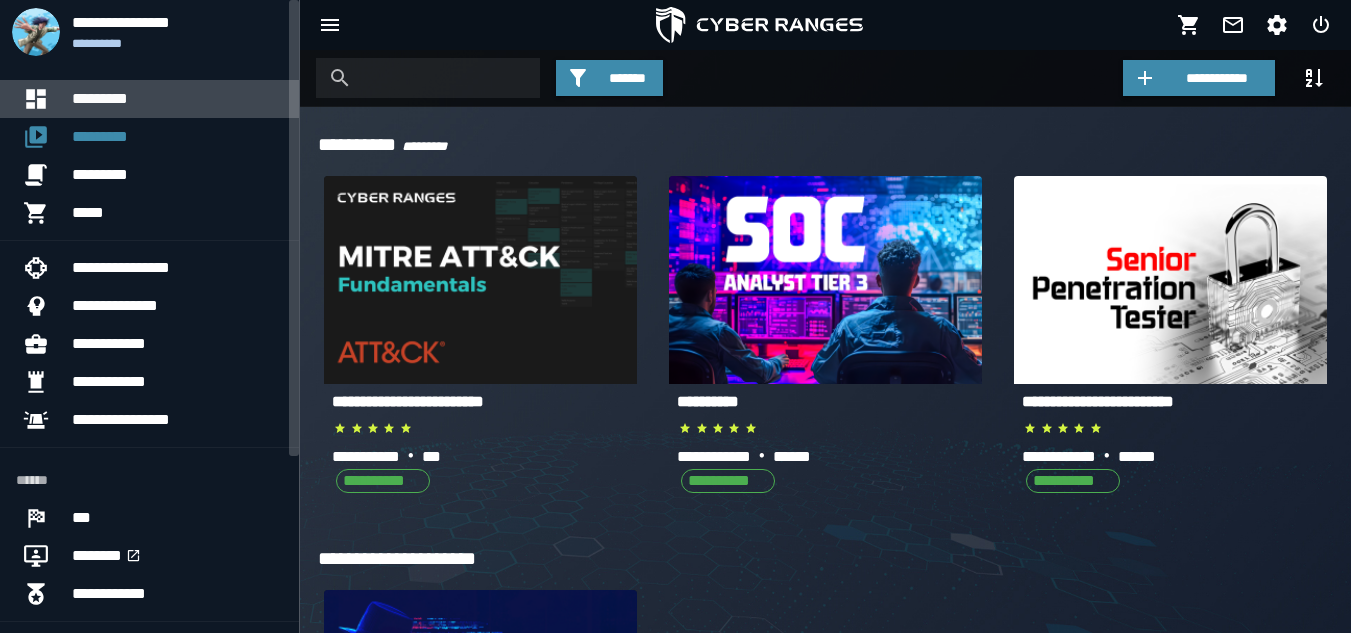 click on "*********" at bounding box center [177, 99] 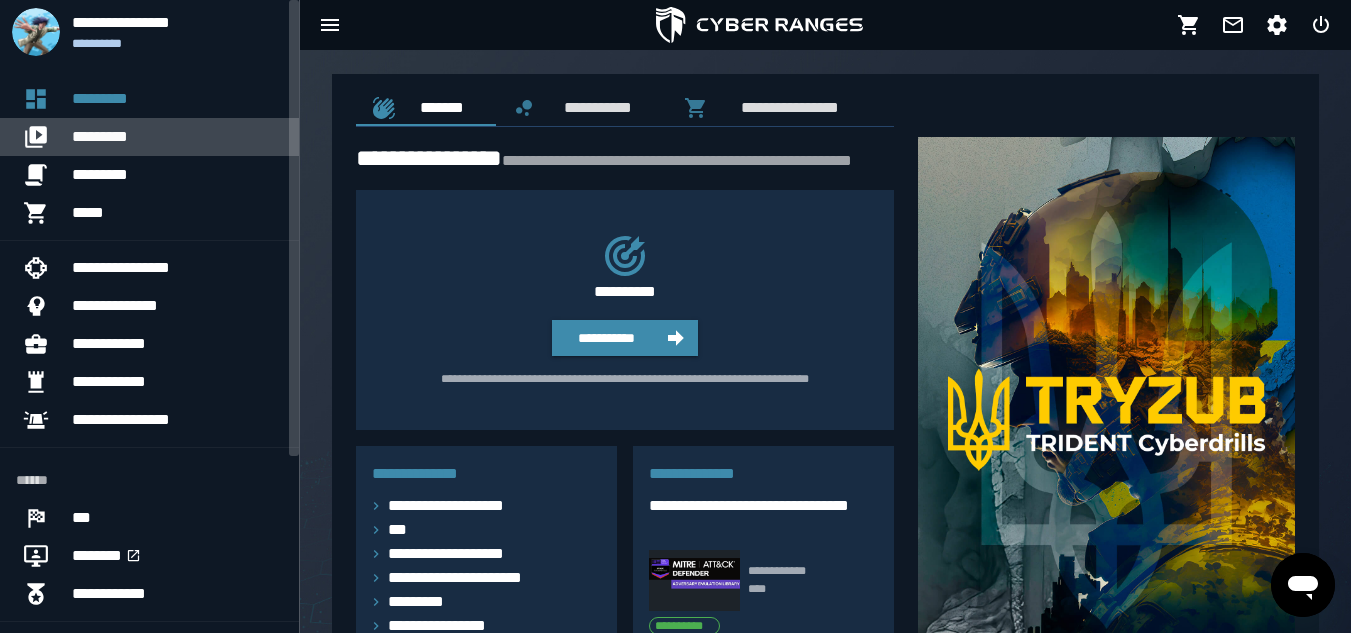 click on "*********" at bounding box center [177, 137] 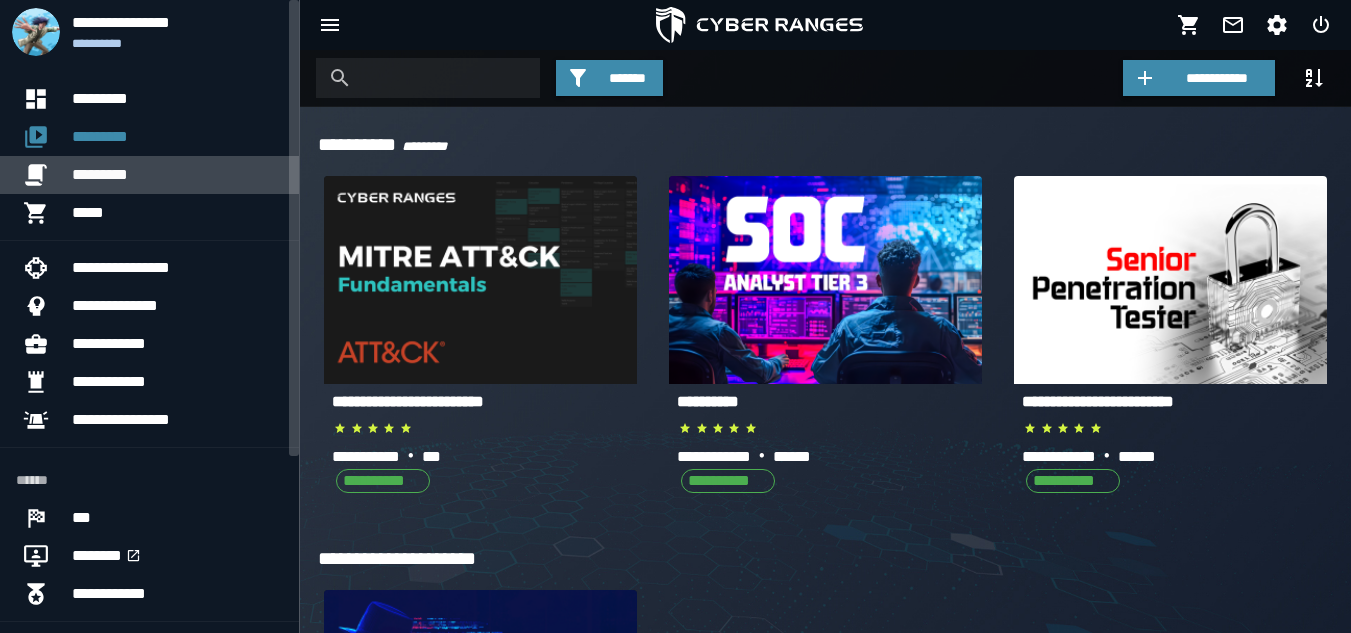 click on "*********" at bounding box center (177, 175) 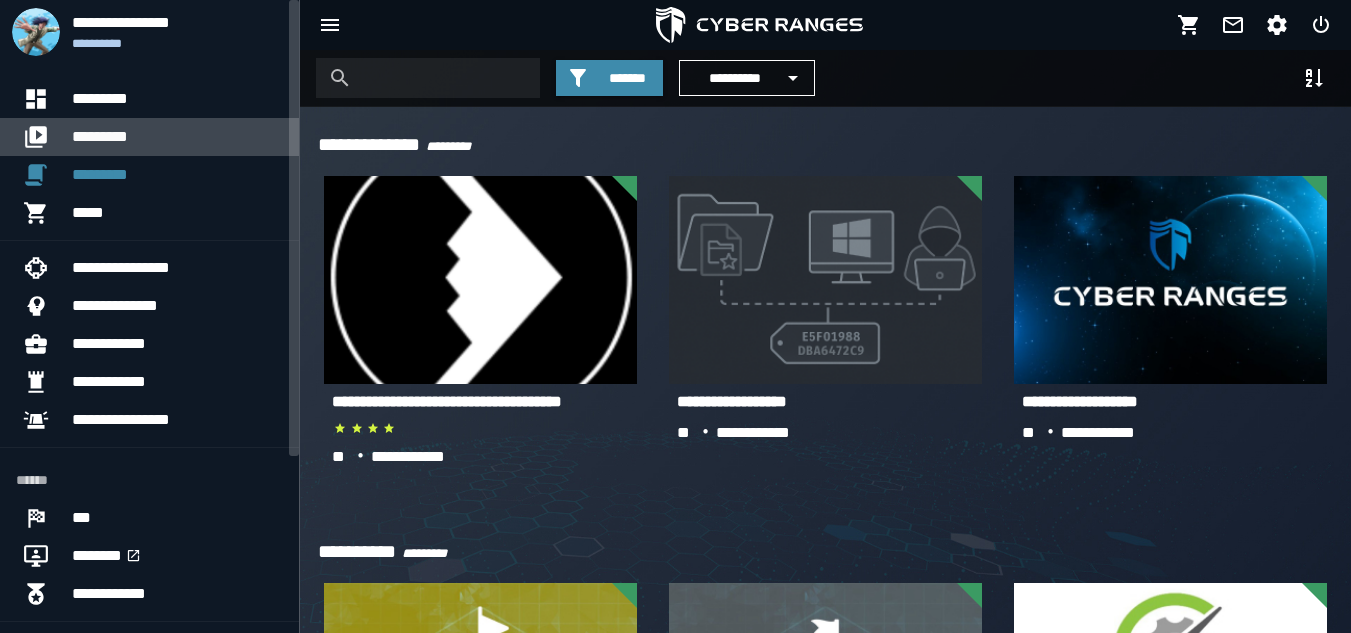click on "*********" at bounding box center [177, 137] 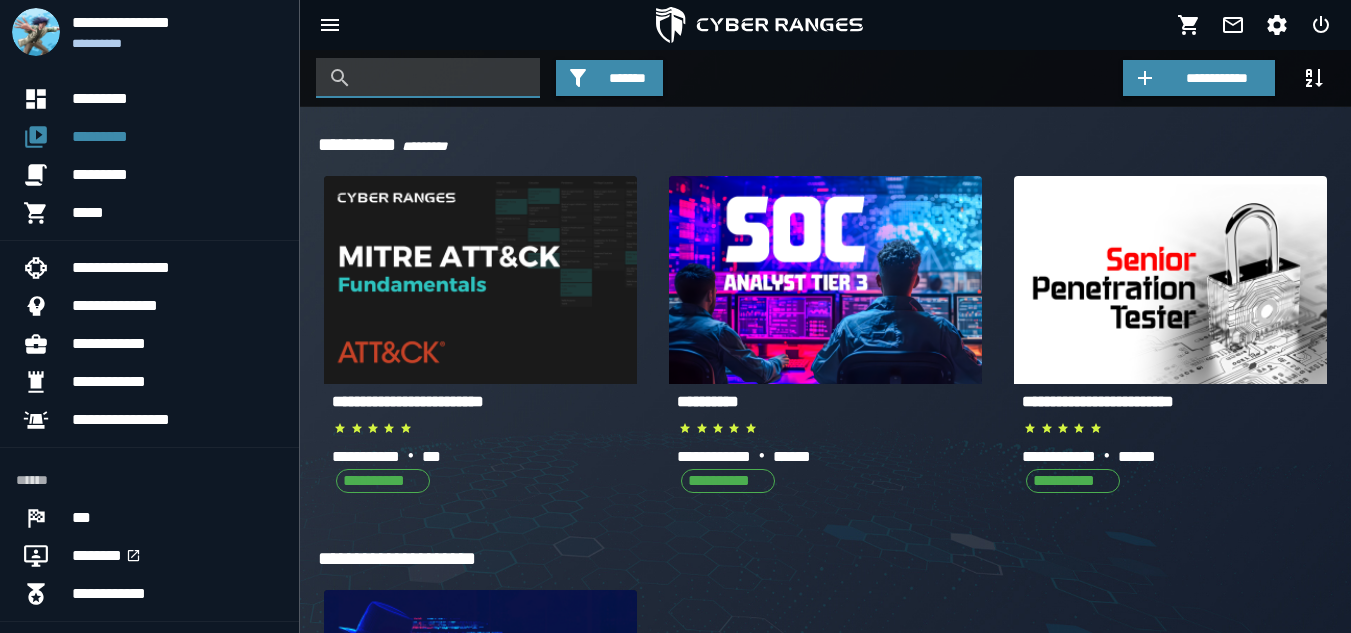 click at bounding box center [443, 78] 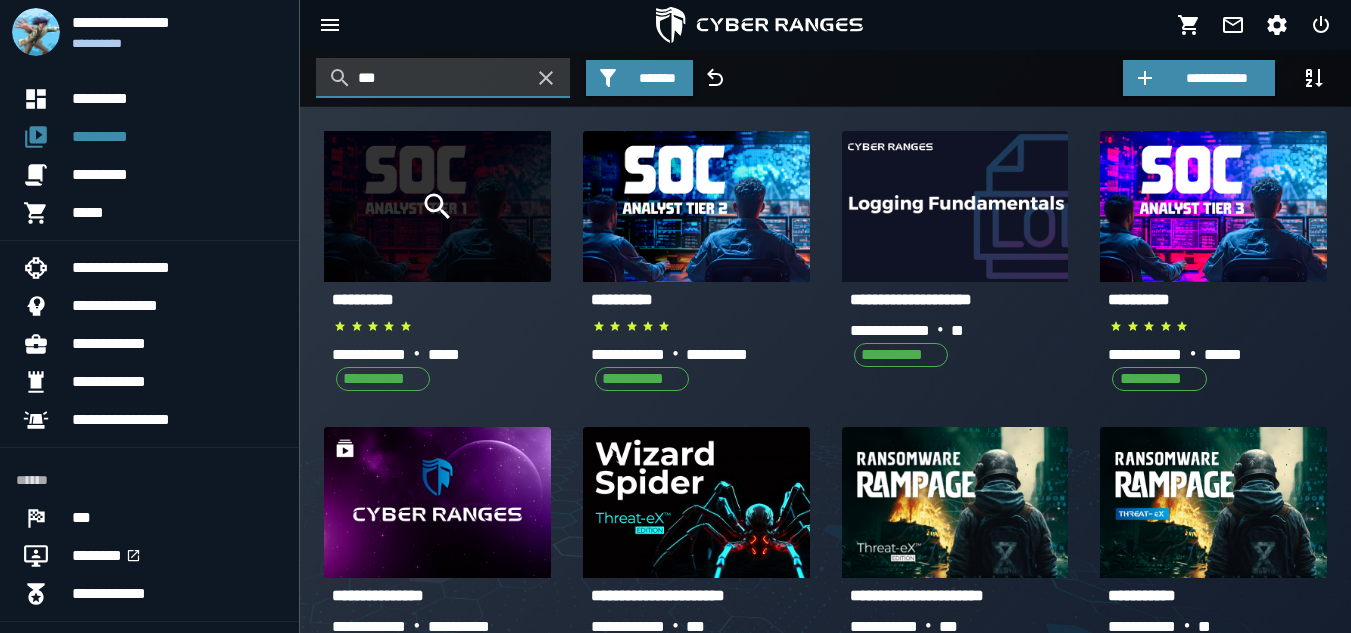type on "***" 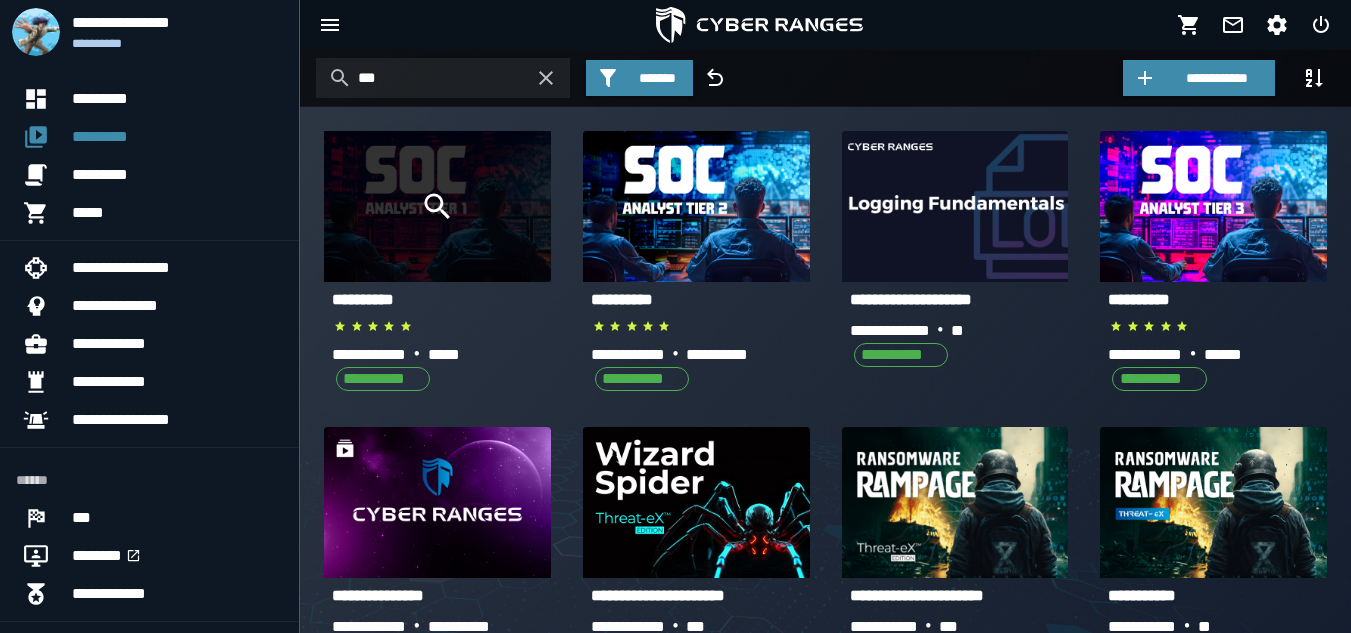 click 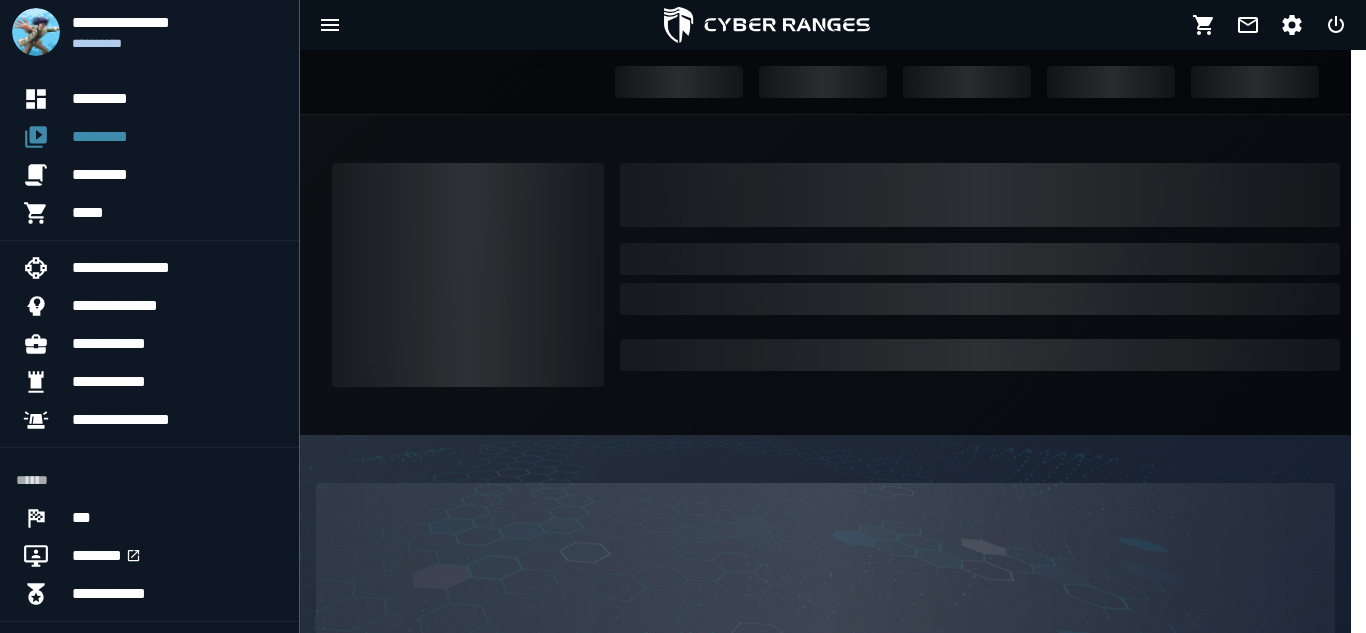 click on "**********" 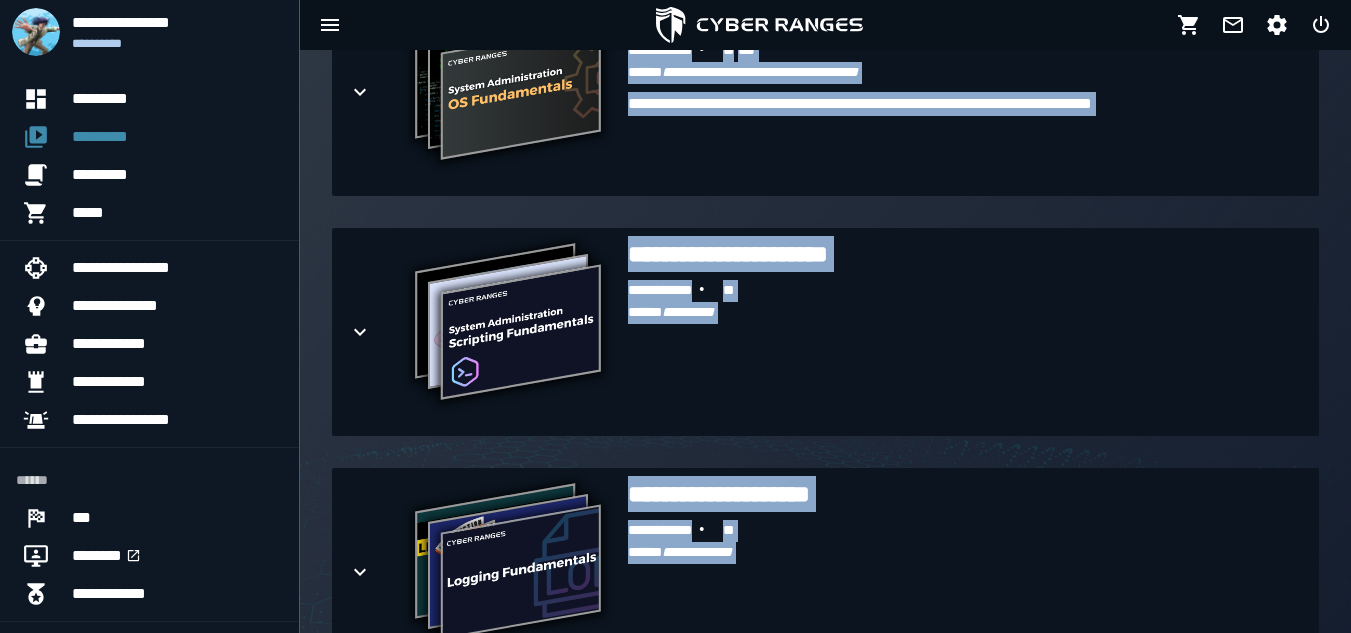 scroll, scrollTop: 841, scrollLeft: 0, axis: vertical 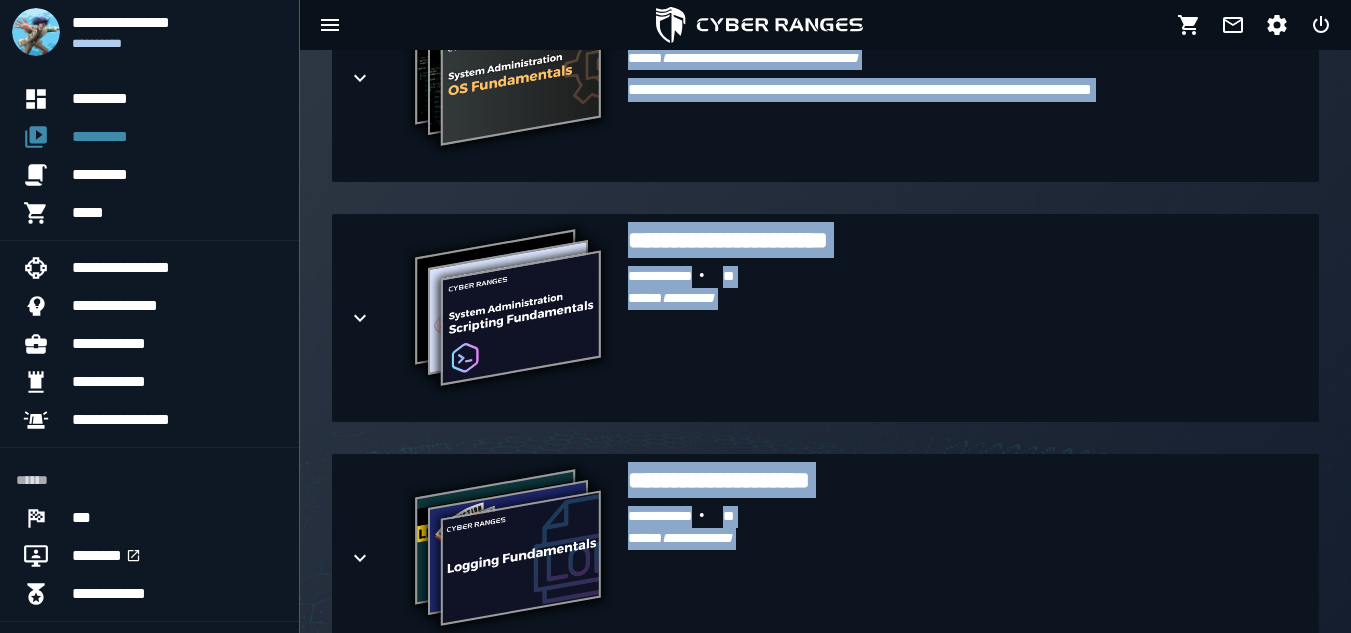click on "**********" at bounding box center (965, 336) 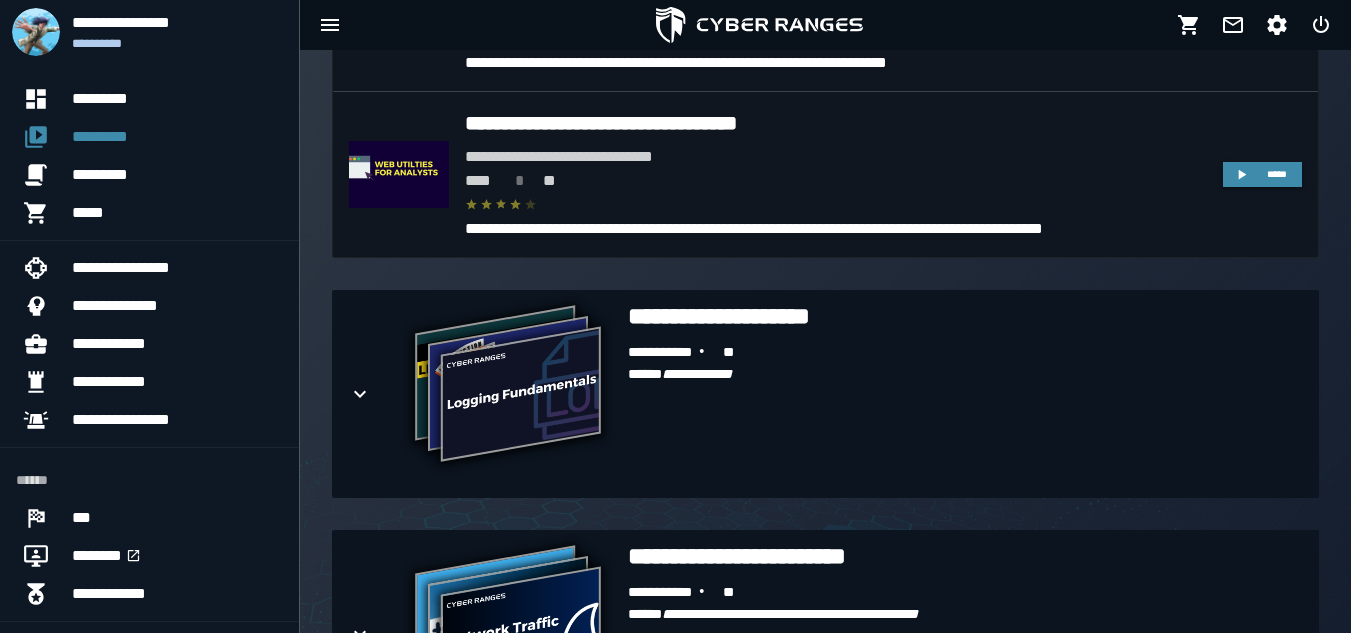 scroll, scrollTop: 1888, scrollLeft: 0, axis: vertical 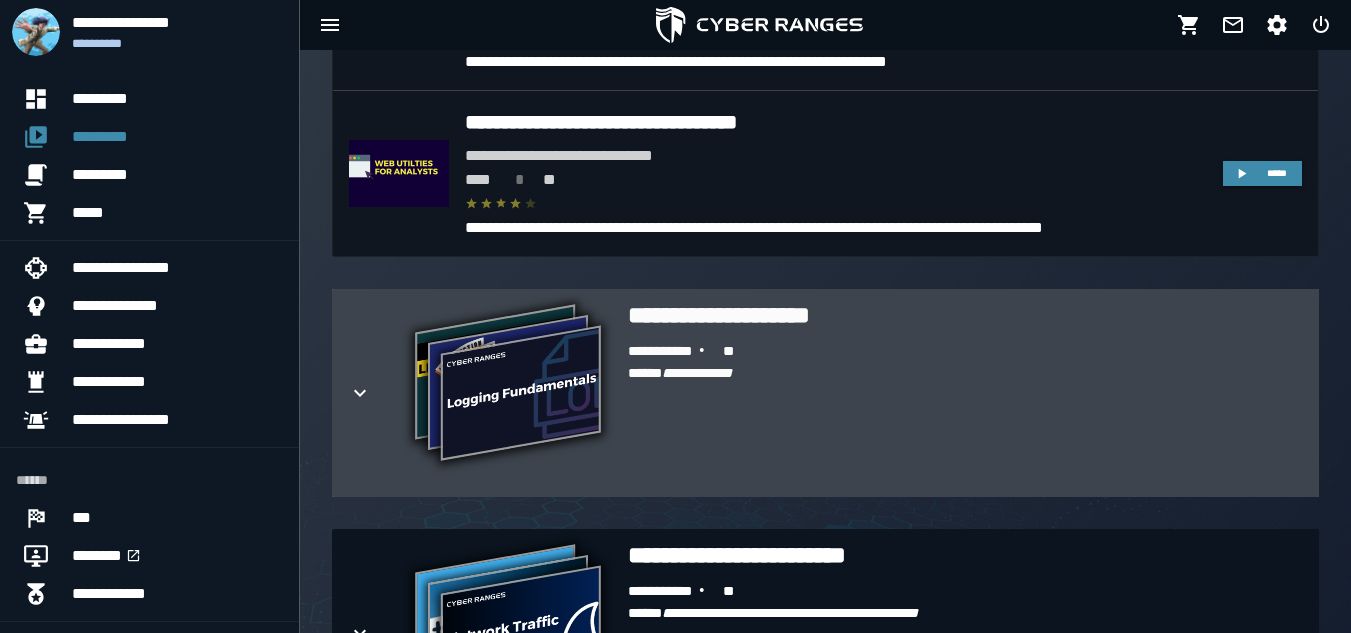 click 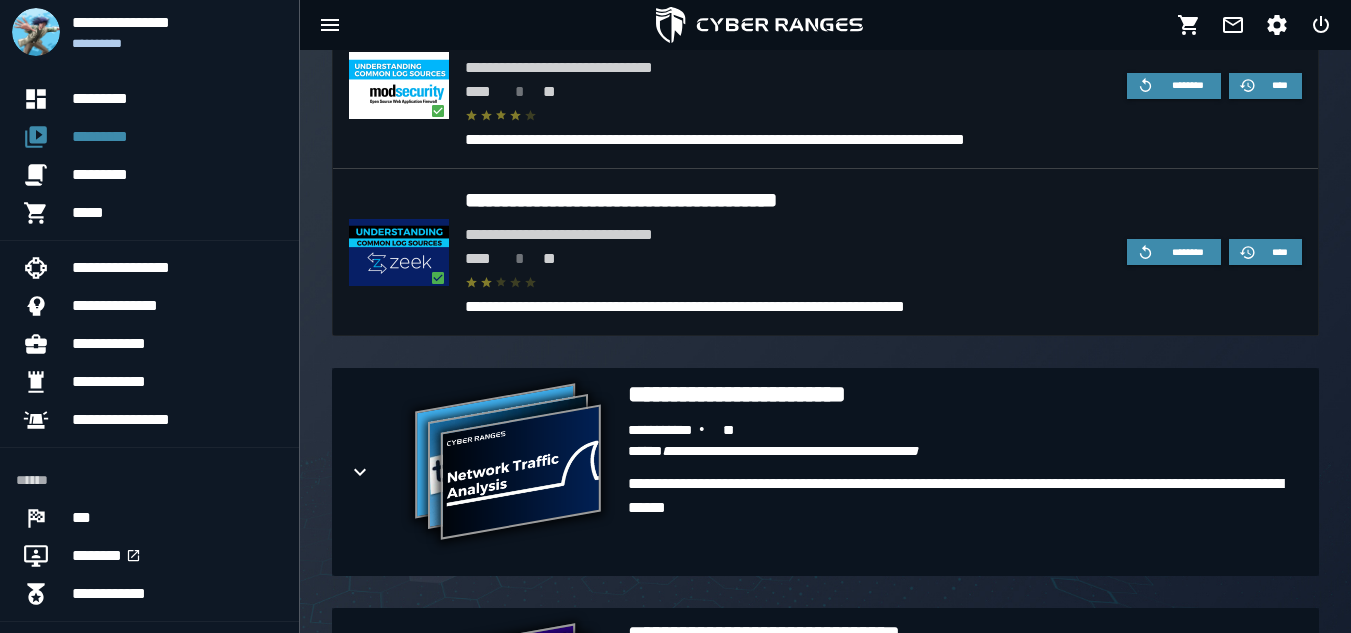 scroll, scrollTop: 2751, scrollLeft: 0, axis: vertical 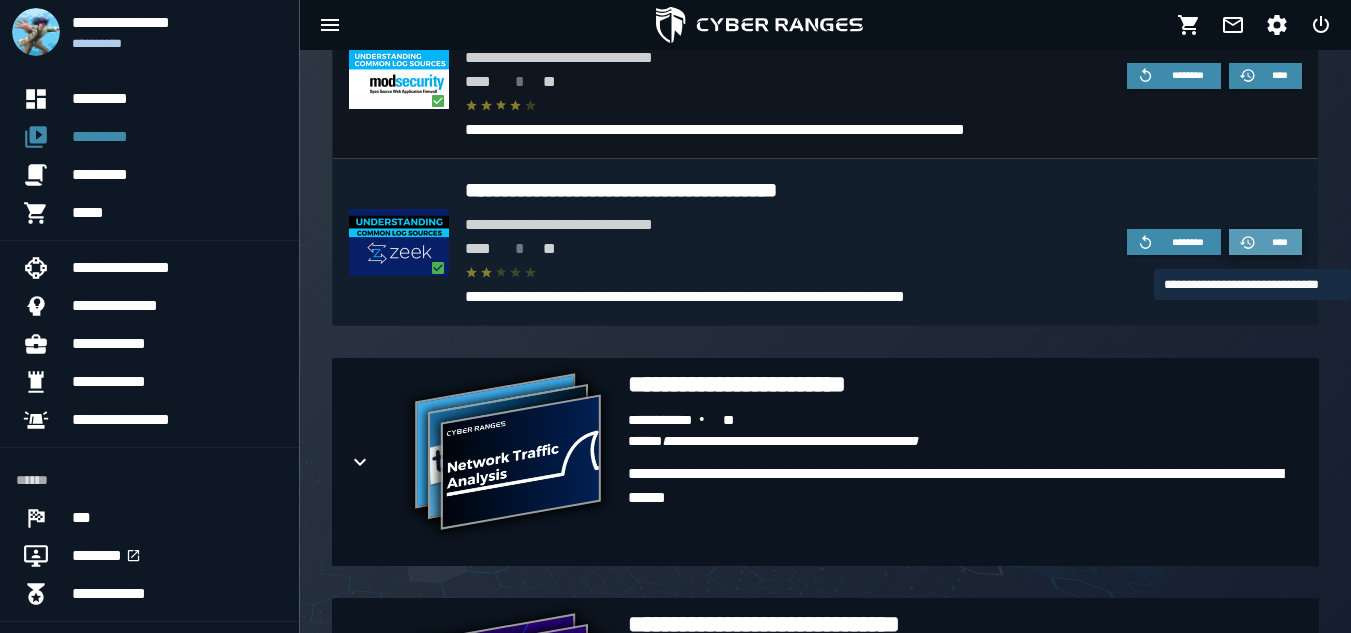 click on "****" at bounding box center [1280, 242] 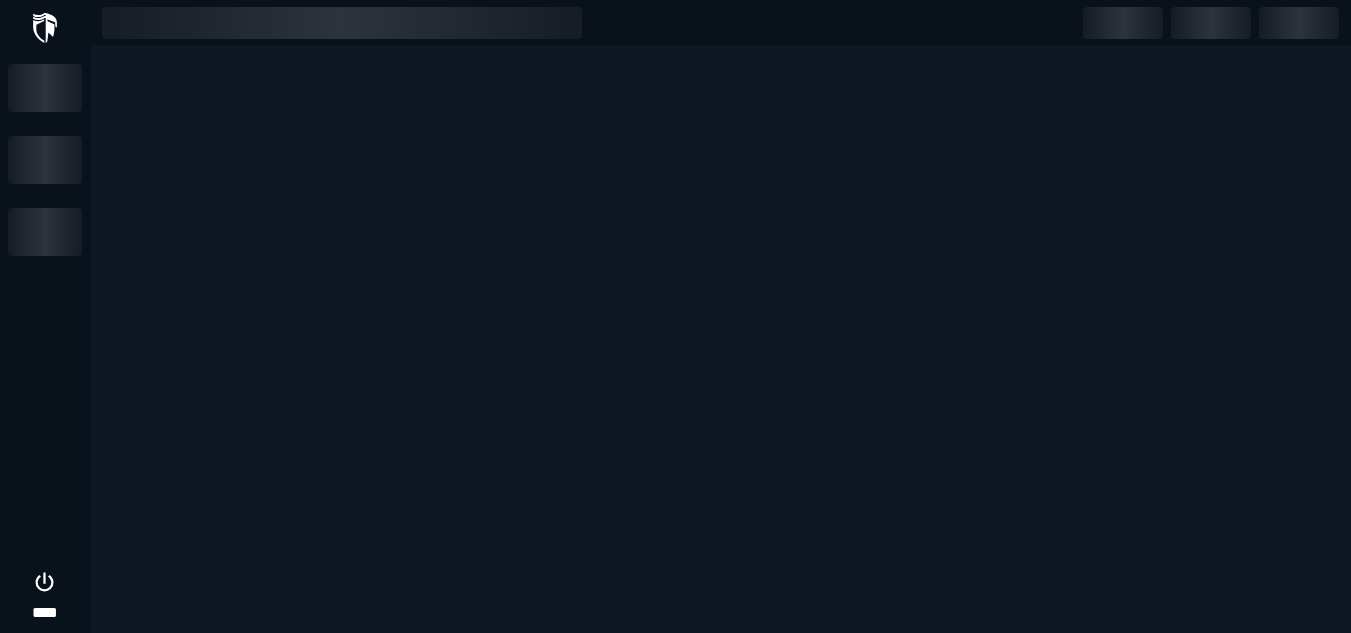 scroll, scrollTop: 0, scrollLeft: 0, axis: both 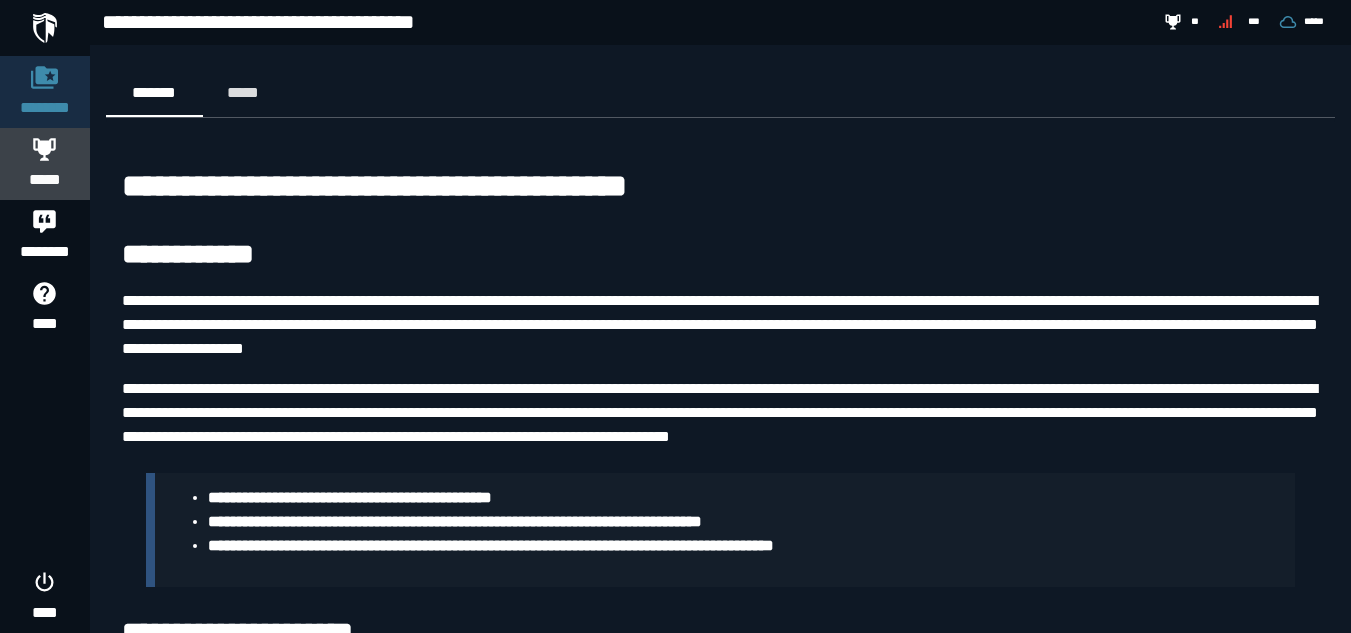click at bounding box center (45, 149) 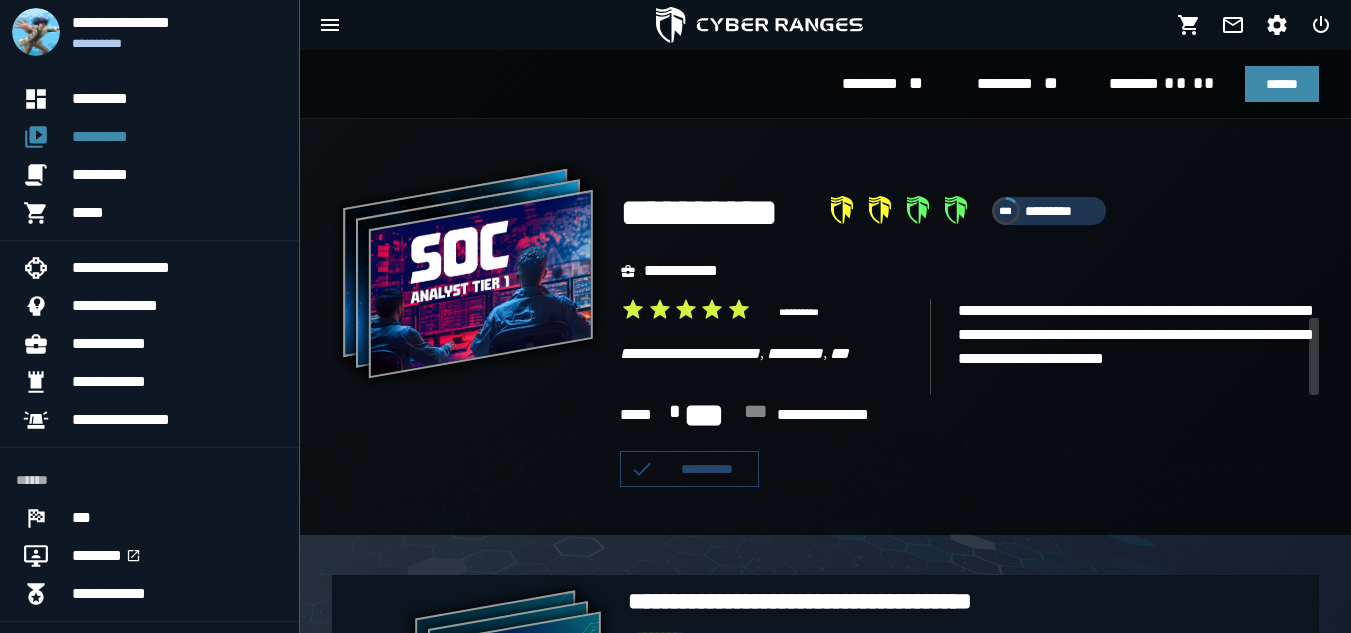 scroll, scrollTop: 24, scrollLeft: 0, axis: vertical 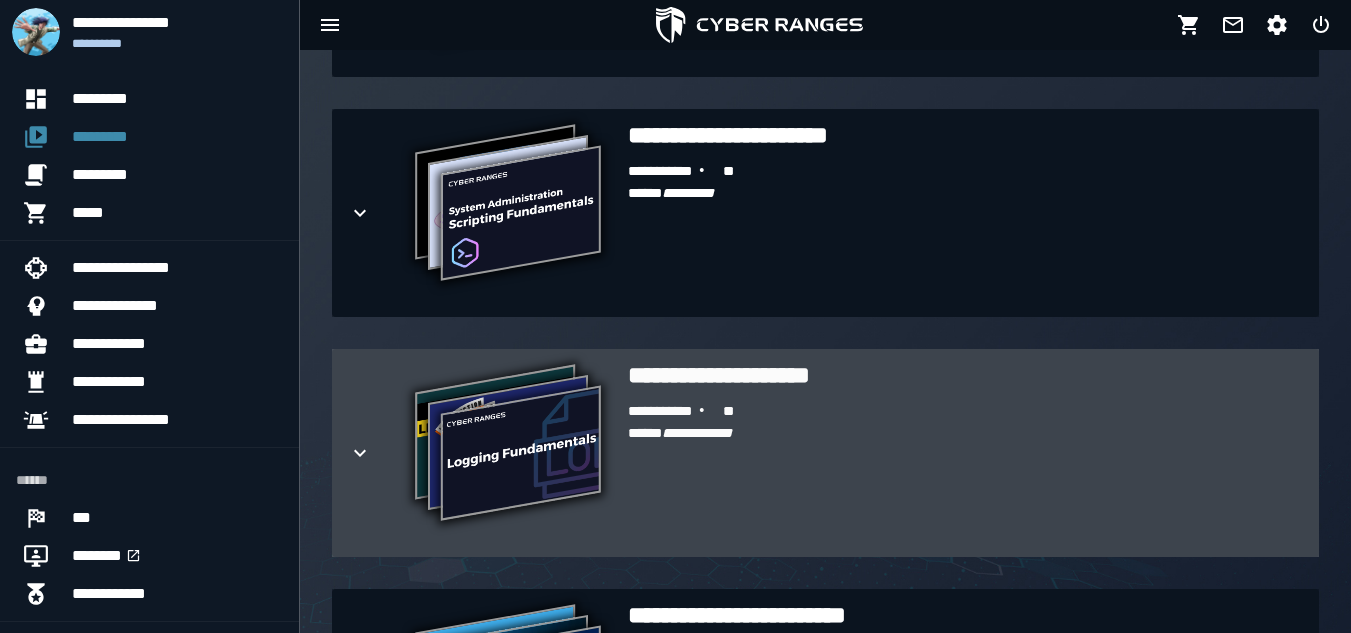 click on "**********" at bounding box center [965, 471] 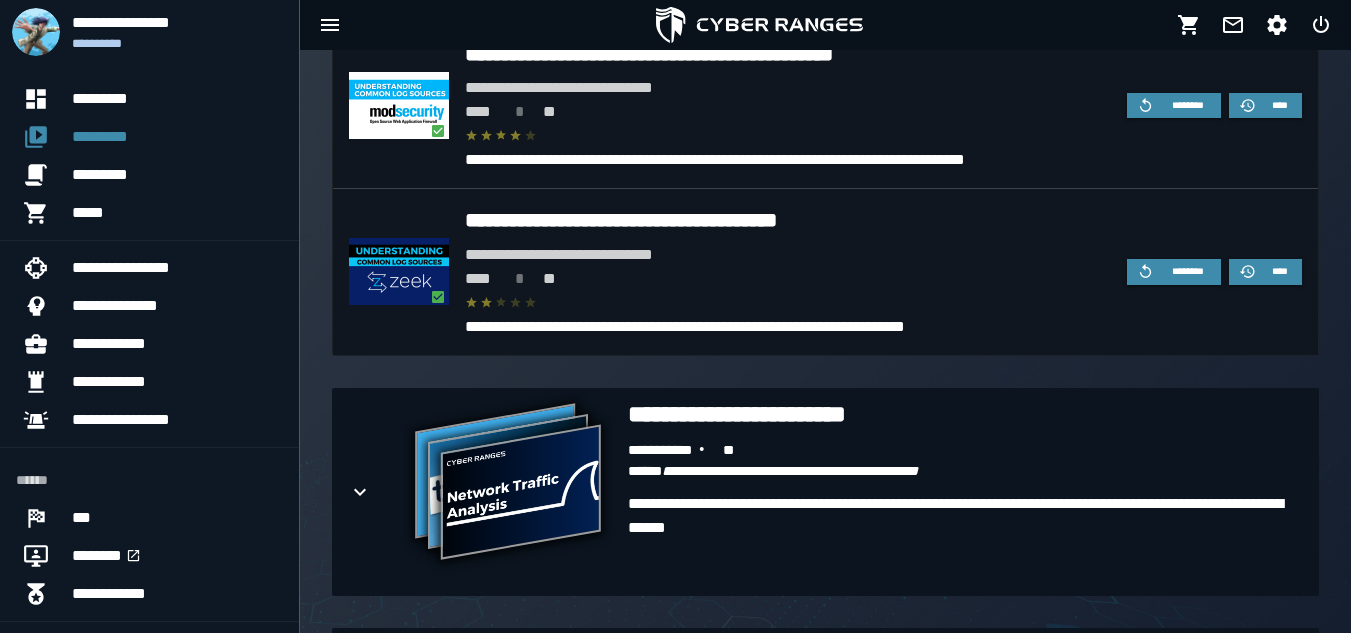 scroll, scrollTop: 1846, scrollLeft: 0, axis: vertical 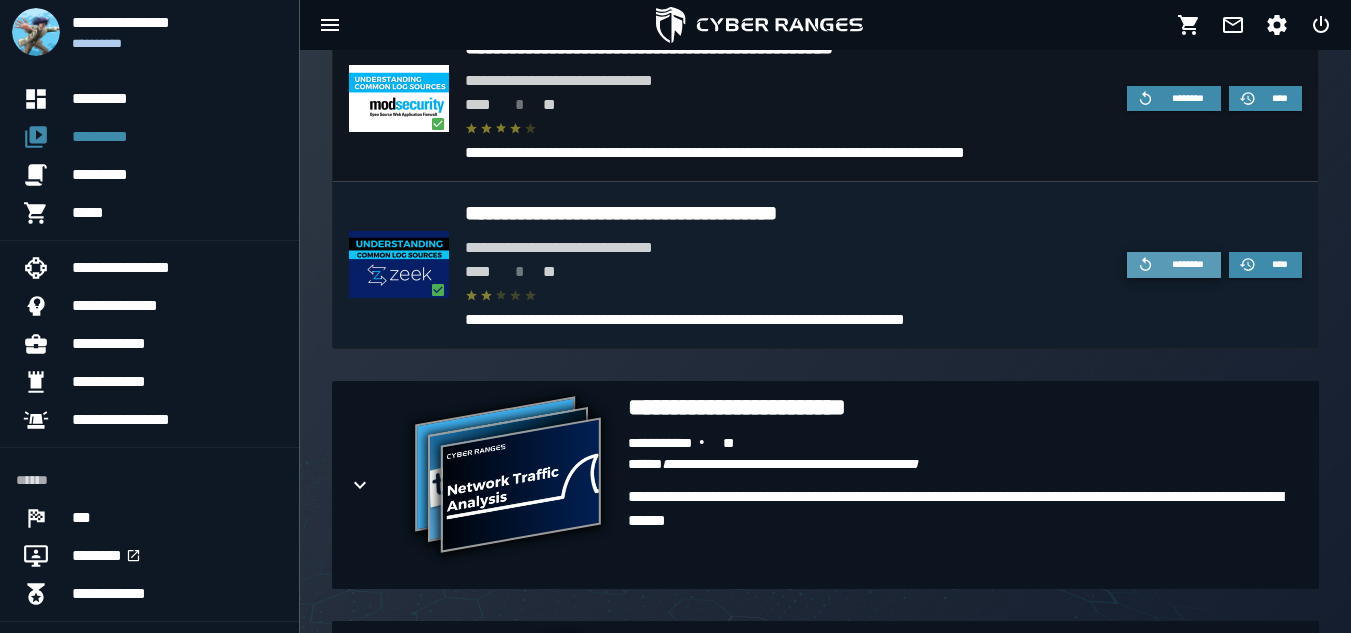 click on "********" at bounding box center (1188, 264) 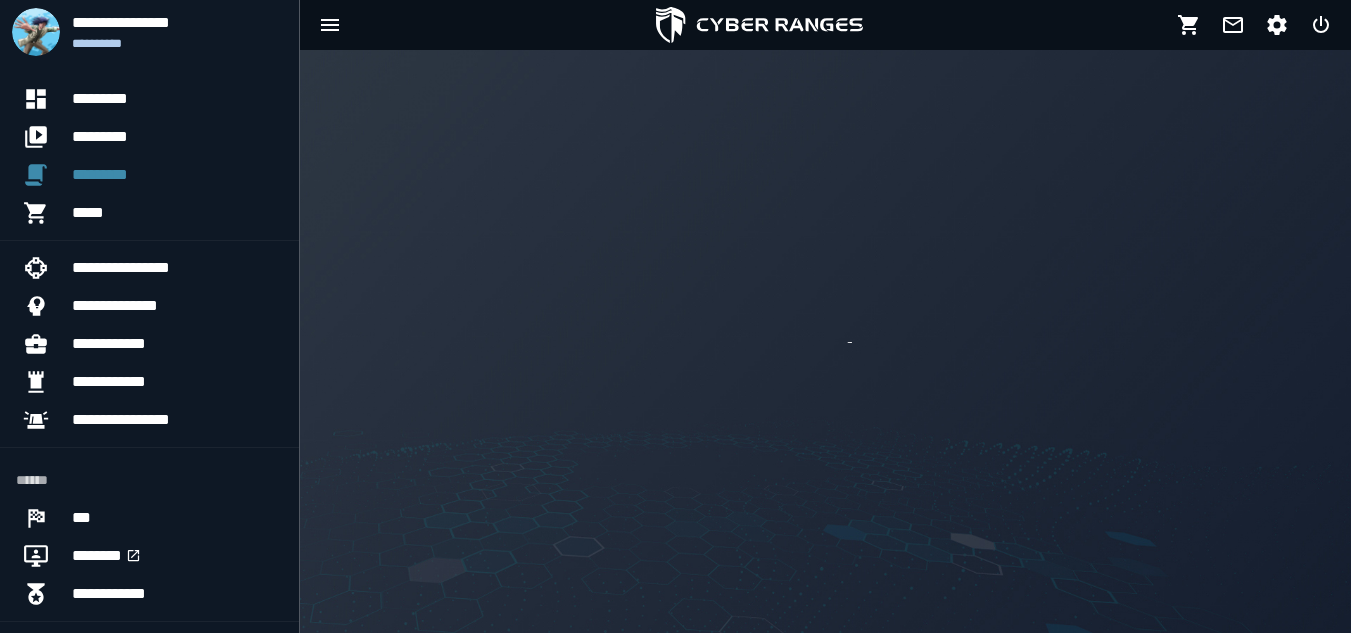 scroll, scrollTop: 0, scrollLeft: 0, axis: both 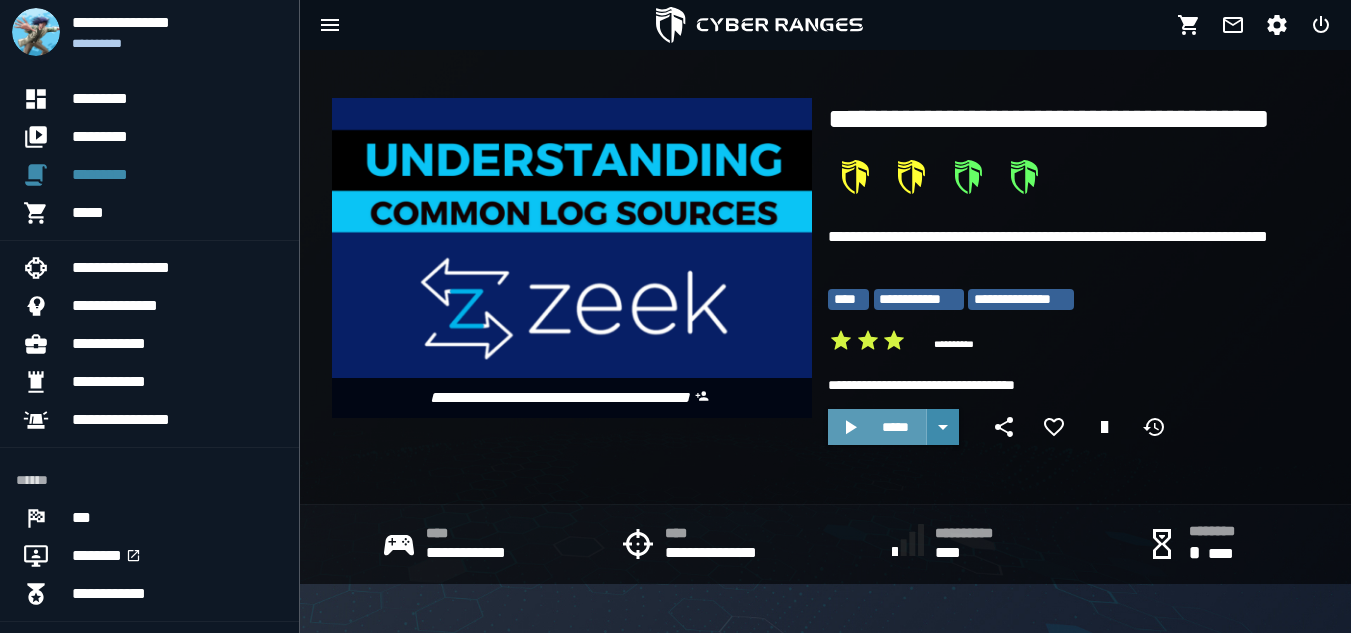 click on "*****" at bounding box center (877, 427) 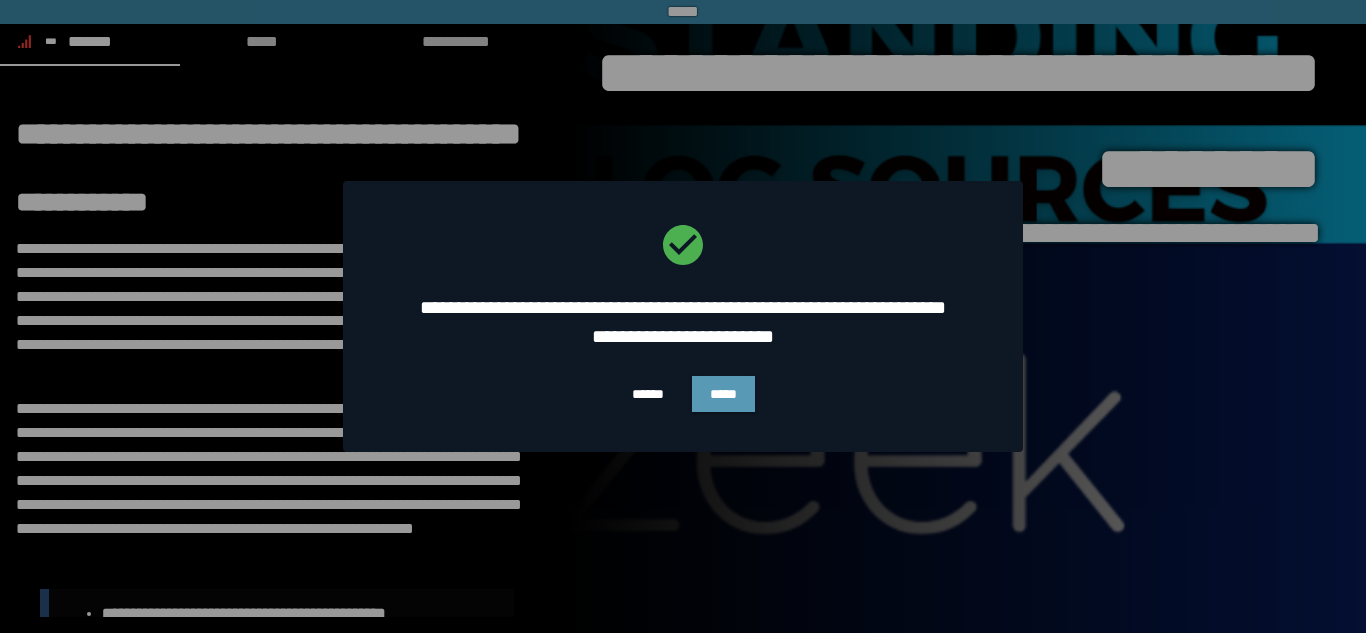 click on "*****" at bounding box center (723, 394) 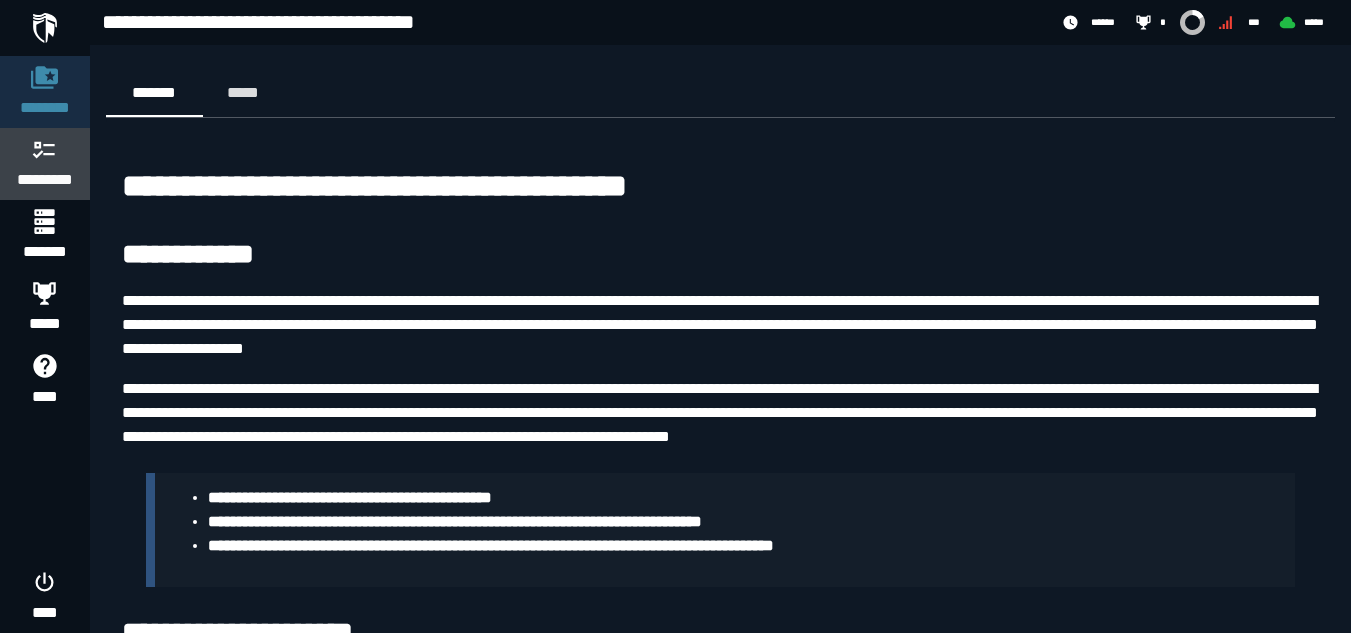 click 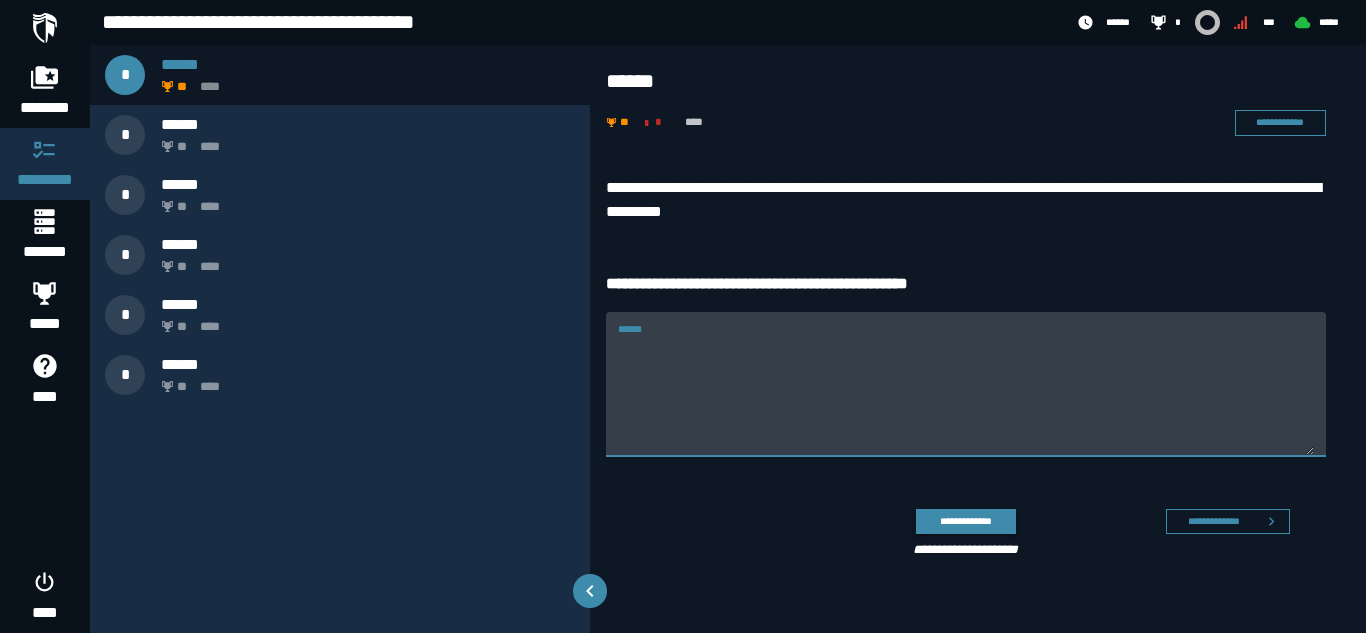click on "******" at bounding box center [966, 384] 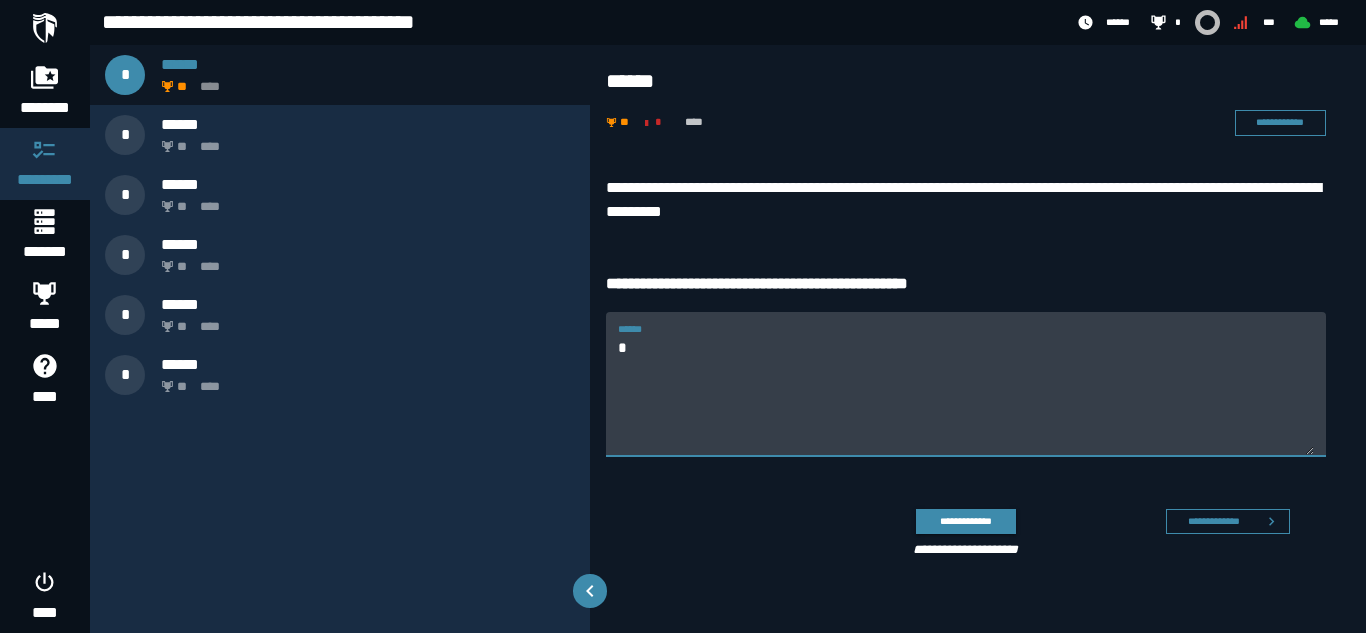 paste on "*********" 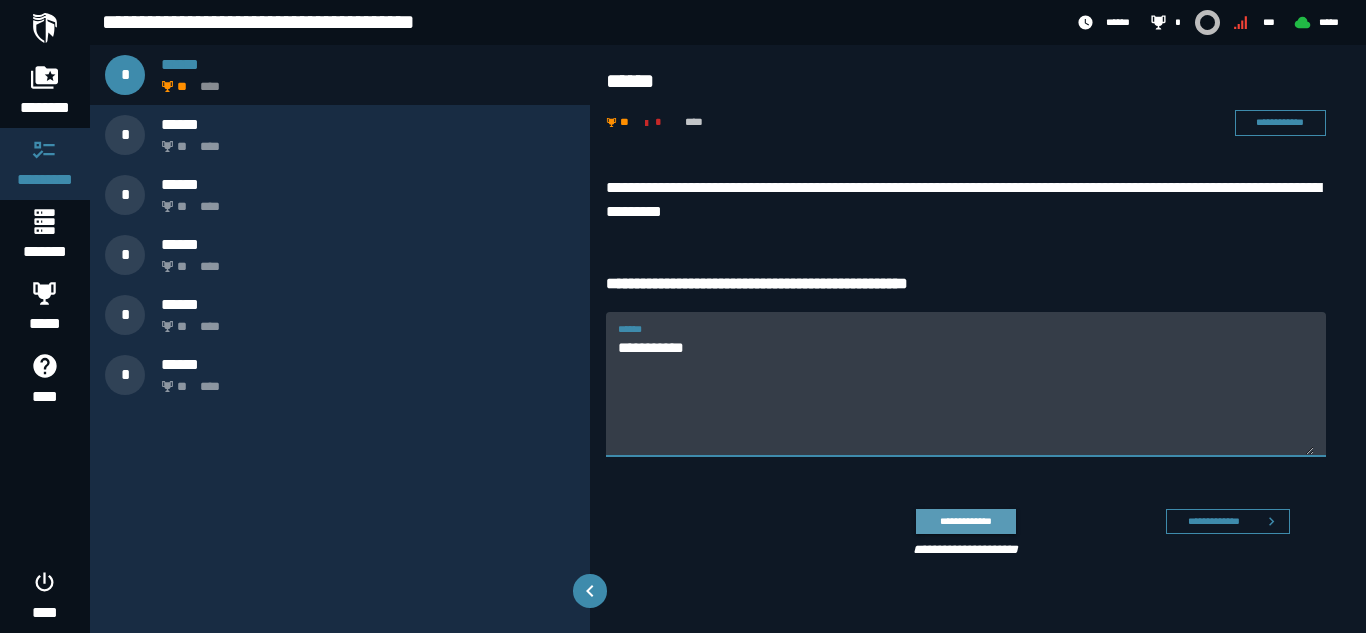 type on "**********" 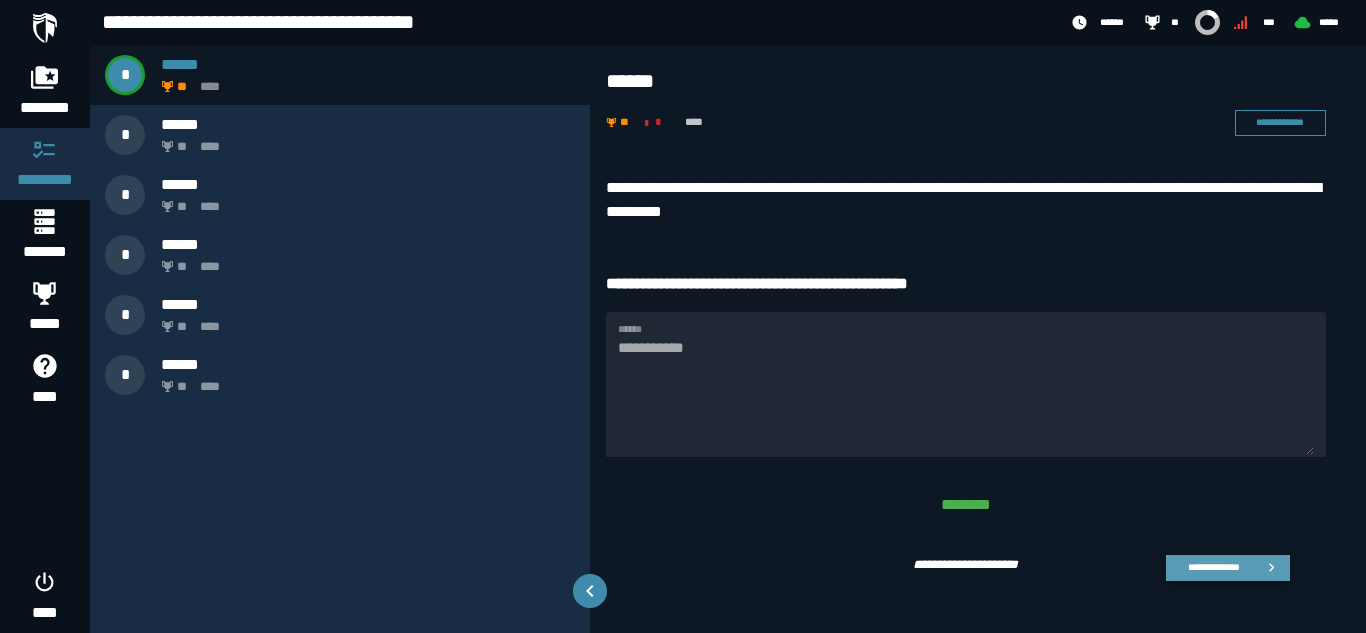 click on "**********" at bounding box center [1213, 567] 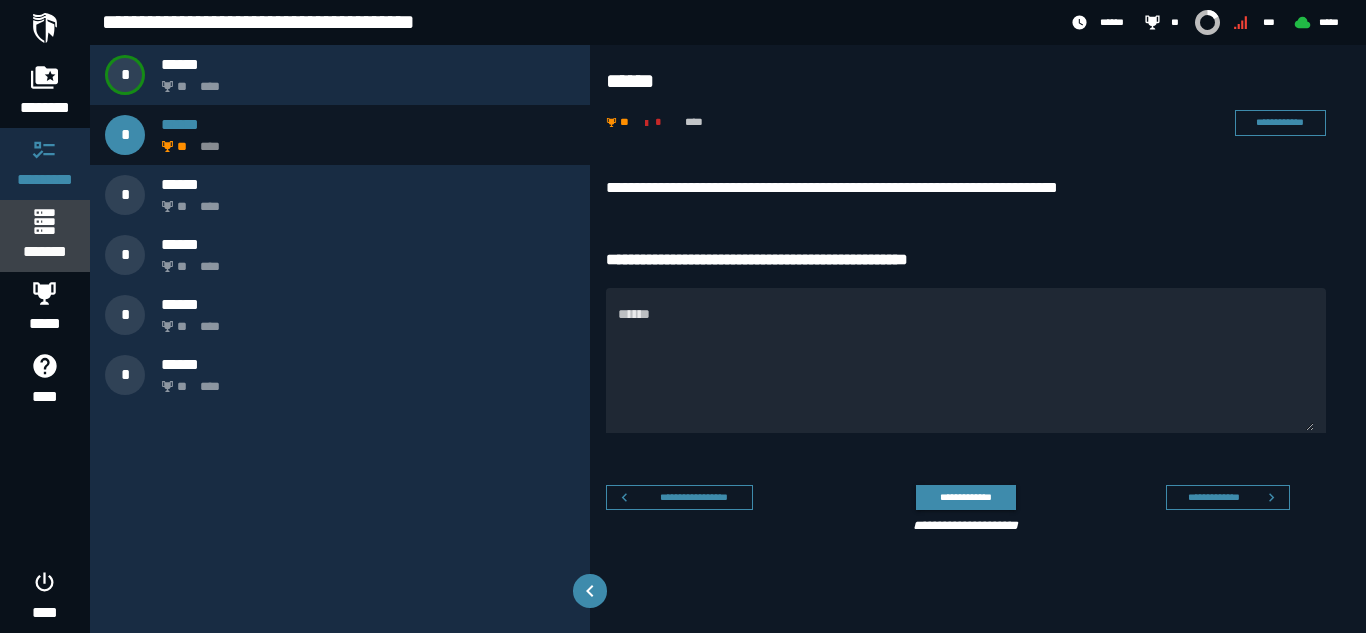 click at bounding box center (44, 221) 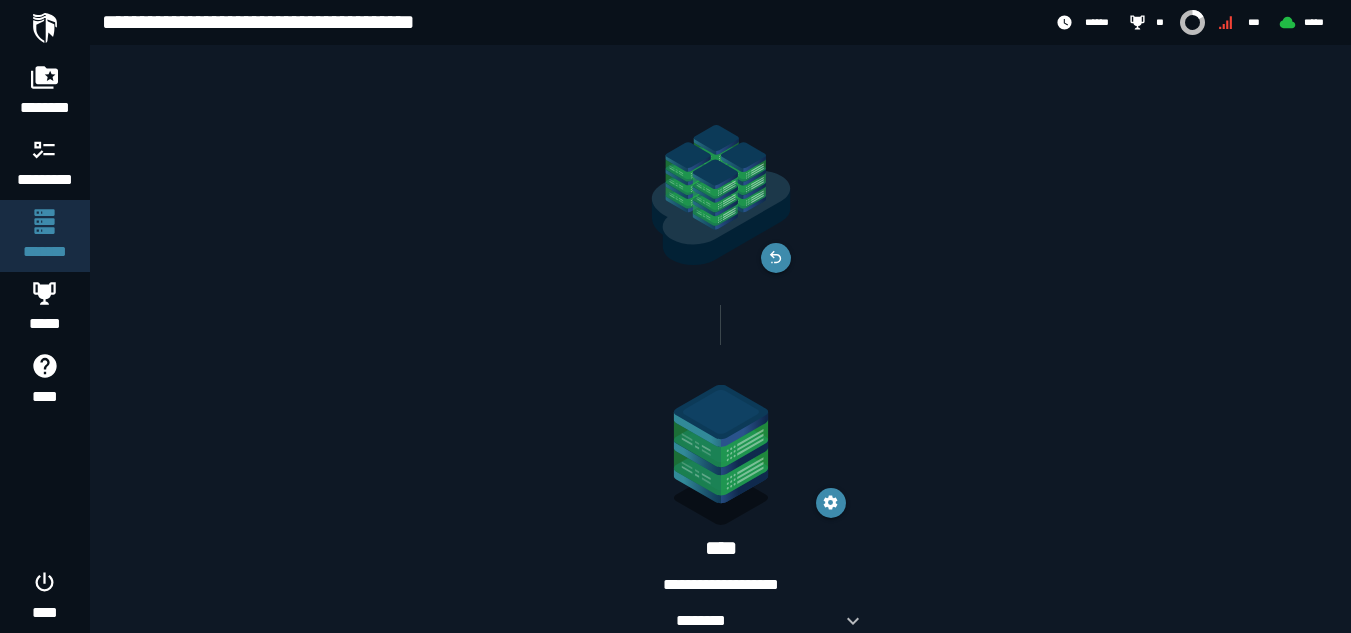 scroll, scrollTop: 58, scrollLeft: 0, axis: vertical 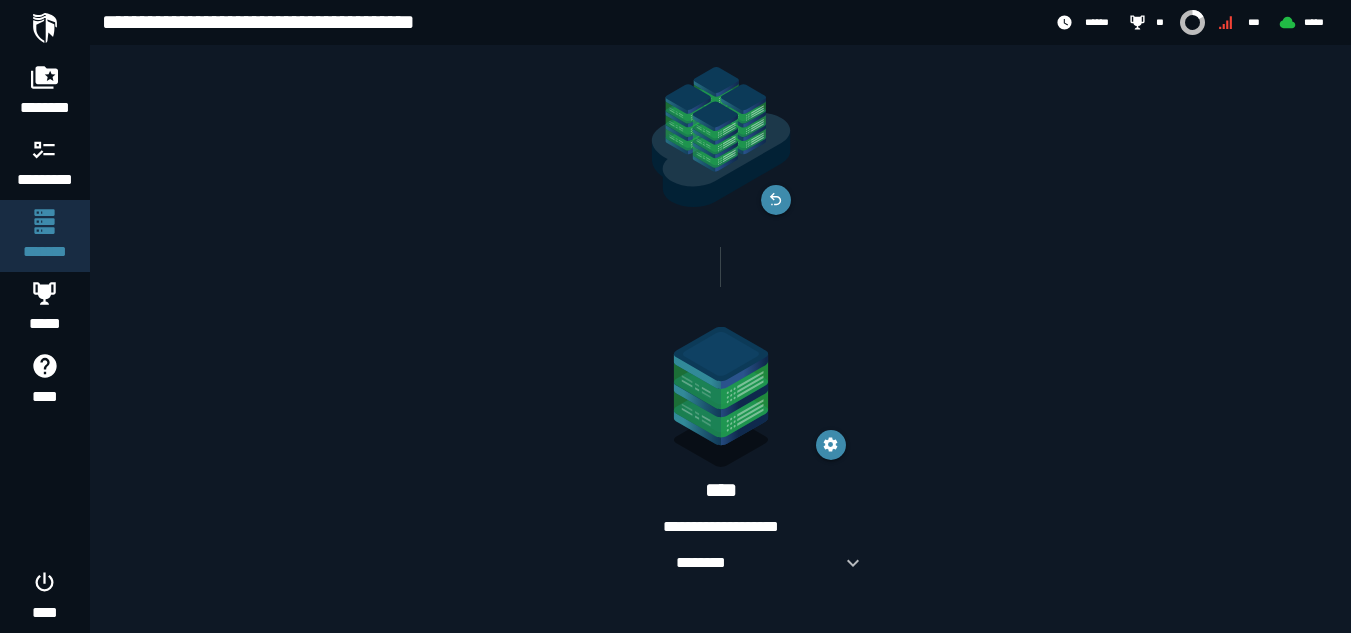 click on "**********" at bounding box center (721, 457) 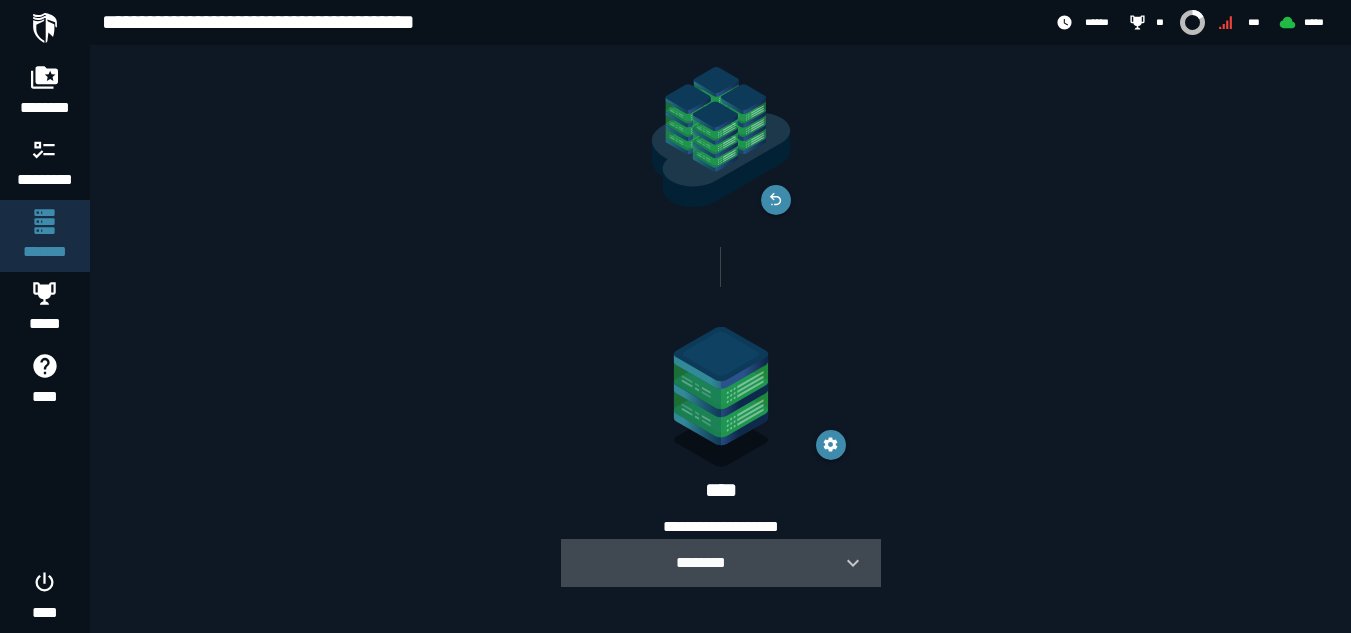 click 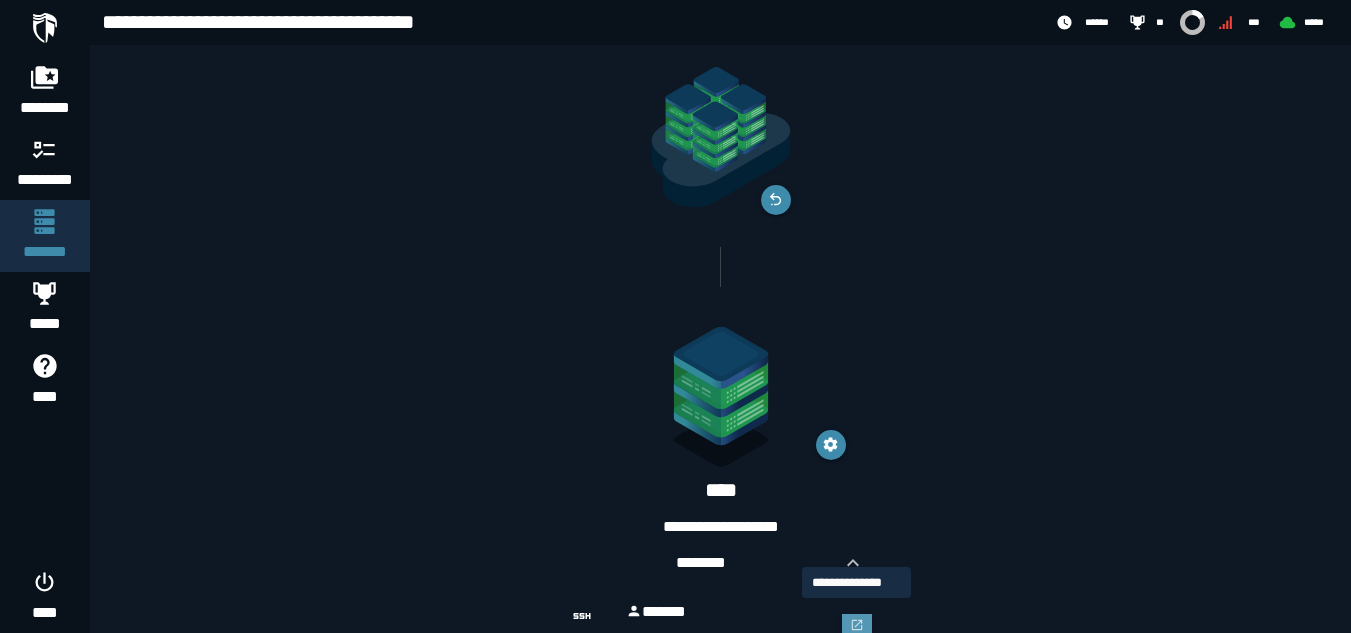 click 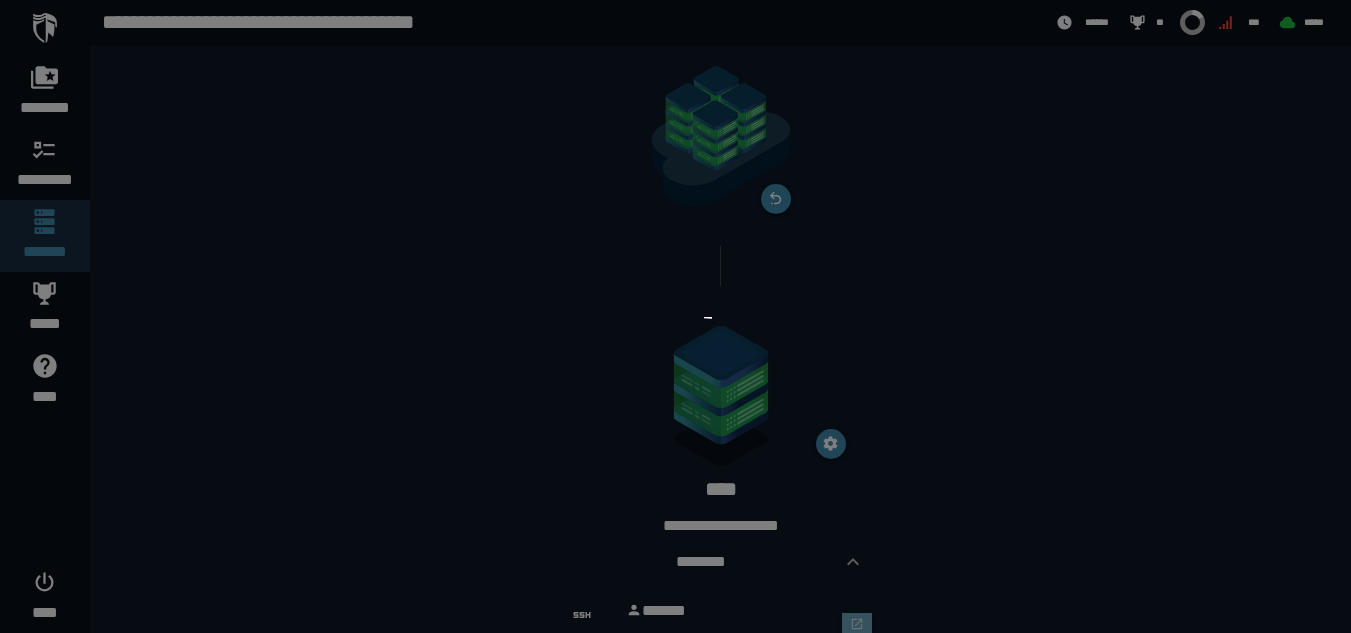 scroll, scrollTop: 0, scrollLeft: 0, axis: both 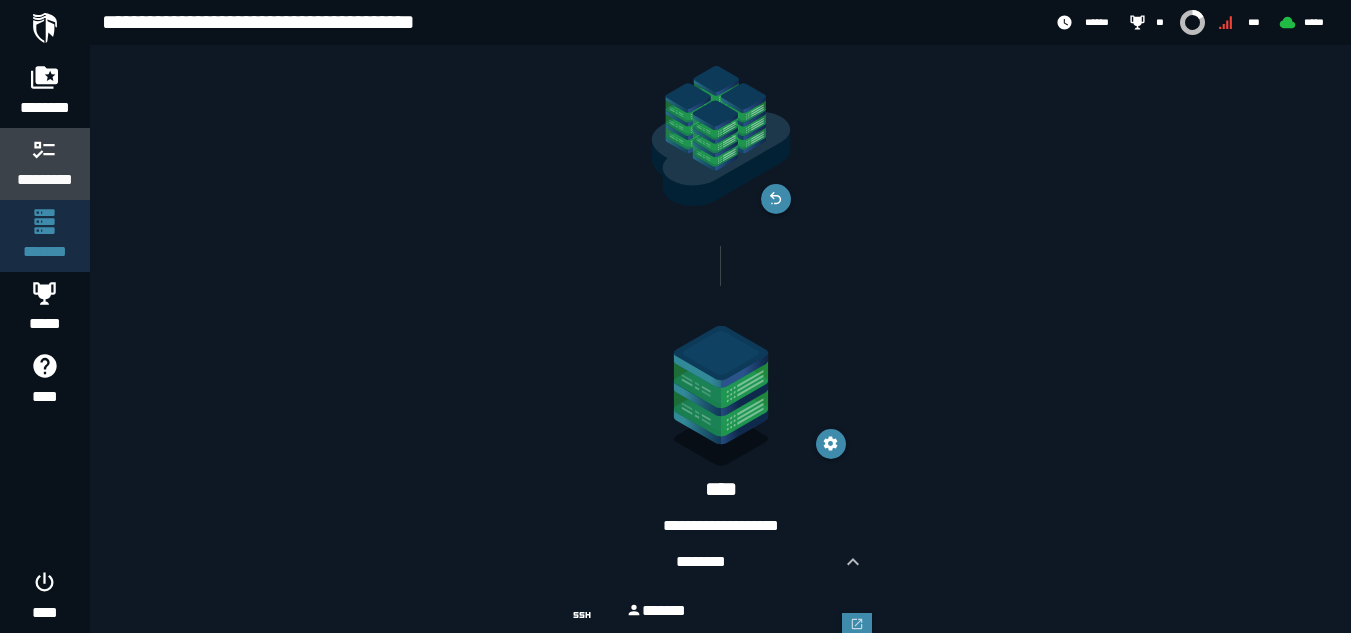 click at bounding box center (45, 149) 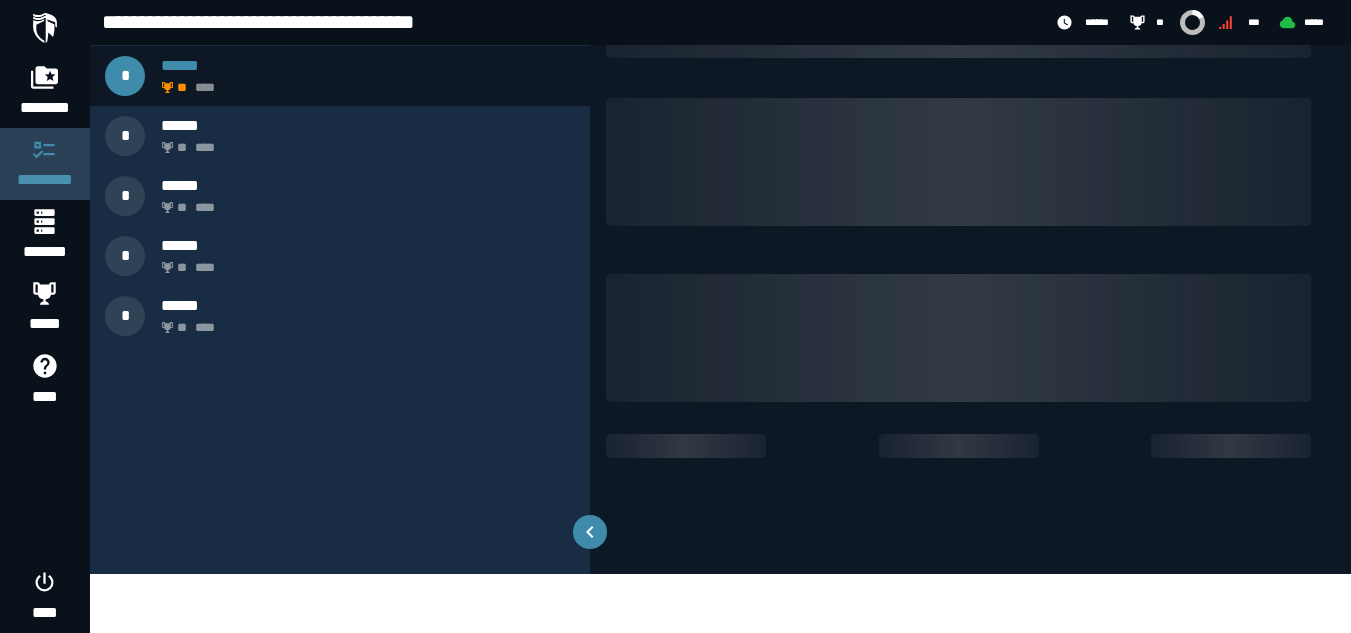 scroll, scrollTop: 0, scrollLeft: 0, axis: both 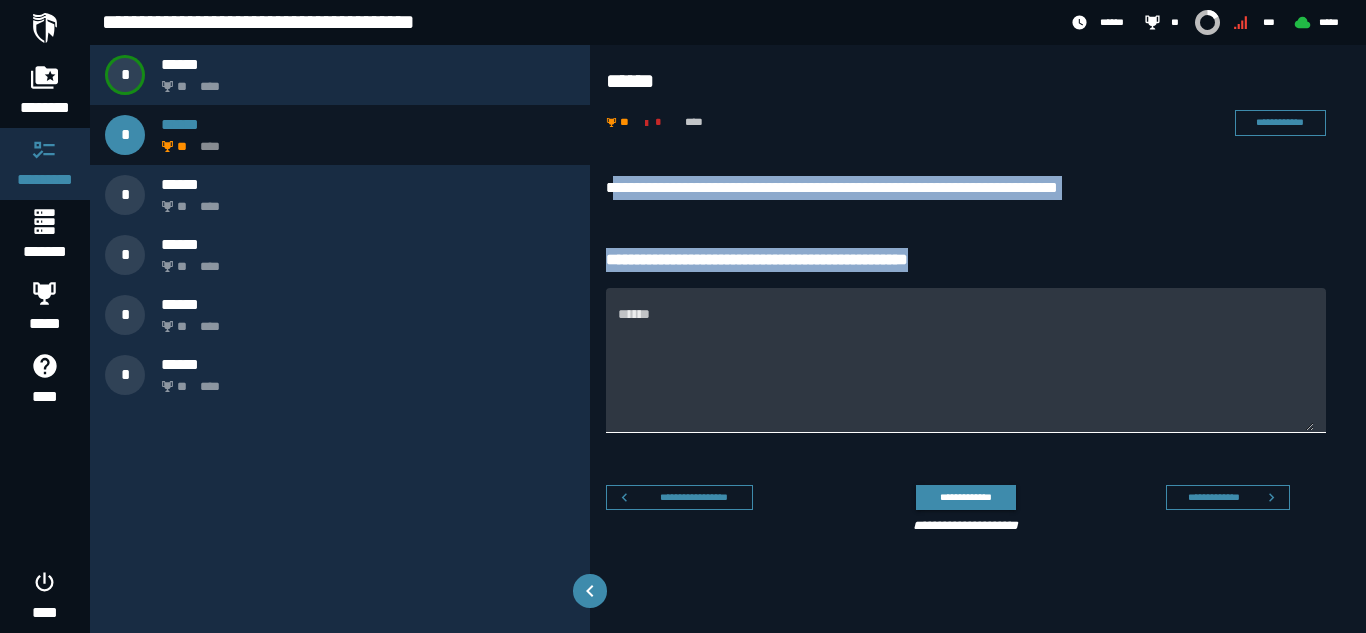 drag, startPoint x: 609, startPoint y: 185, endPoint x: 968, endPoint y: 313, distance: 381.13644 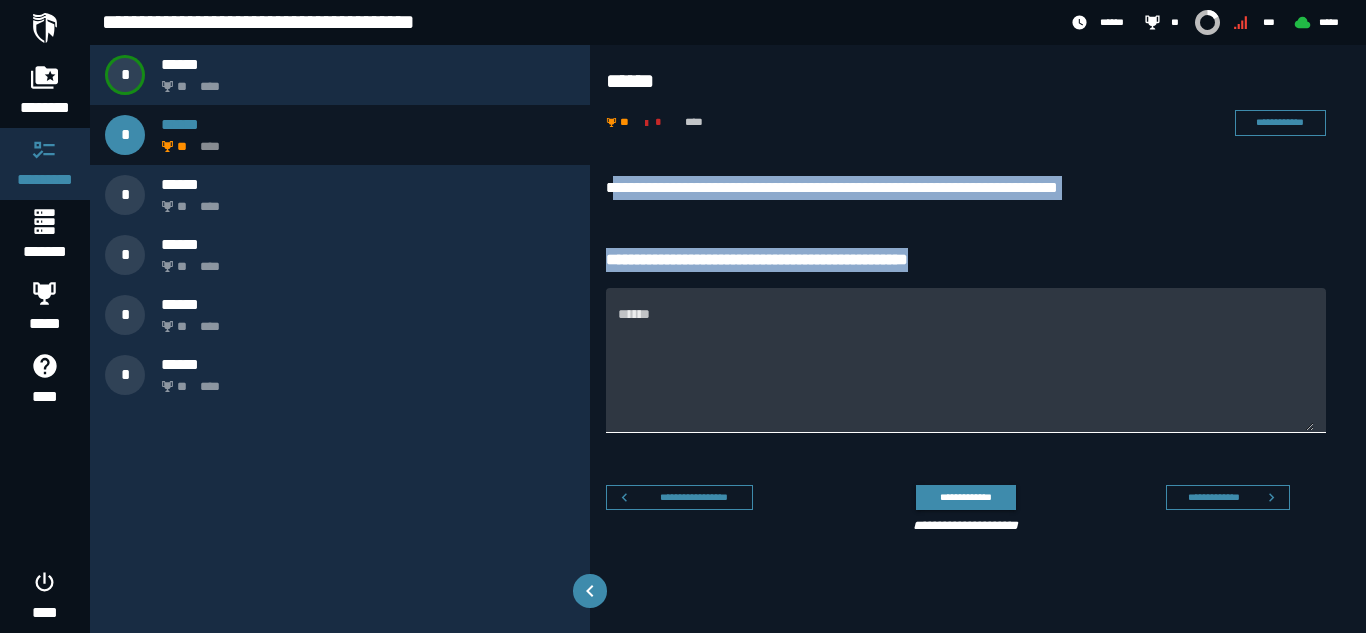 copy on "**********" 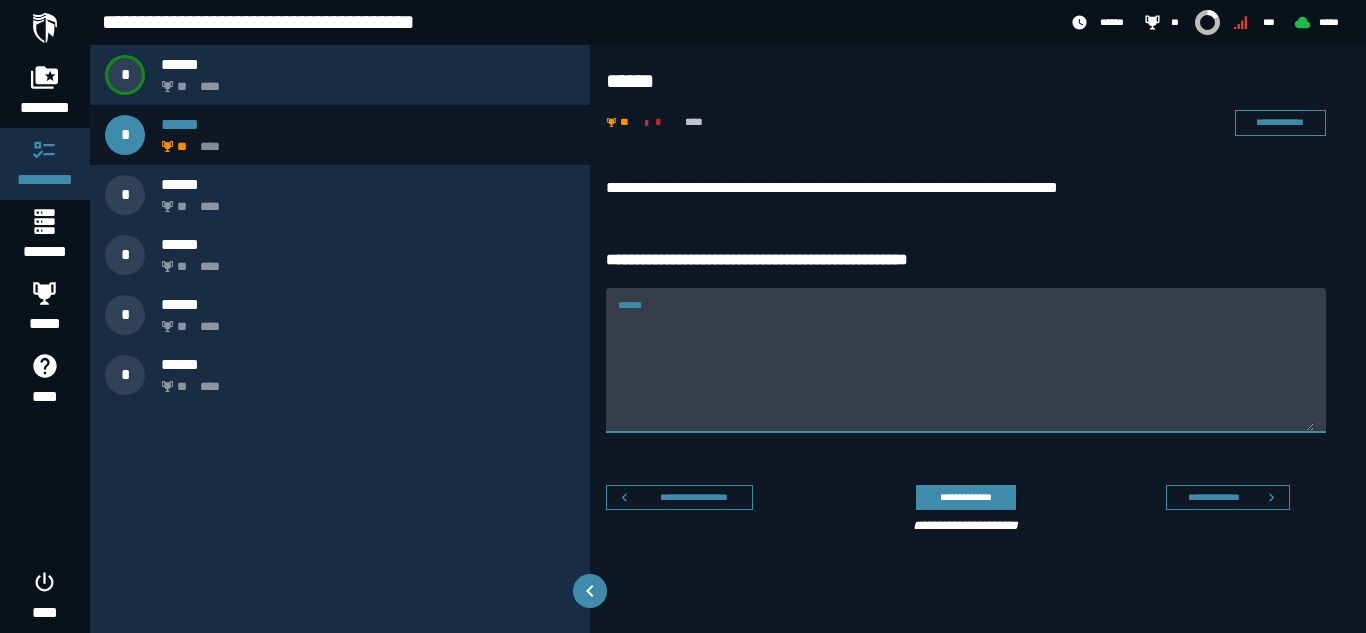 click on "******" at bounding box center (966, 360) 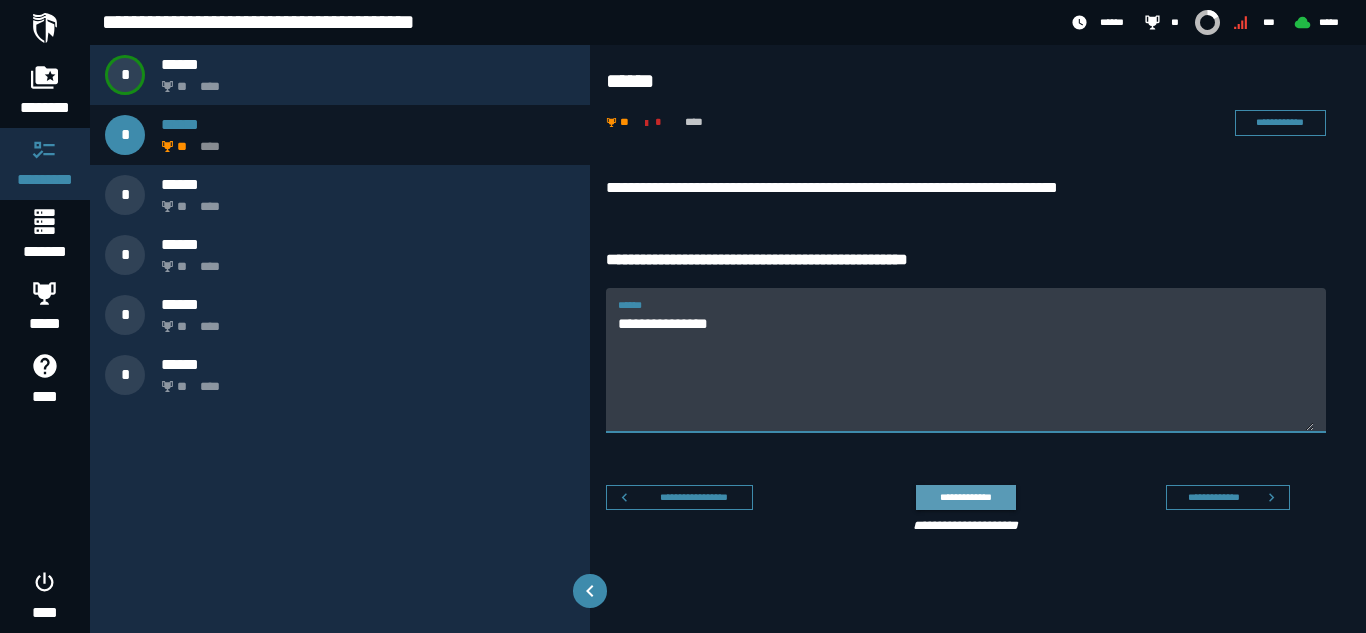 type on "**********" 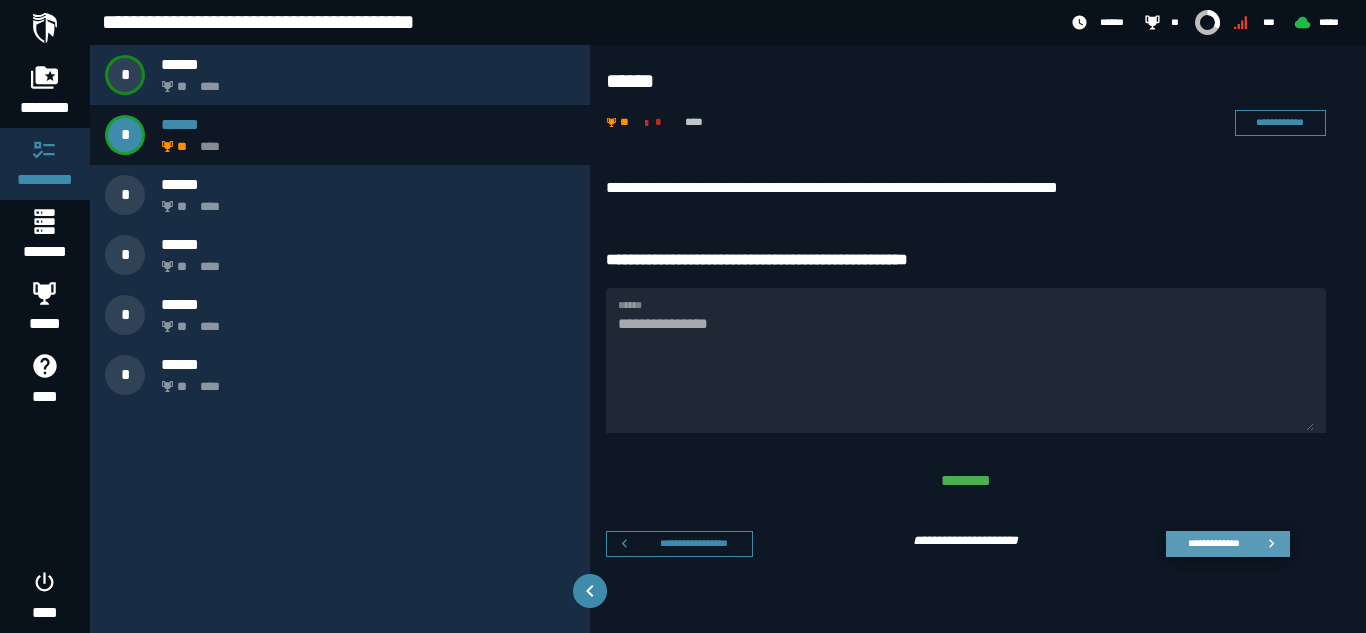 click on "**********" at bounding box center [1213, 543] 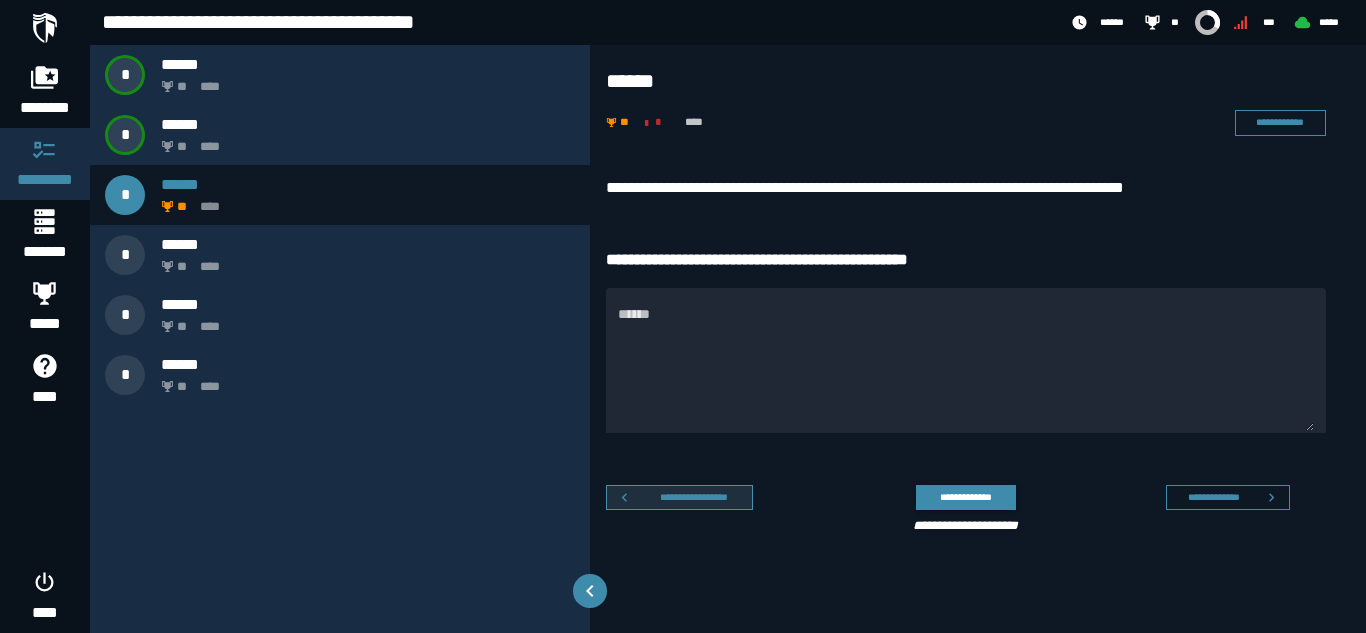 click on "**********" at bounding box center (694, 497) 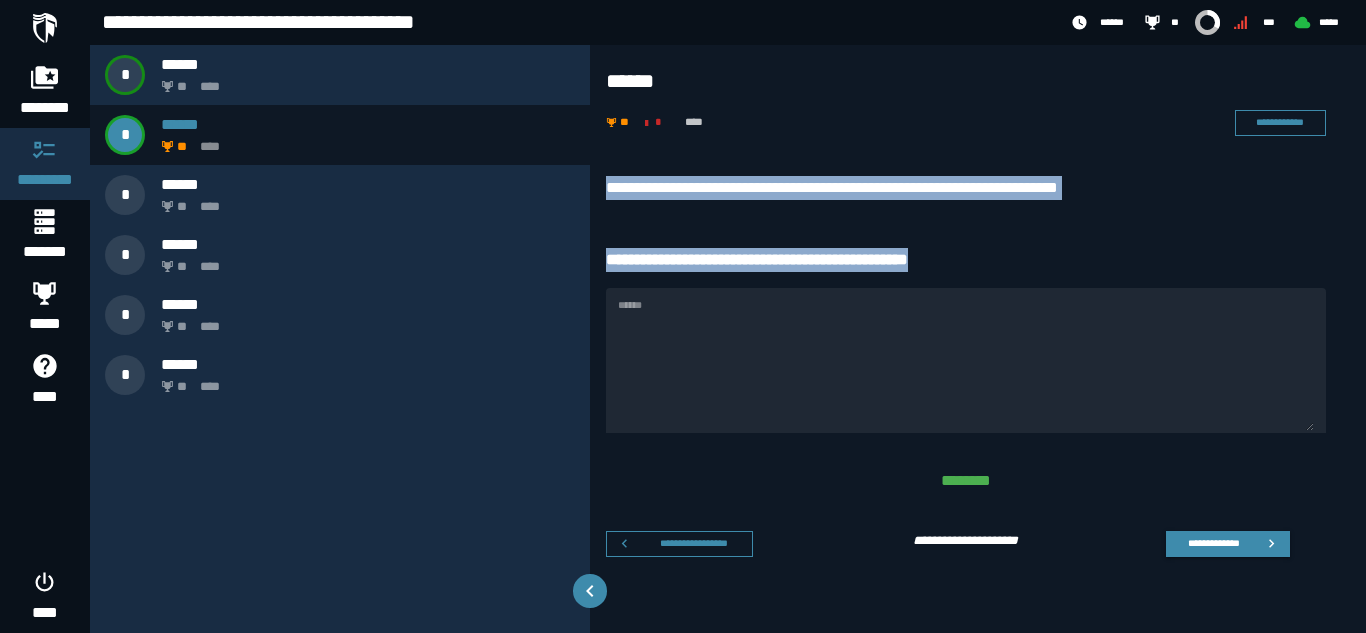 drag, startPoint x: 605, startPoint y: 182, endPoint x: 1127, endPoint y: 209, distance: 522.6978 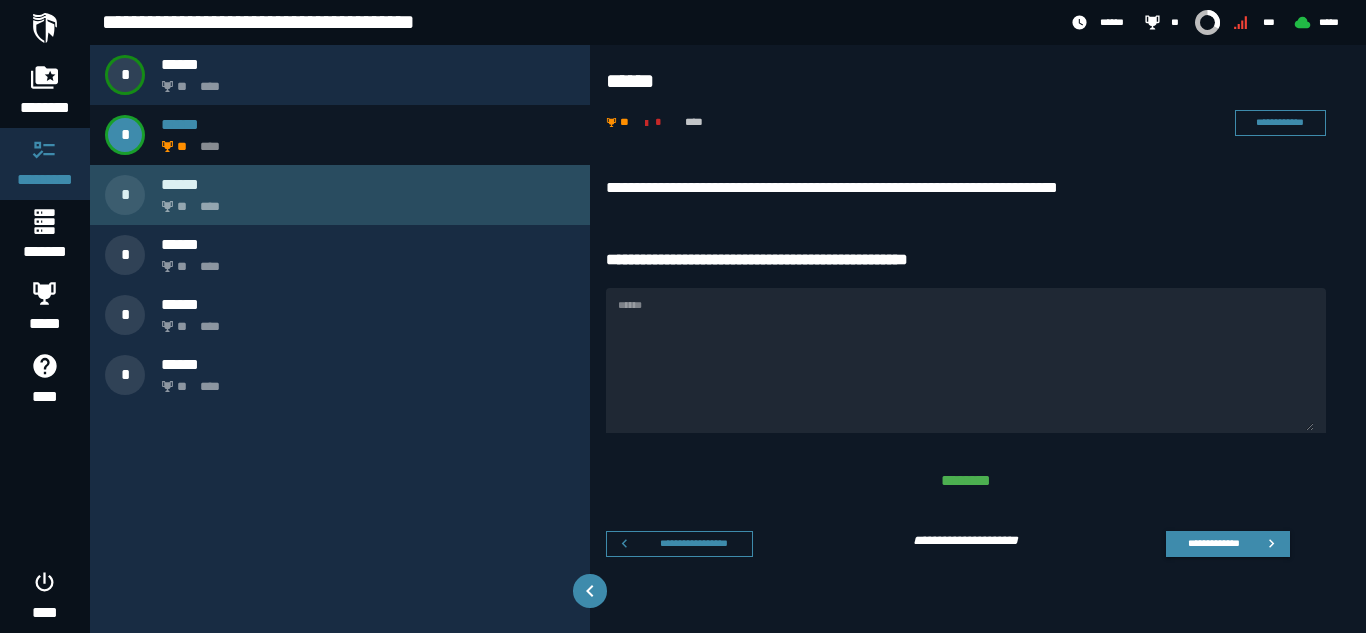 click on "** ****" at bounding box center [364, 201] 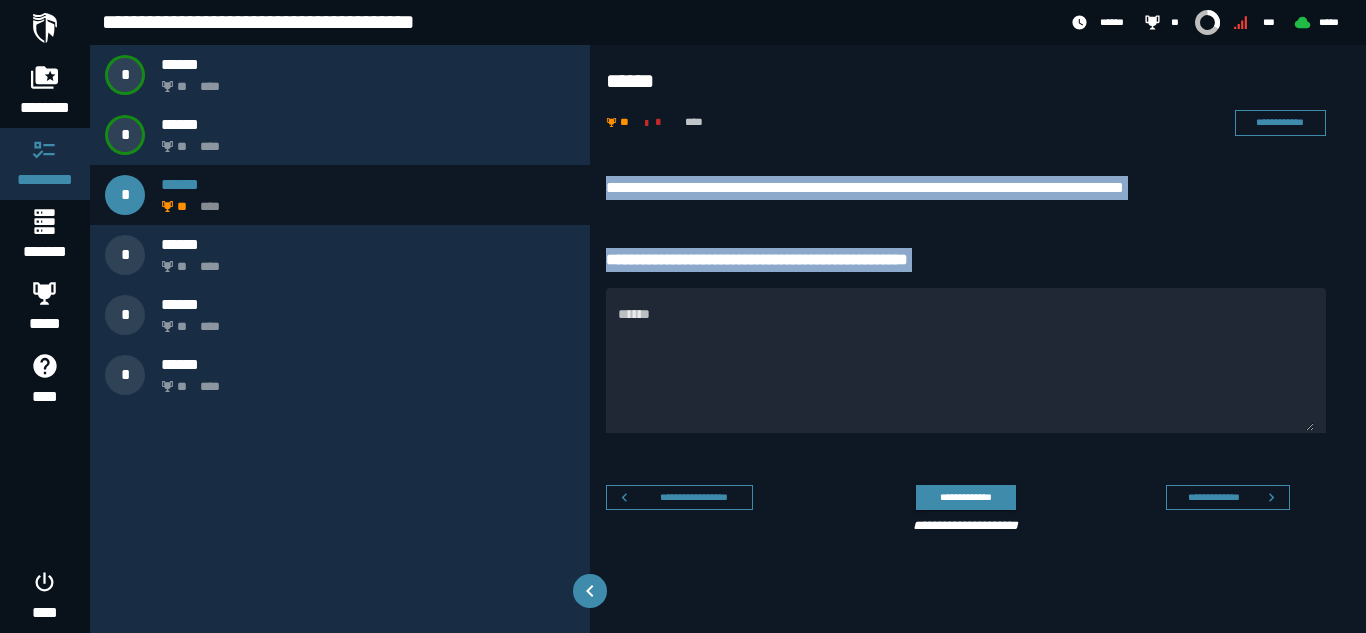 drag, startPoint x: 606, startPoint y: 186, endPoint x: 1008, endPoint y: 280, distance: 412.8438 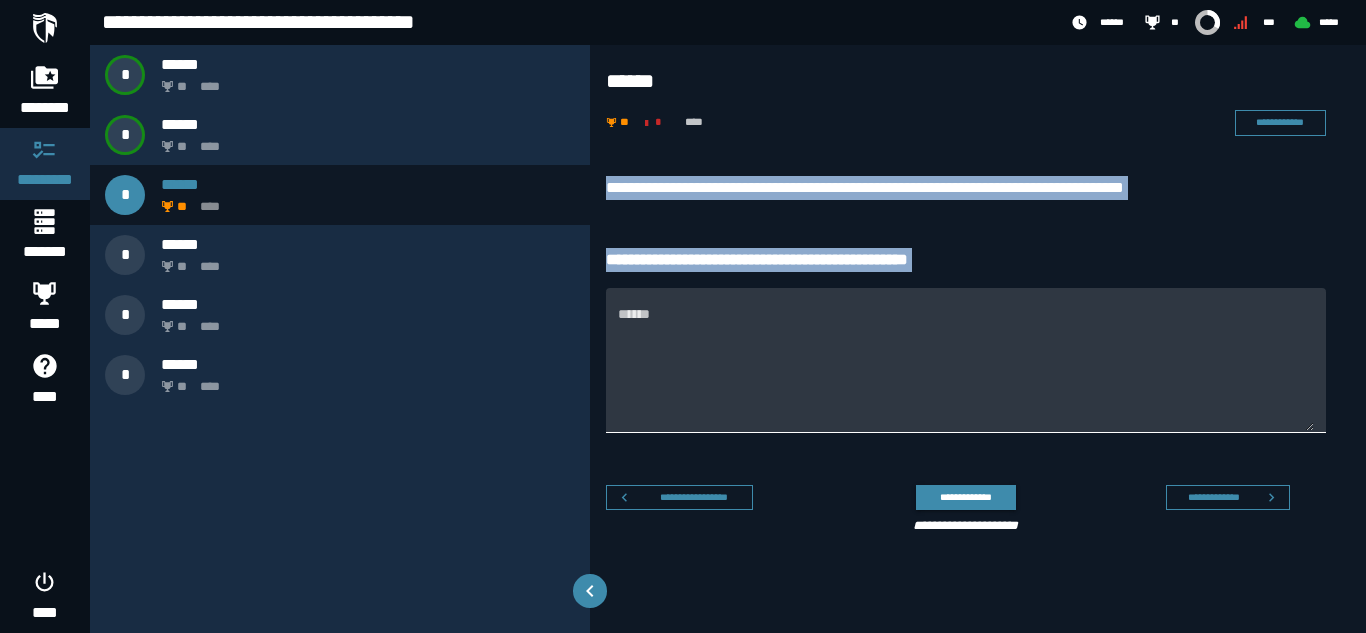 click on "******" at bounding box center [966, 372] 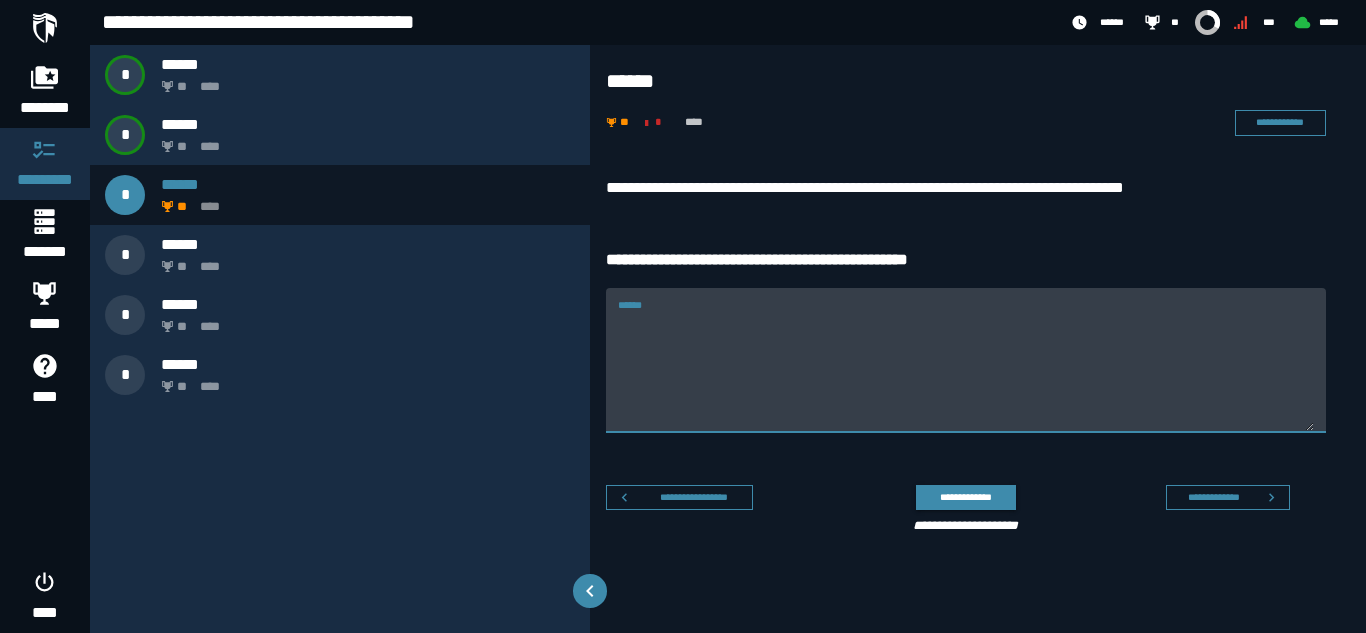 paste on "**********" 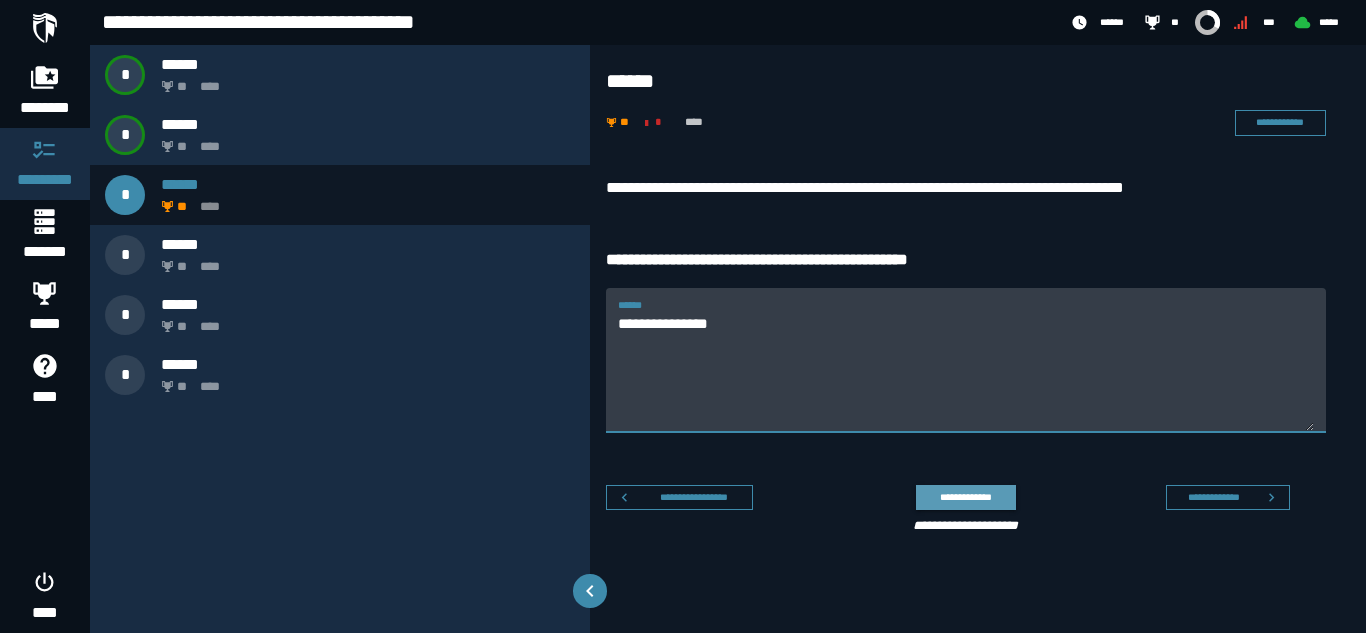 type on "**********" 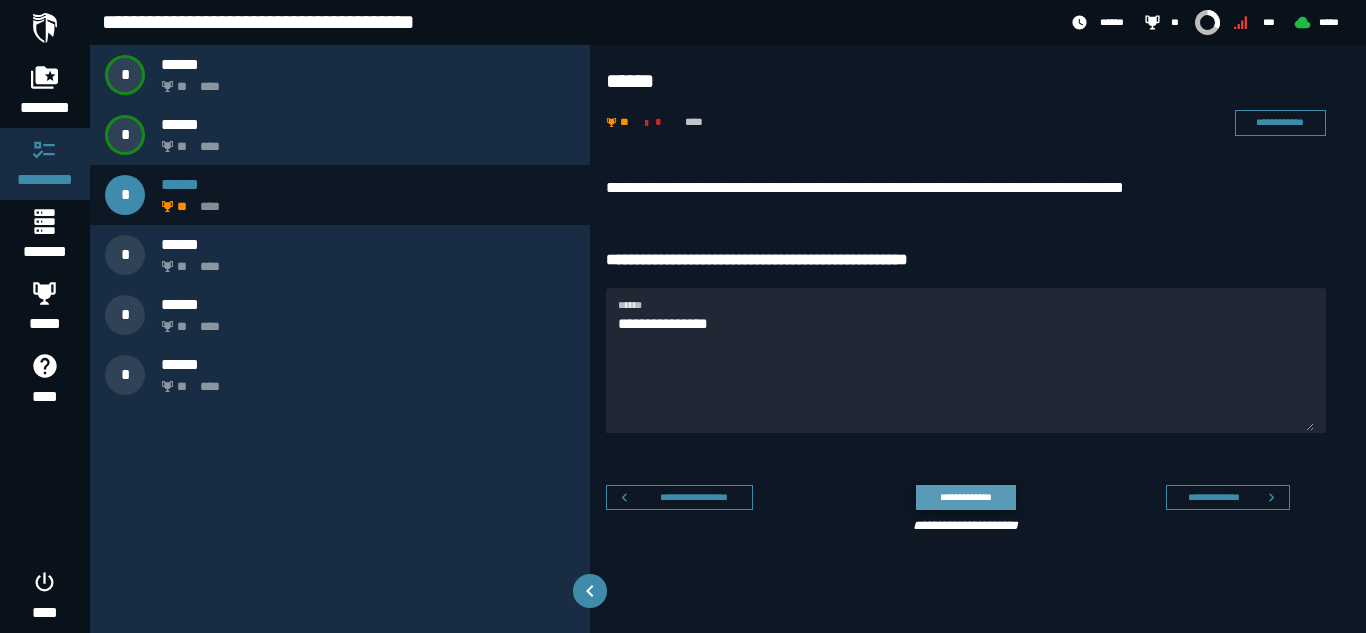 click on "**********" at bounding box center [965, 497] 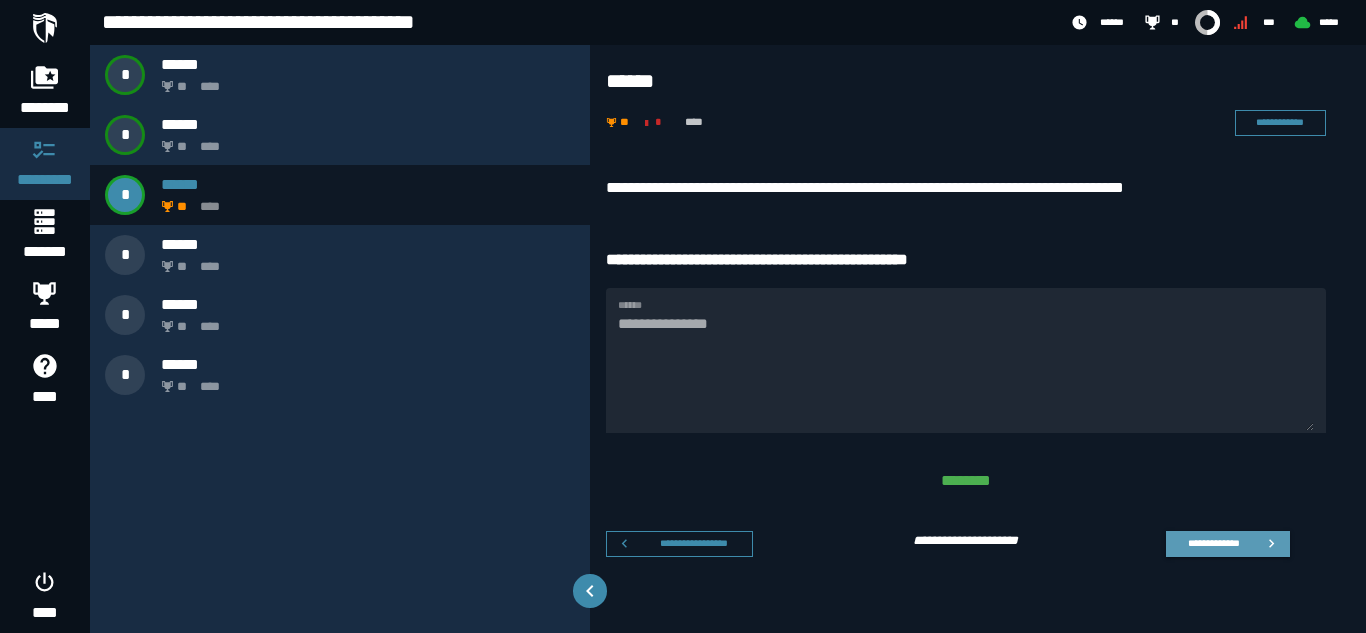 click on "**********" at bounding box center [1213, 543] 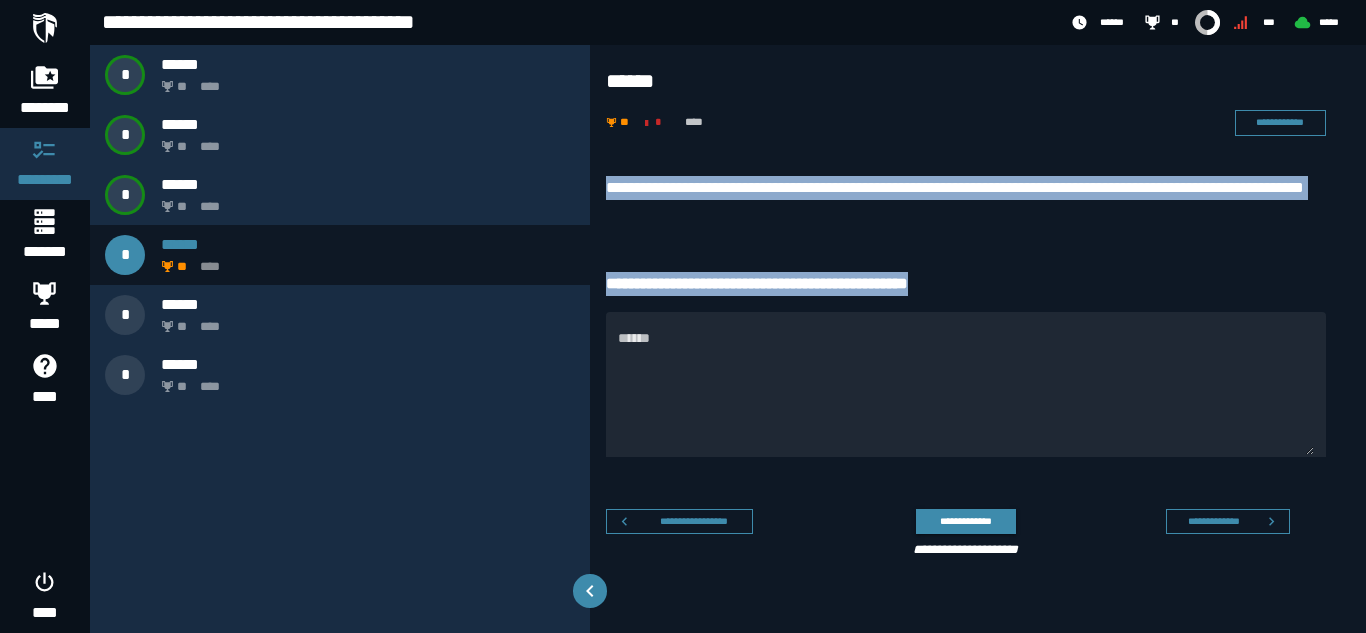 drag, startPoint x: 607, startPoint y: 180, endPoint x: 979, endPoint y: 286, distance: 386.80743 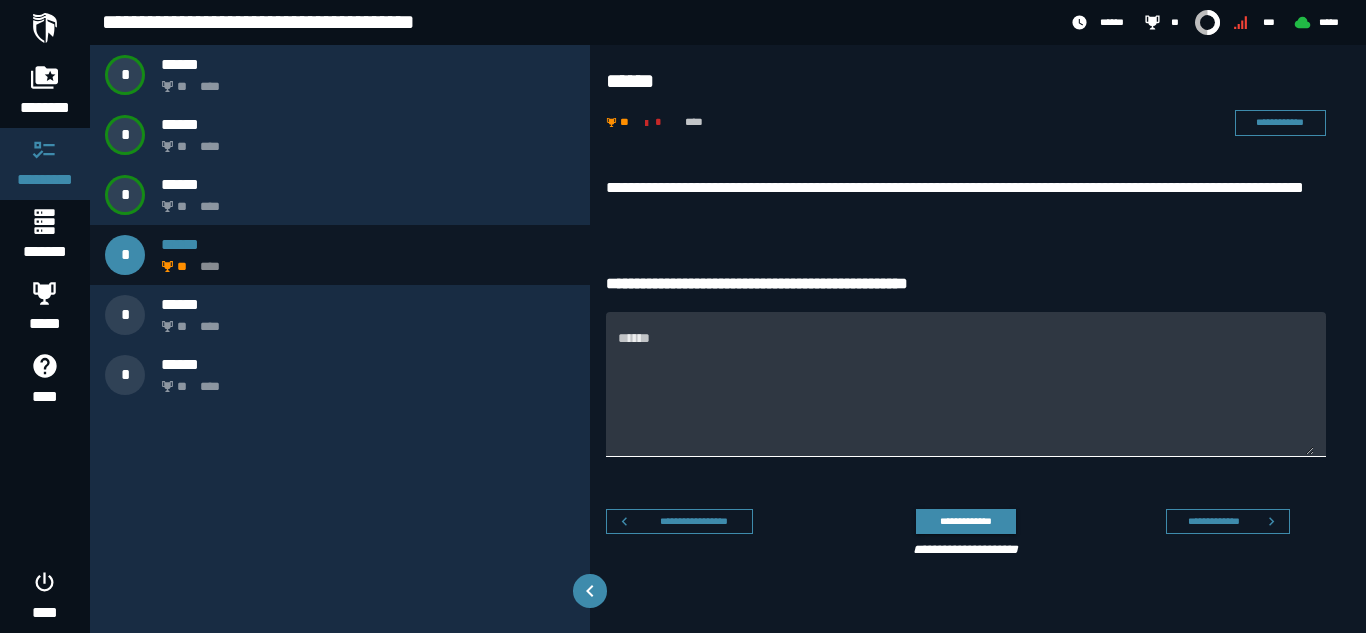 click on "******" at bounding box center [966, 396] 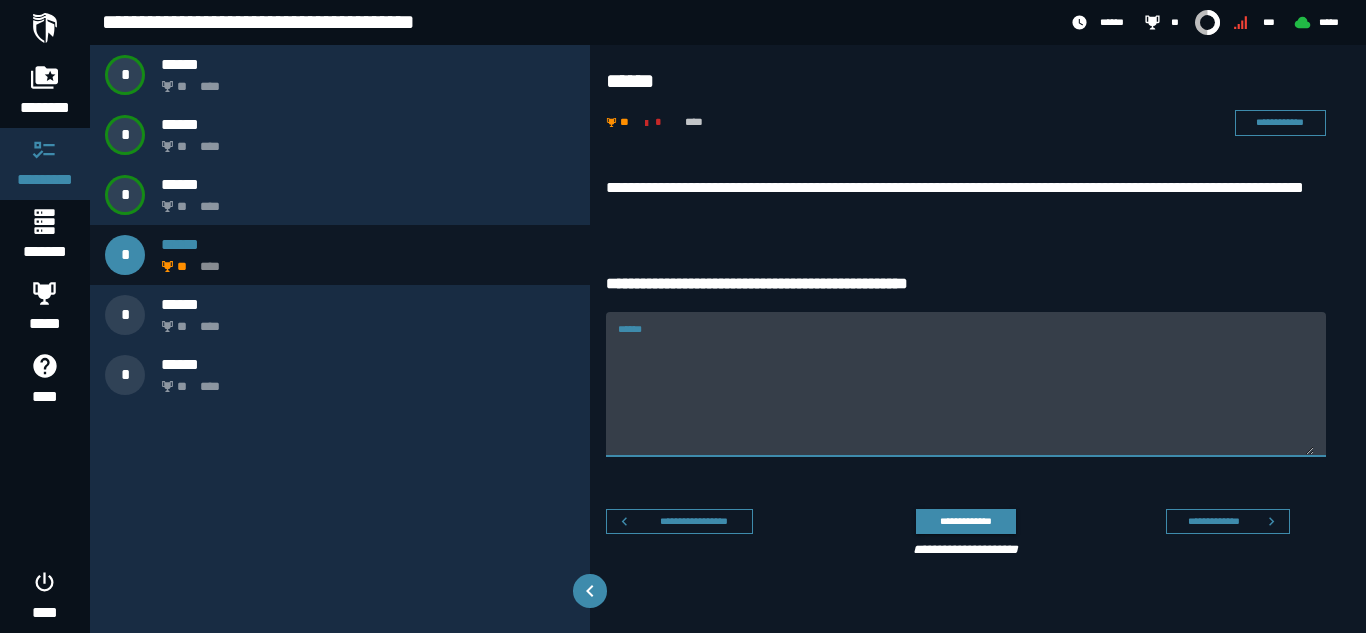 paste on "**********" 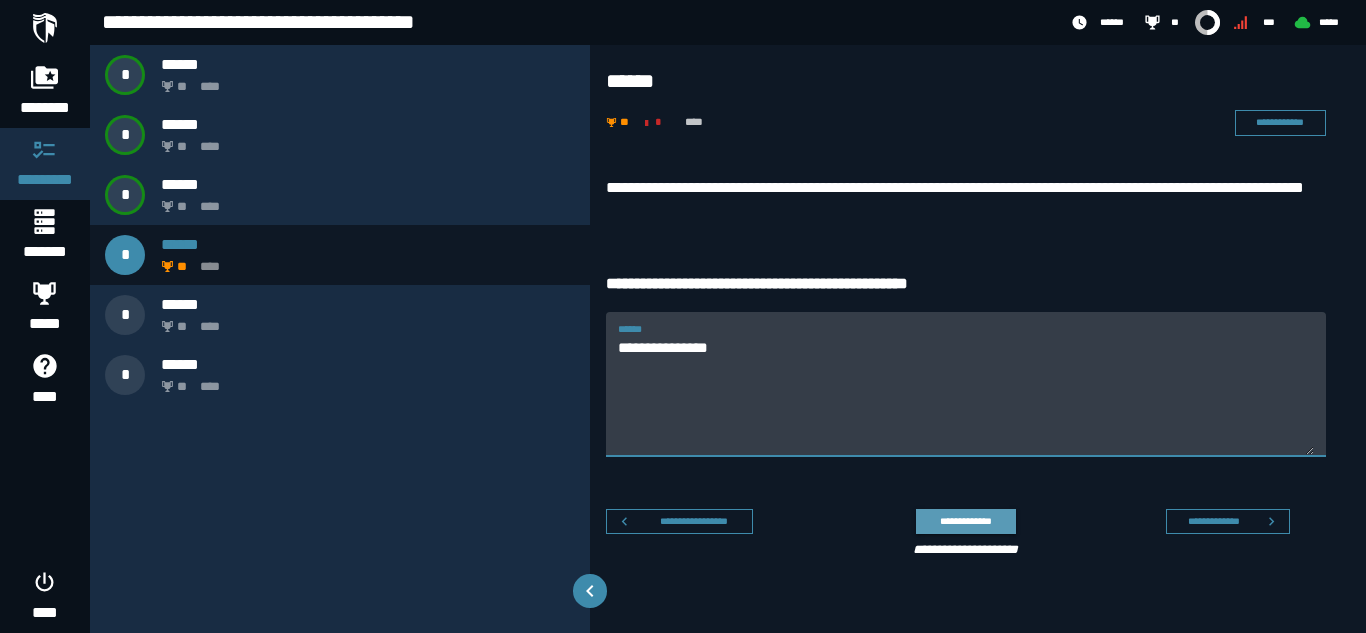 click on "**********" at bounding box center [965, 521] 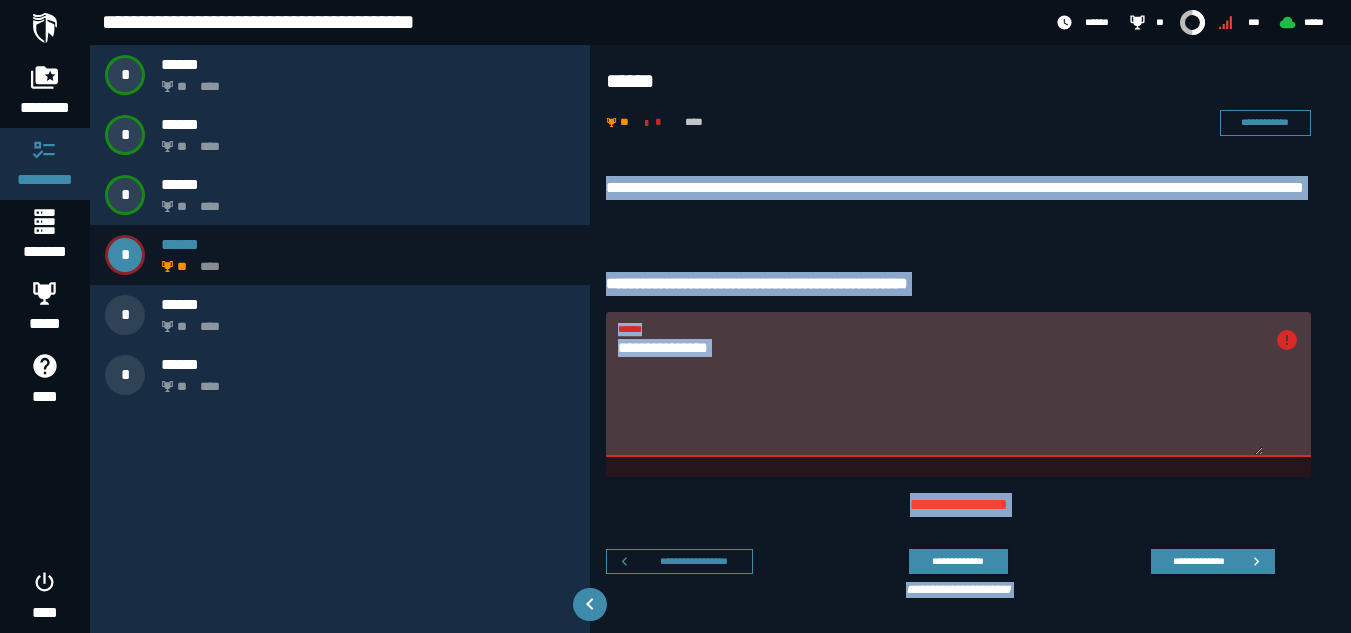 drag, startPoint x: 603, startPoint y: 176, endPoint x: 1104, endPoint y: 559, distance: 630.62665 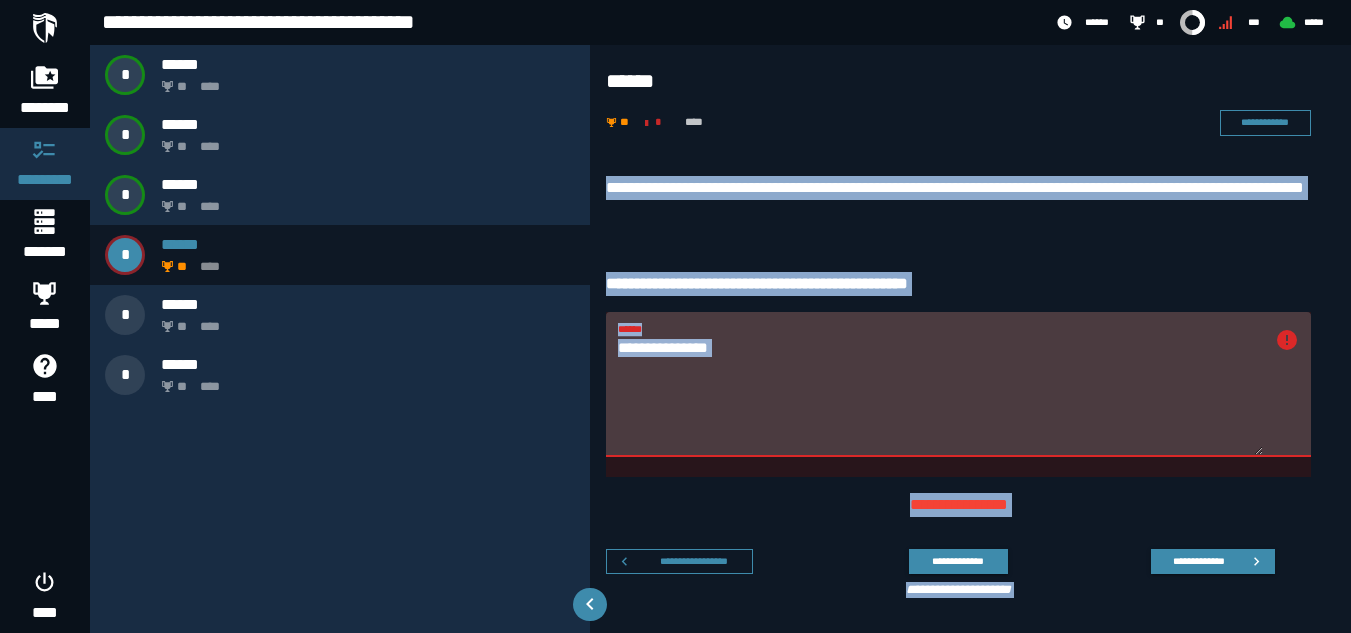 click on "**********" at bounding box center [940, 396] 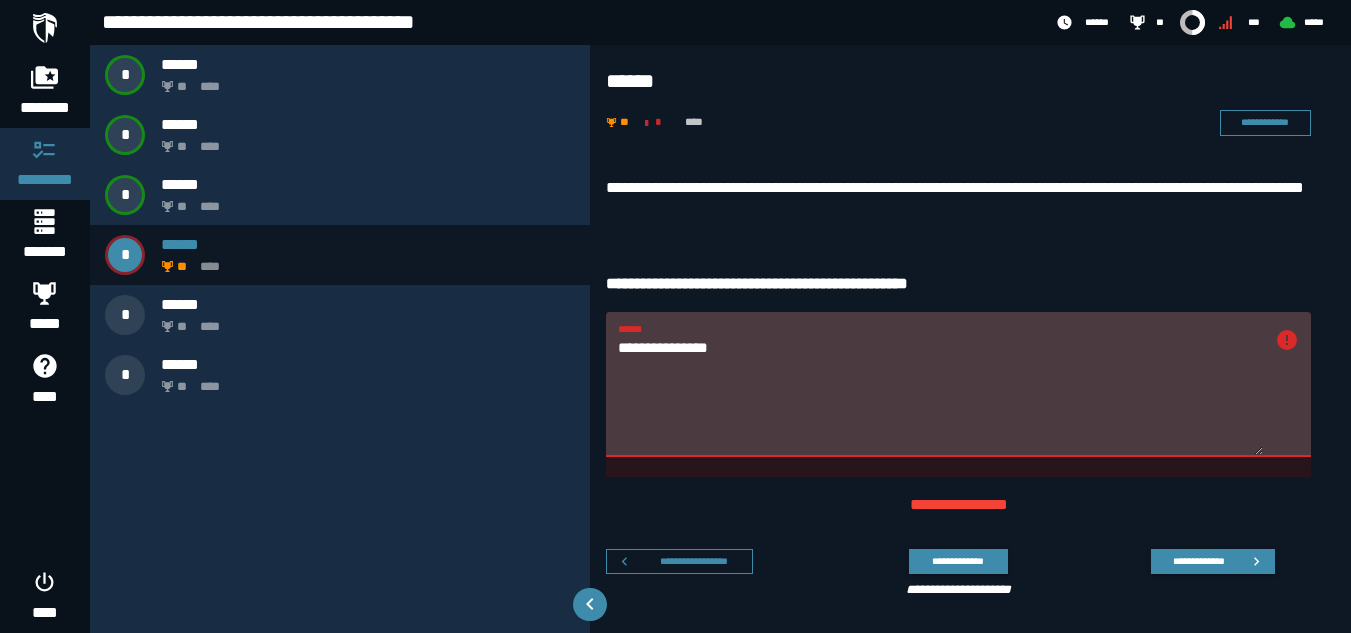 click on "**********" at bounding box center (940, 396) 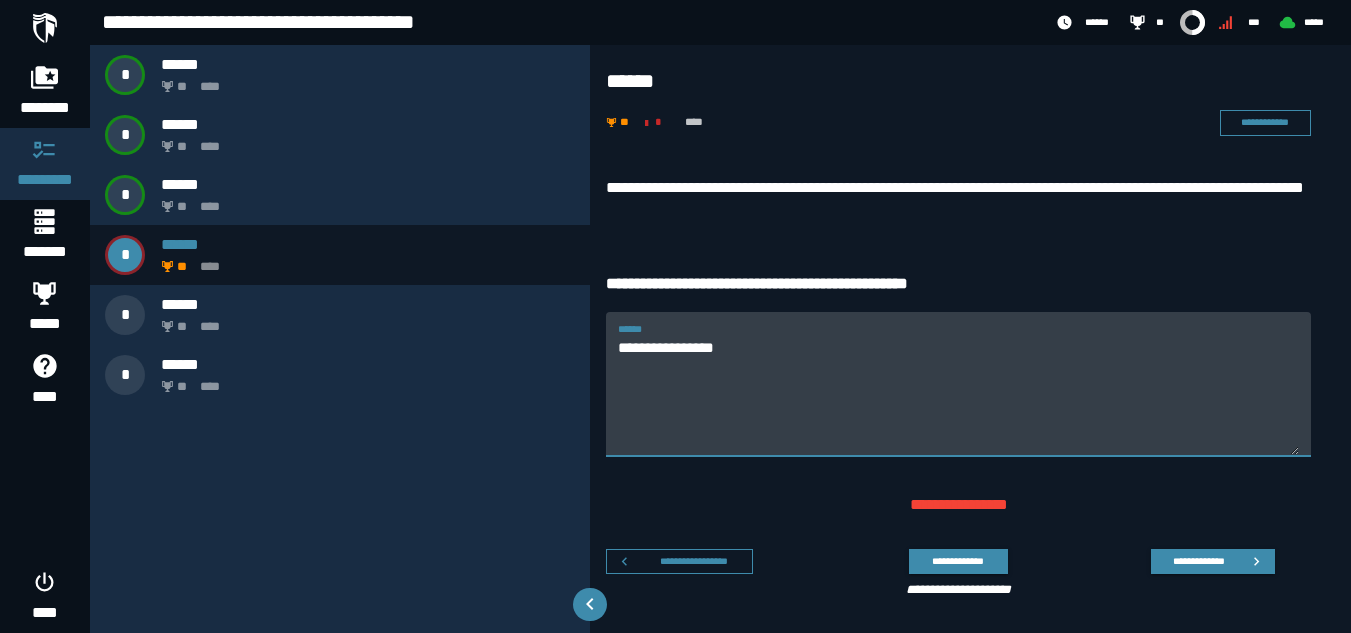 click on "**********" at bounding box center [958, 396] 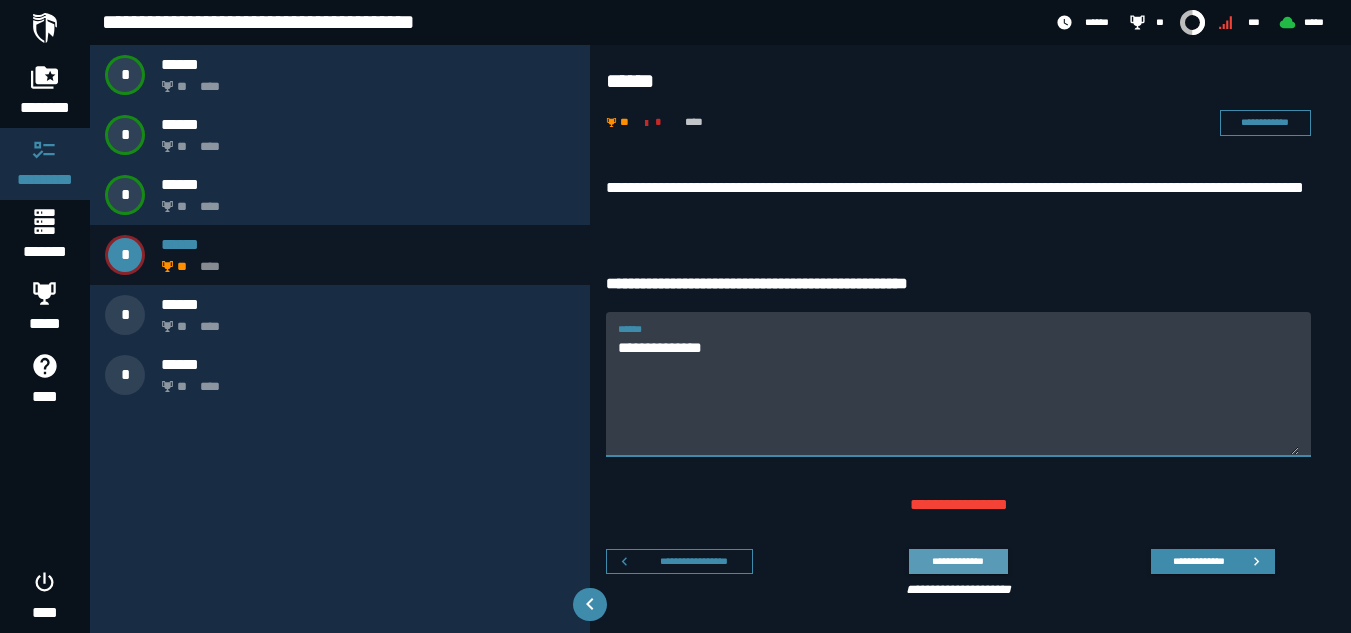 type on "**********" 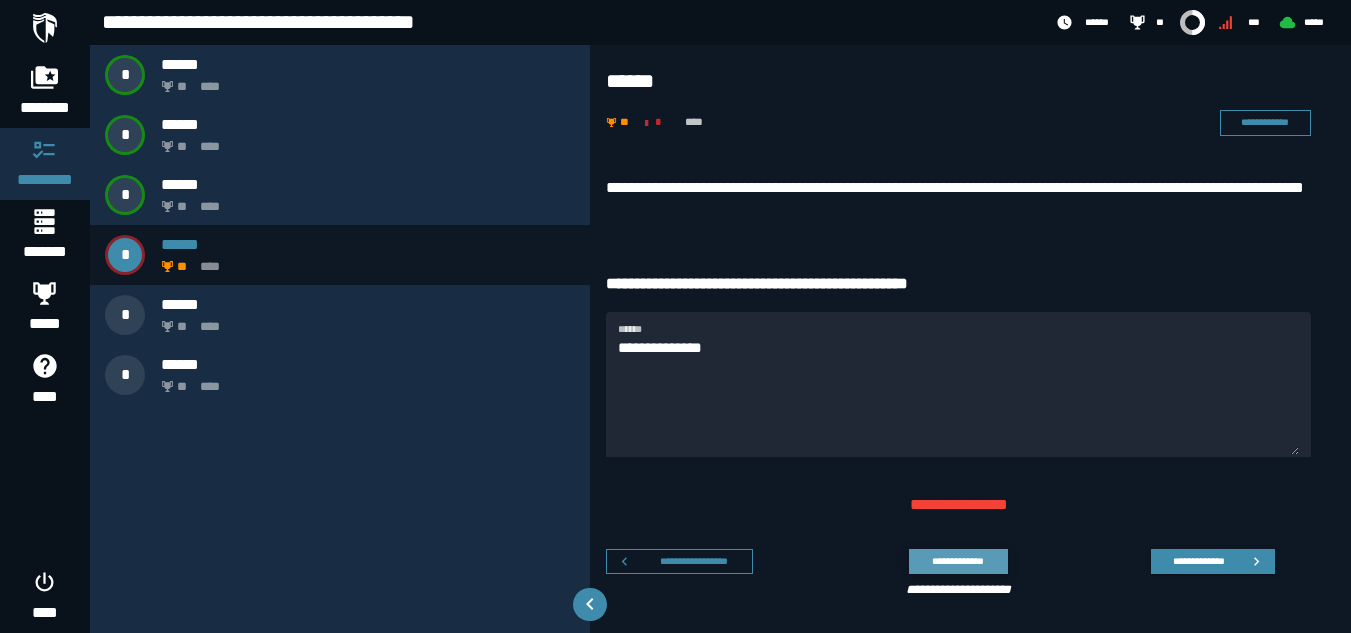 click on "**********" at bounding box center [958, 561] 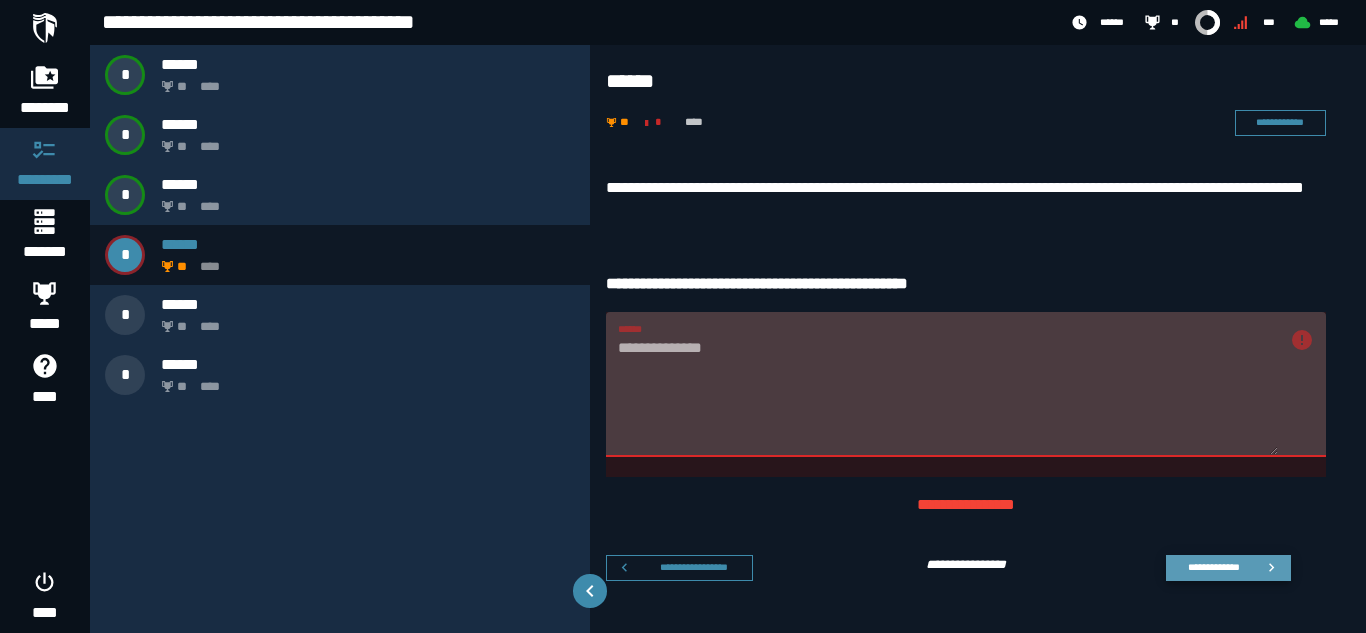 click on "**********" at bounding box center [1213, 567] 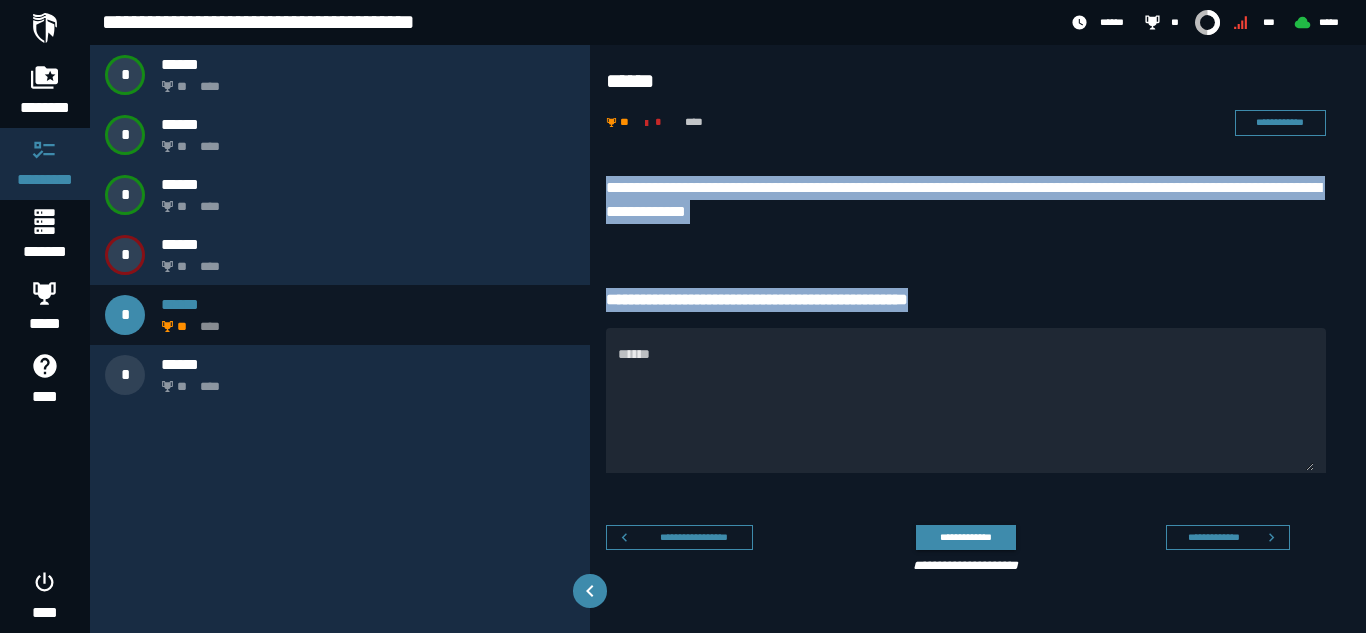 drag, startPoint x: 601, startPoint y: 170, endPoint x: 990, endPoint y: 291, distance: 407.38434 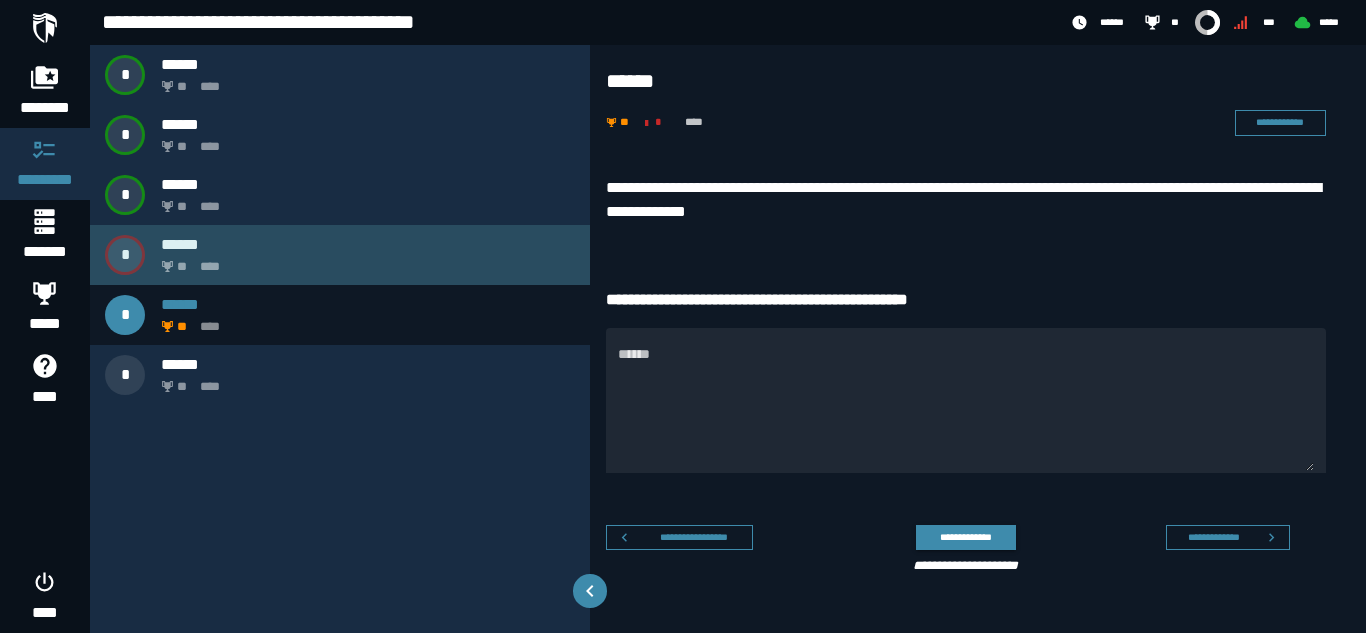 click on "** ****" at bounding box center [364, 261] 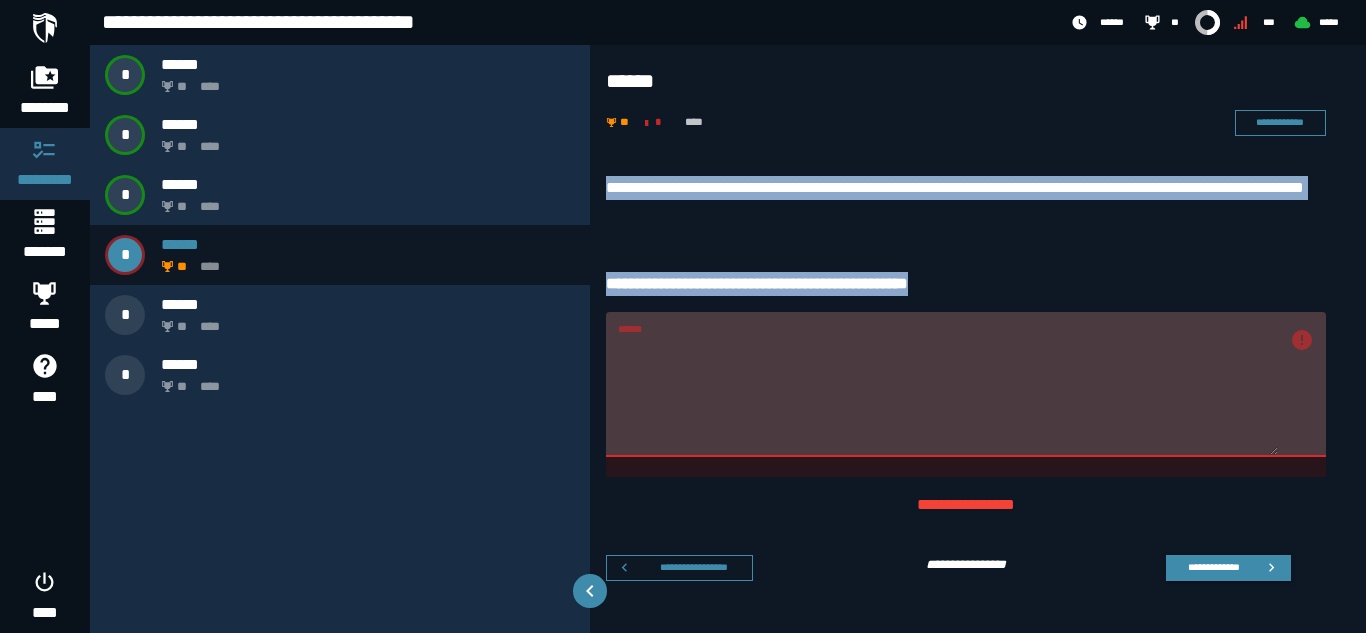 drag, startPoint x: 599, startPoint y: 187, endPoint x: 1018, endPoint y: 285, distance: 430.30804 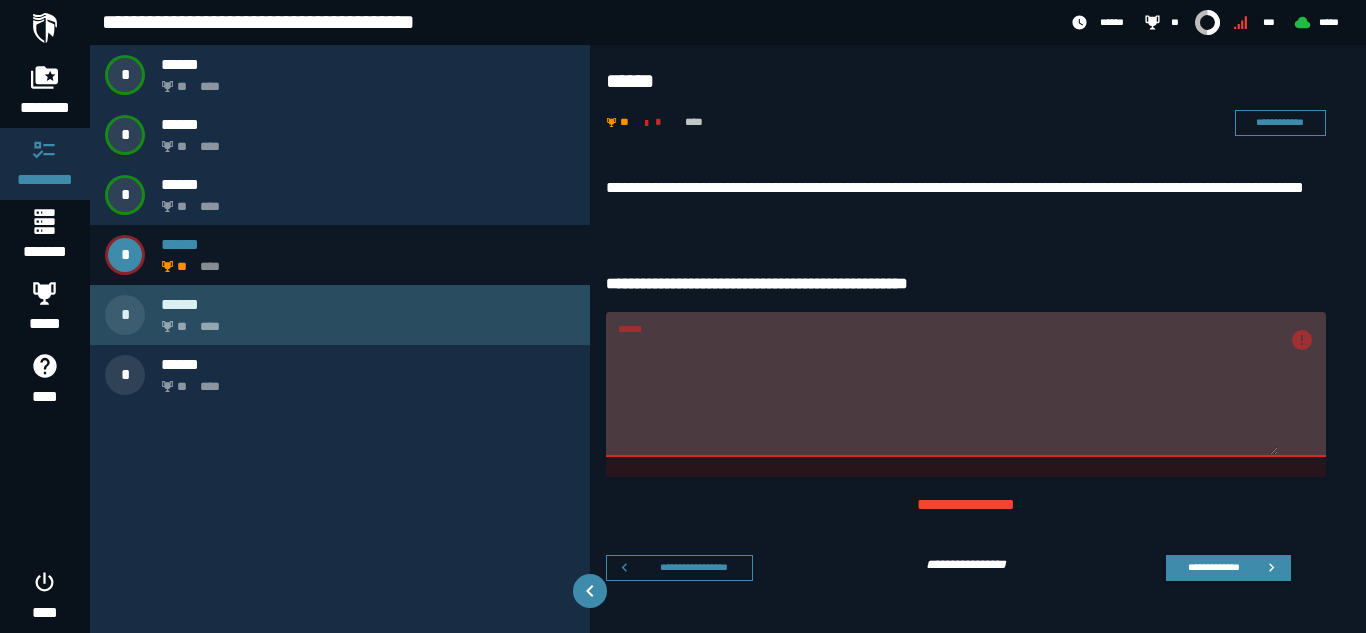 click on "* ****** ** ****" at bounding box center (340, 315) 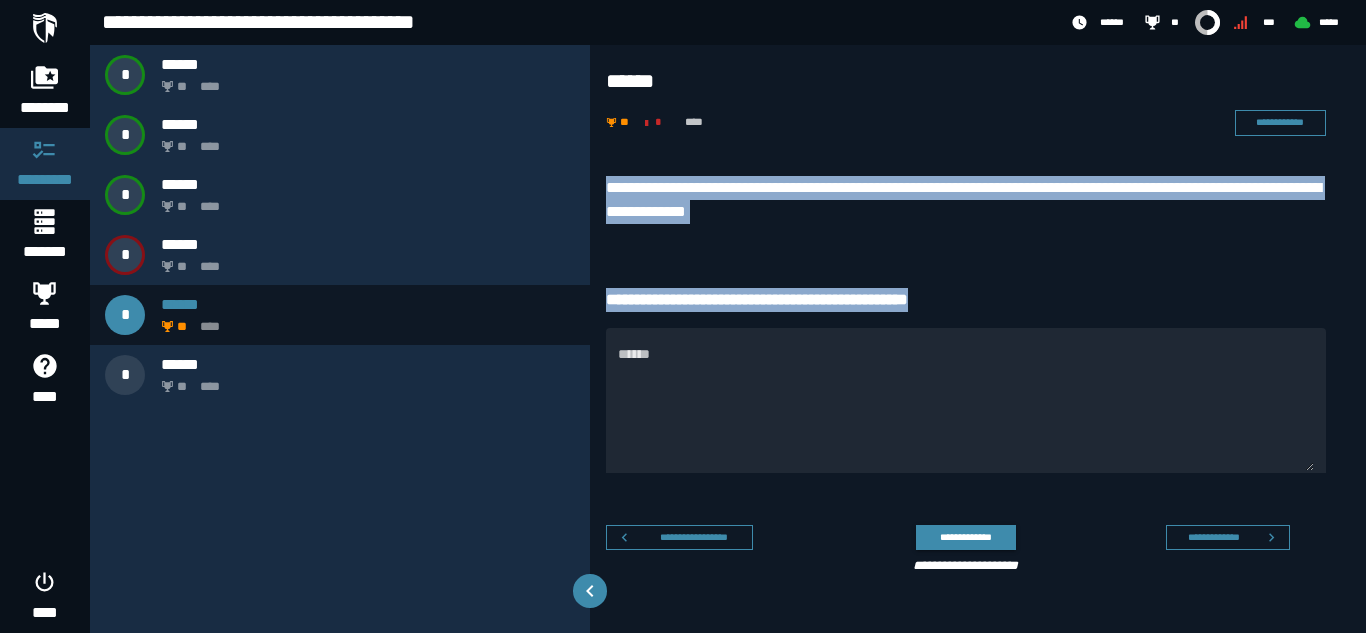 drag, startPoint x: 604, startPoint y: 184, endPoint x: 969, endPoint y: 271, distance: 375.22528 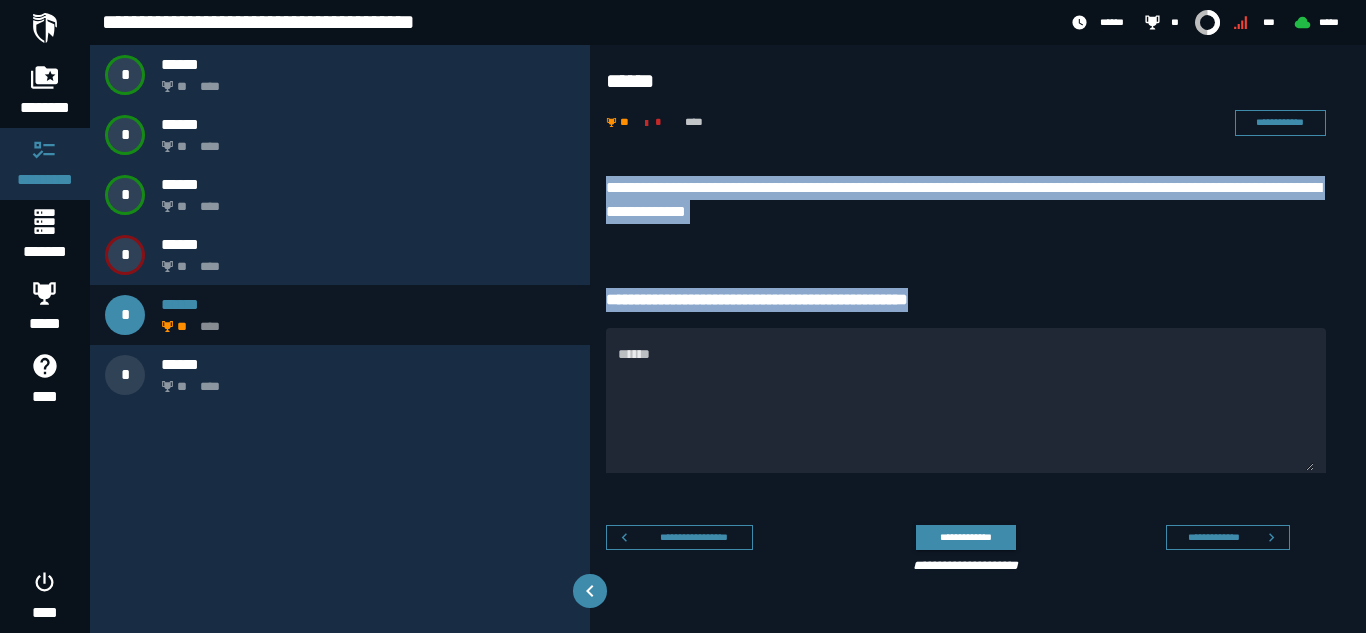 copy on "**********" 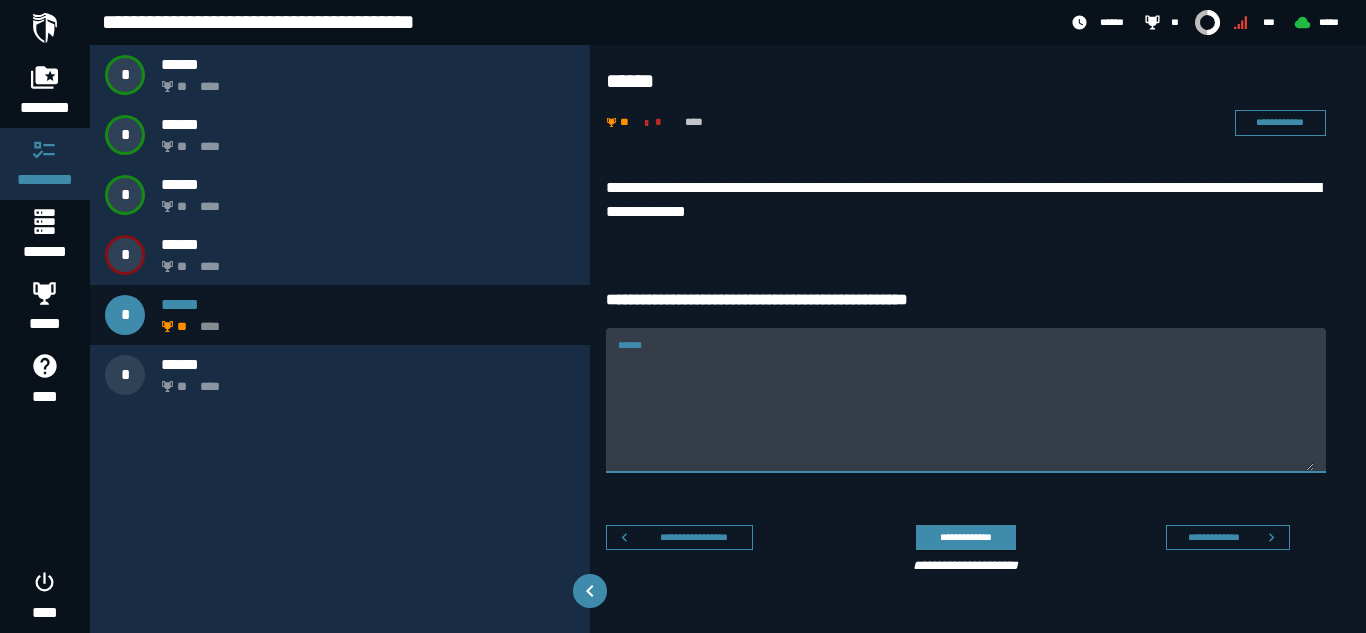 click on "******" at bounding box center (966, 412) 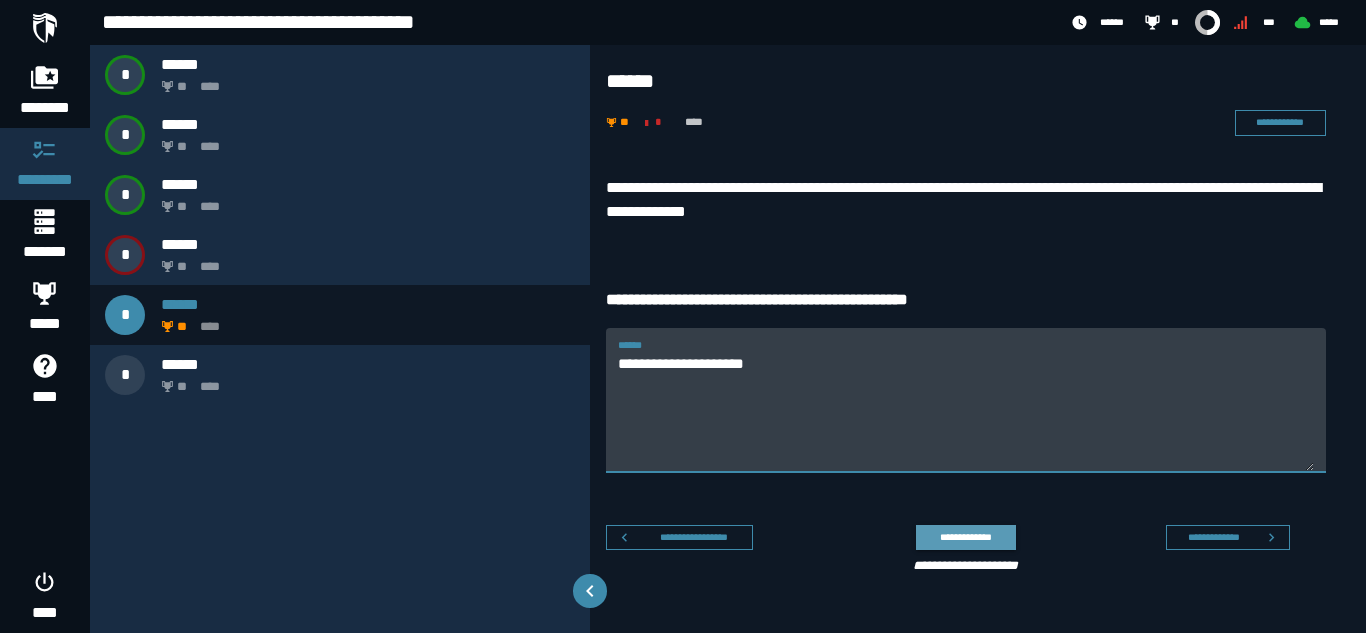 type on "**********" 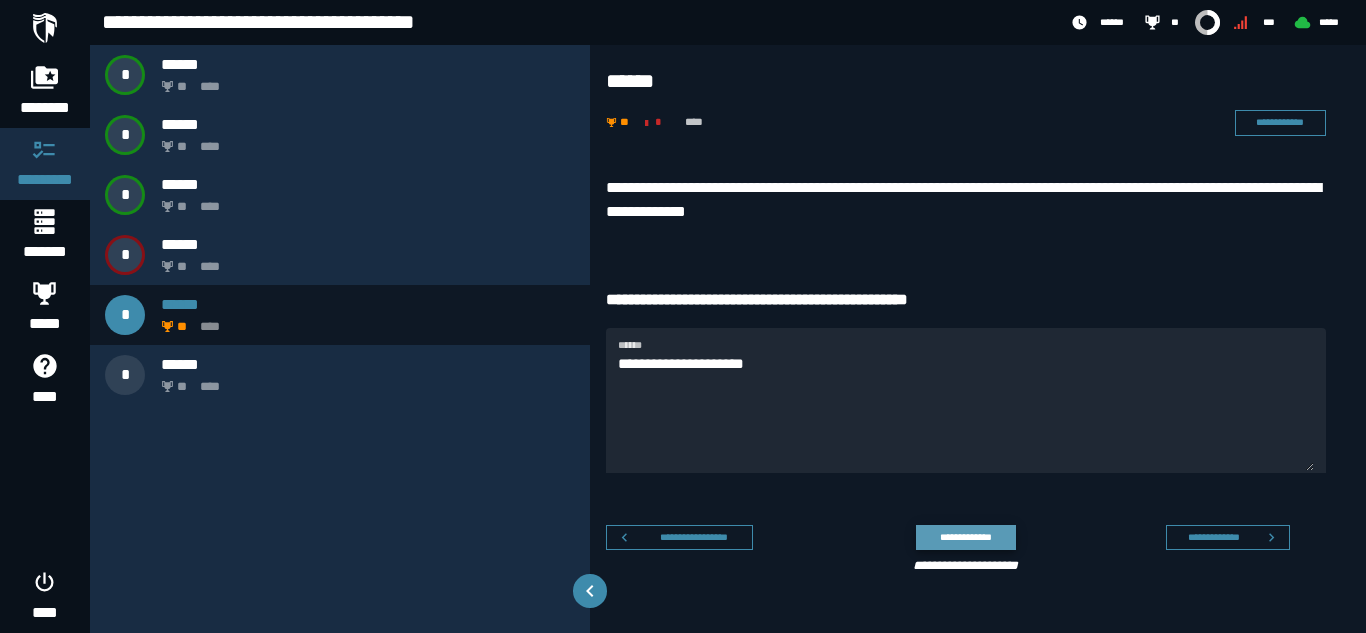click on "**********" at bounding box center [965, 537] 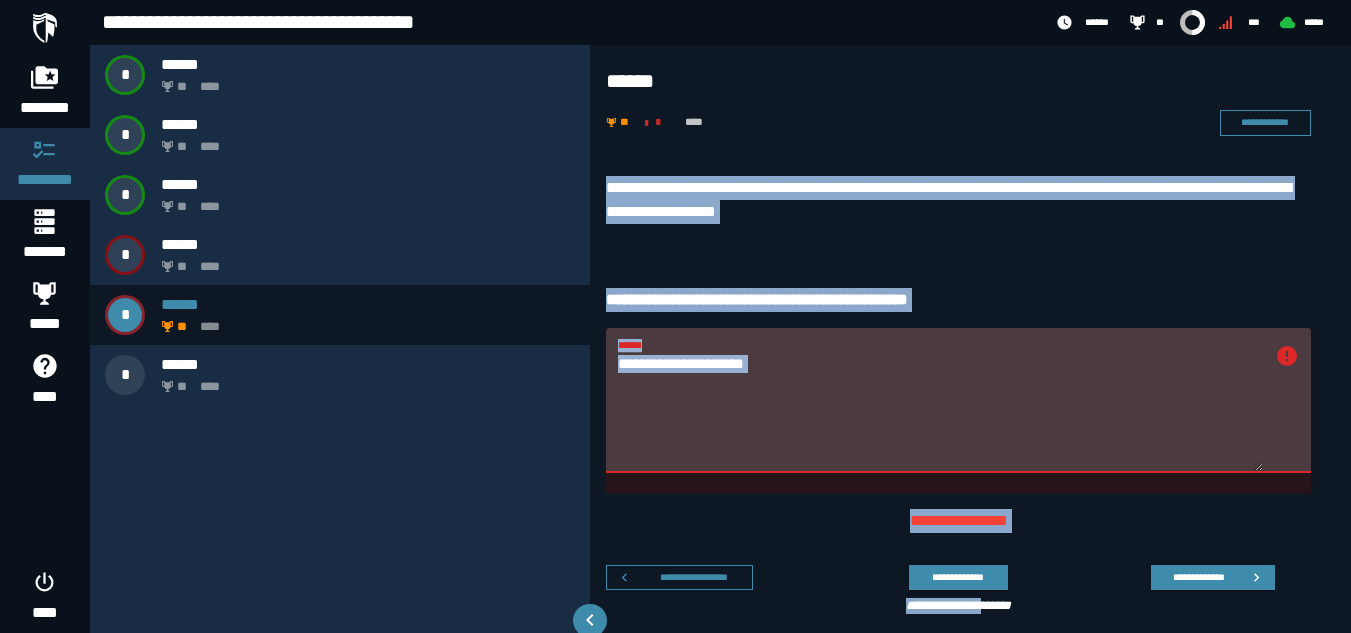 scroll, scrollTop: 29, scrollLeft: 0, axis: vertical 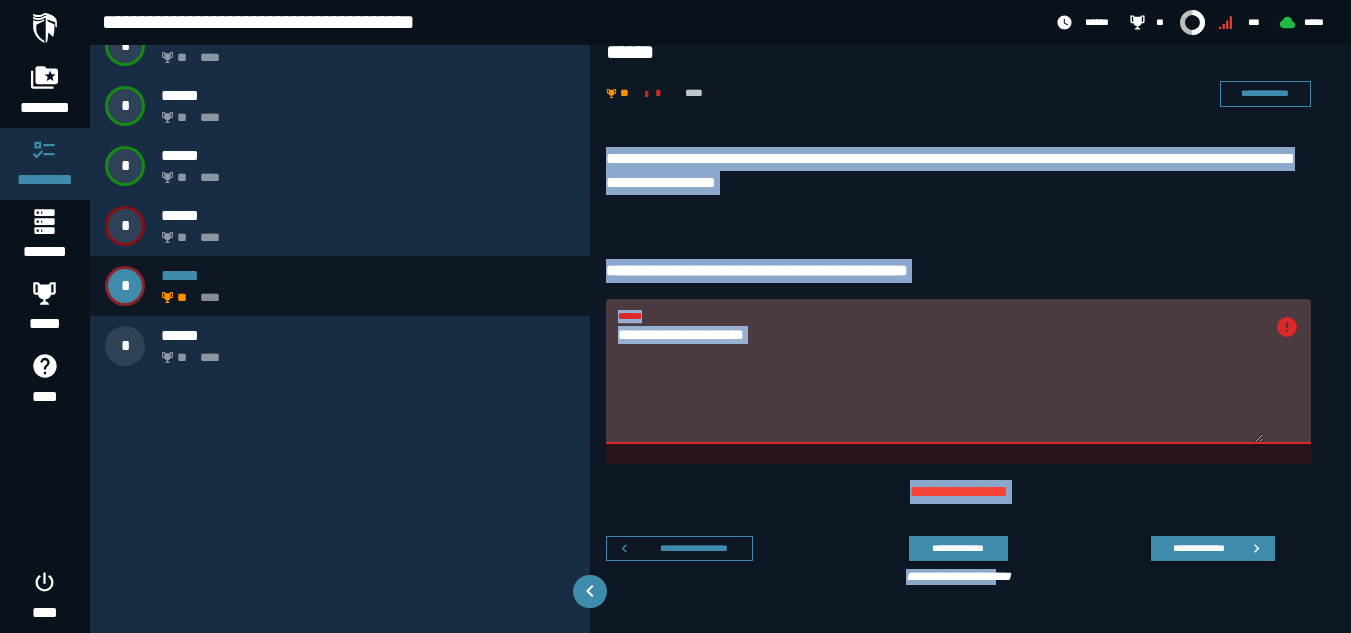 drag, startPoint x: 593, startPoint y: 178, endPoint x: 1011, endPoint y: 653, distance: 632.7314 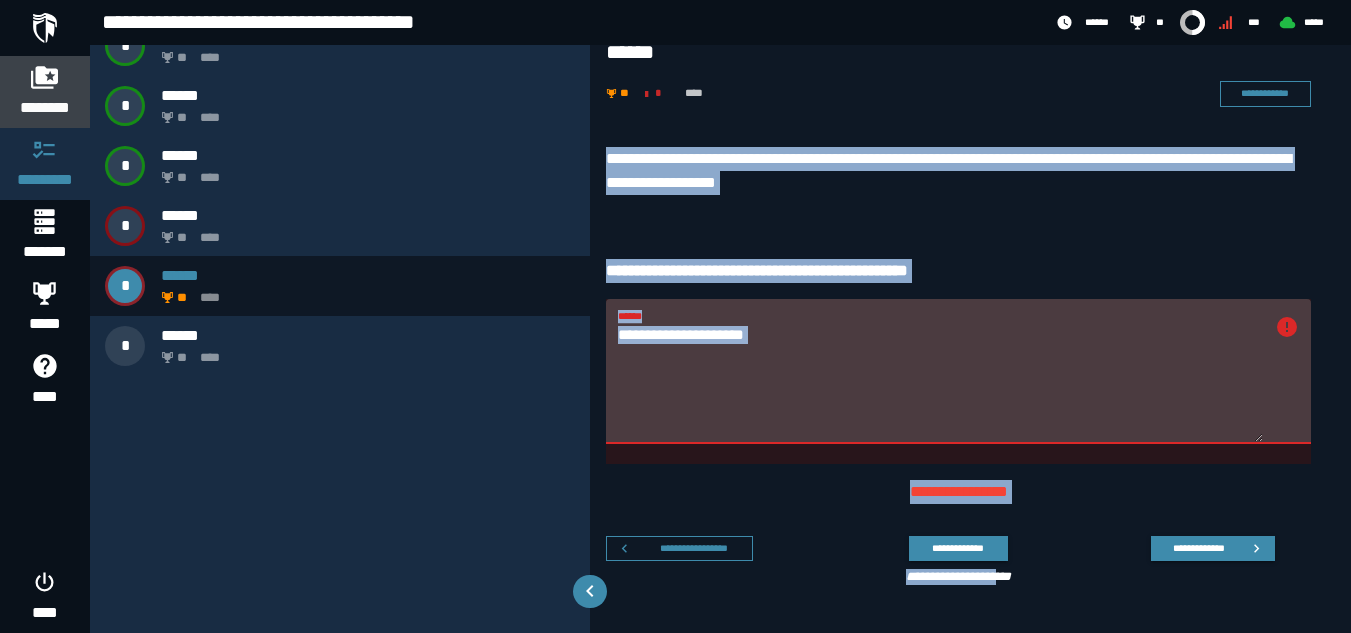 click on "********" at bounding box center (45, 108) 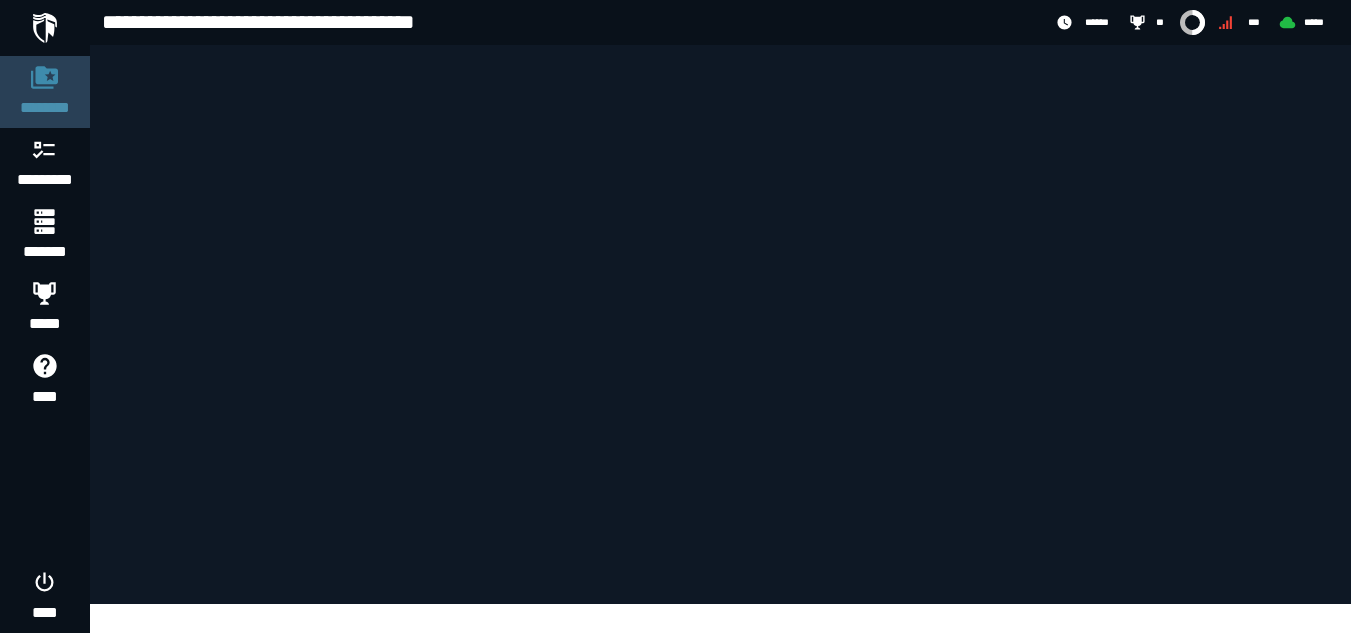 scroll, scrollTop: 0, scrollLeft: 0, axis: both 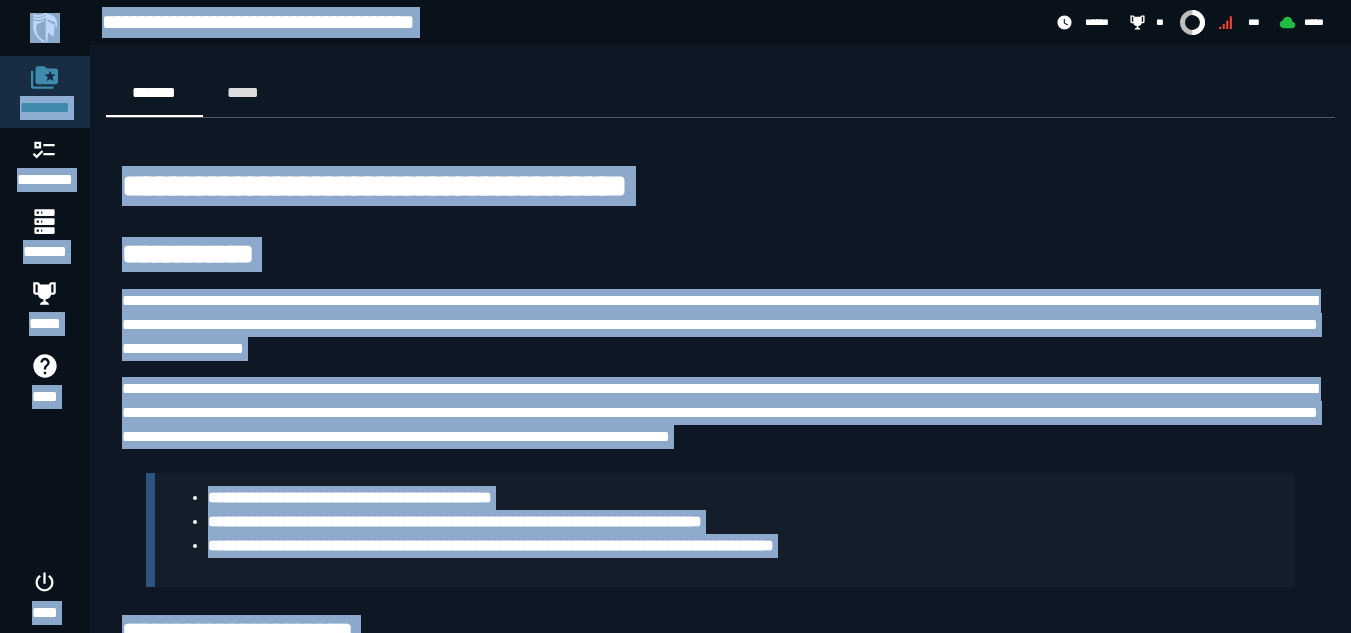 click on "******* *****" at bounding box center [720, 93] 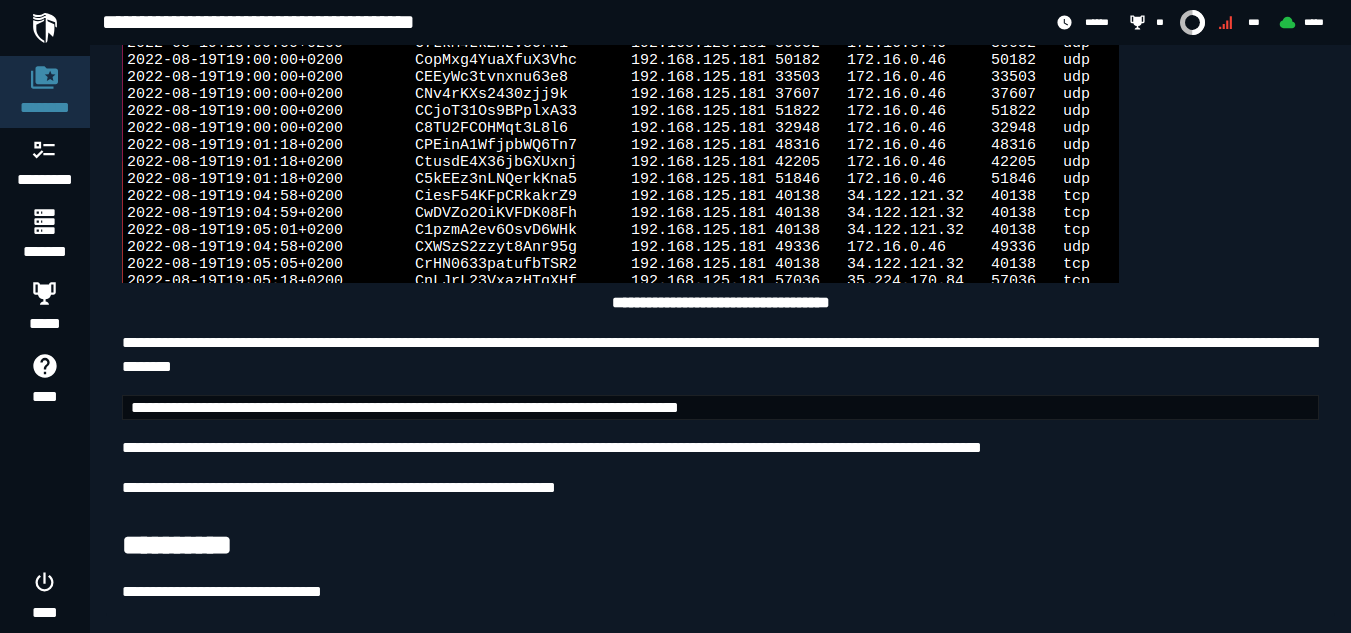 scroll, scrollTop: 5308, scrollLeft: 0, axis: vertical 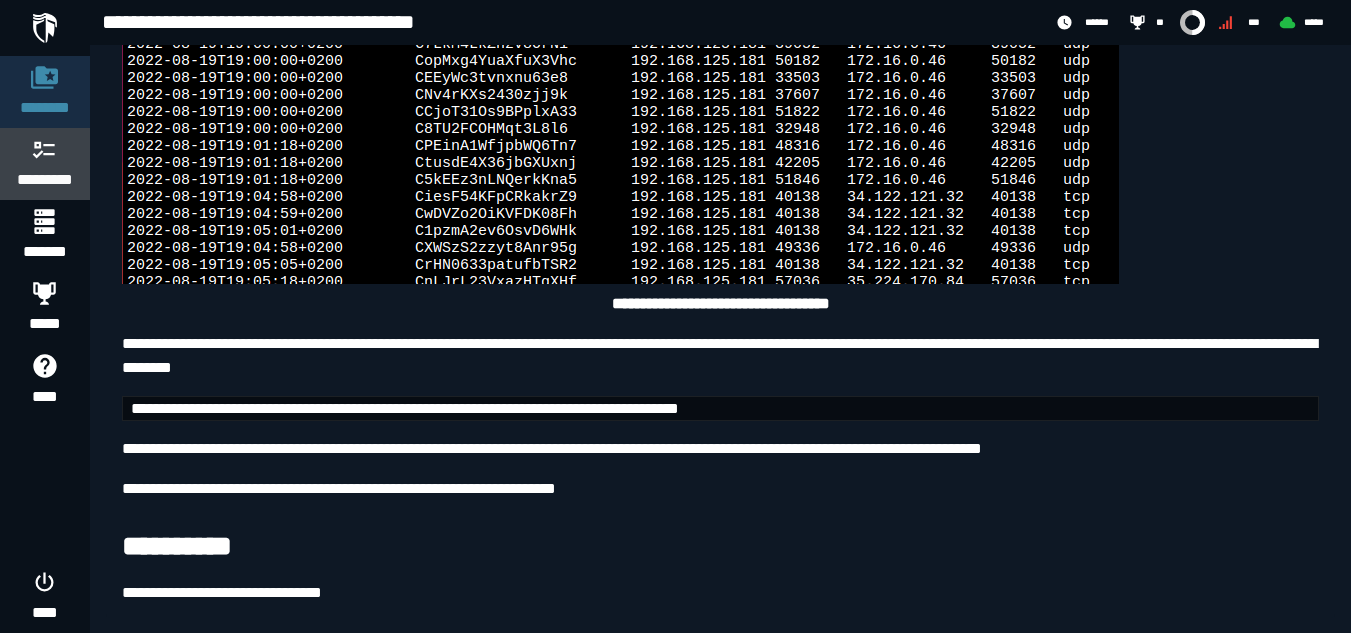 click on "*********" at bounding box center [45, 180] 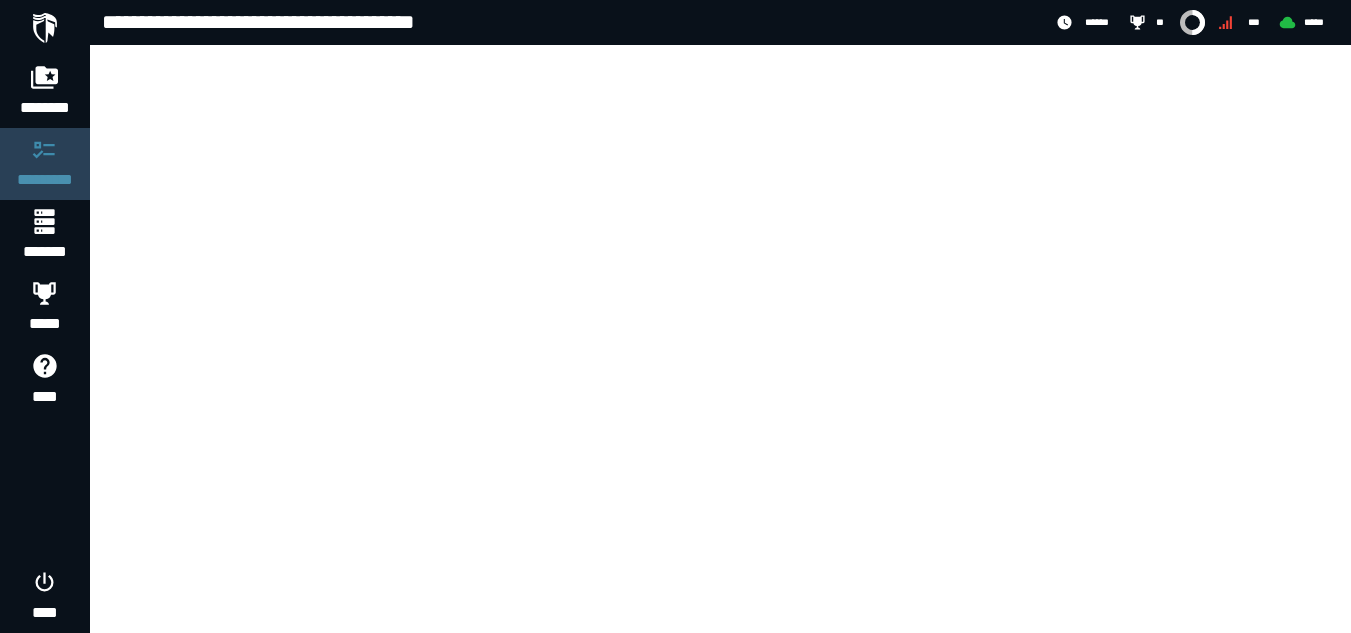 scroll, scrollTop: 0, scrollLeft: 0, axis: both 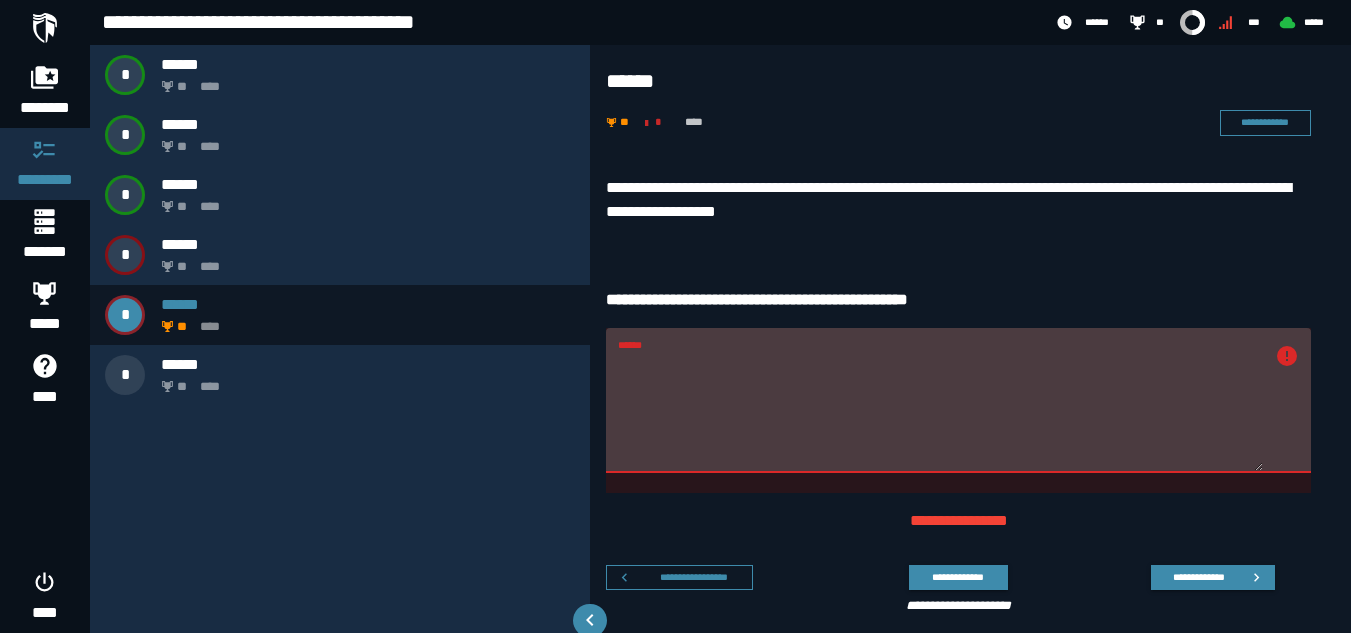 click on "**********" at bounding box center [958, 200] 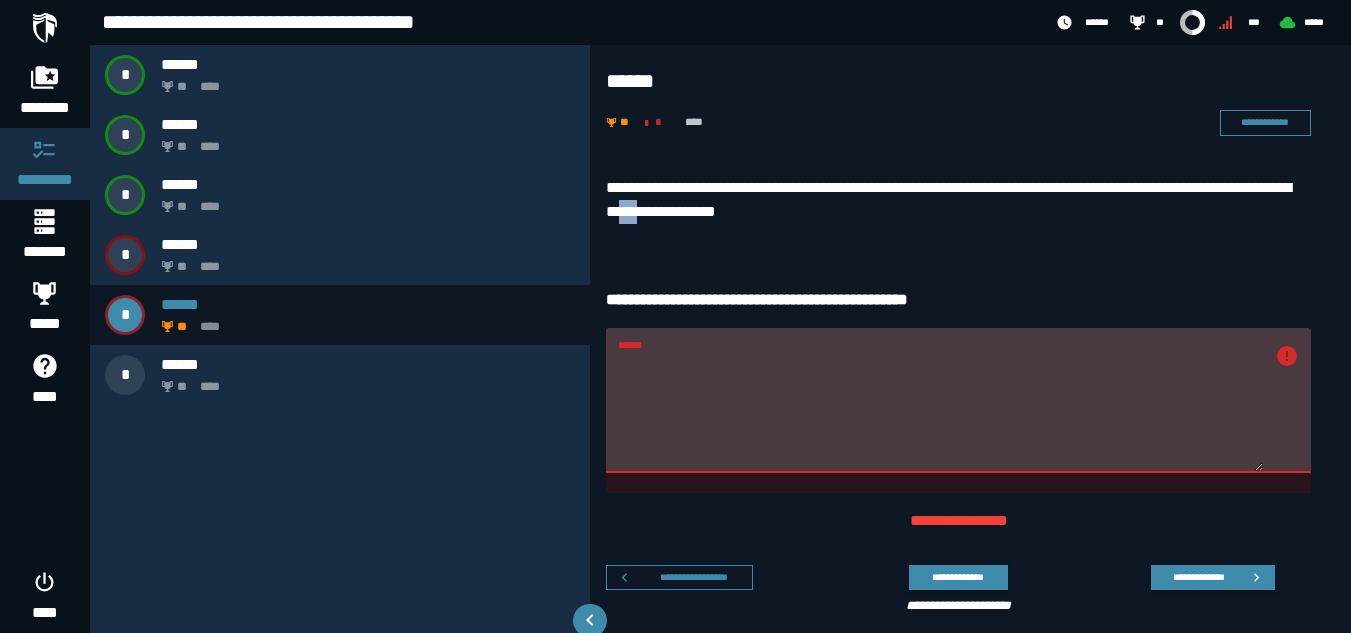 click on "**********" at bounding box center [958, 200] 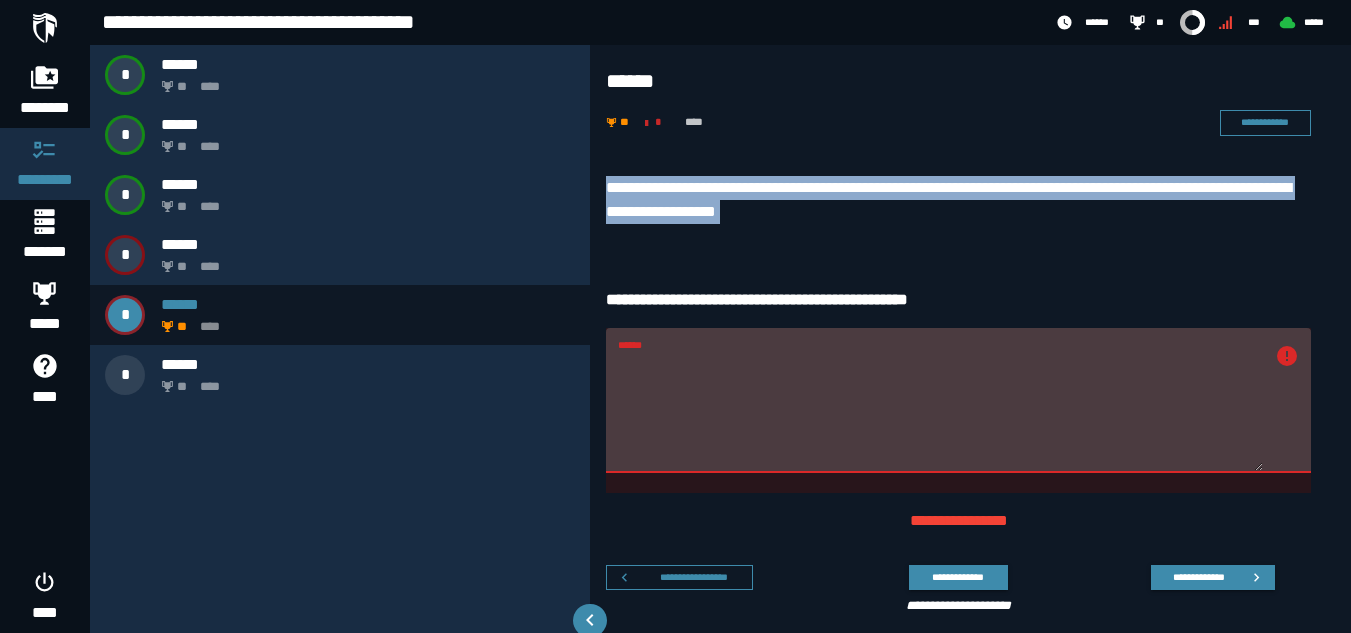 click on "**********" at bounding box center [958, 200] 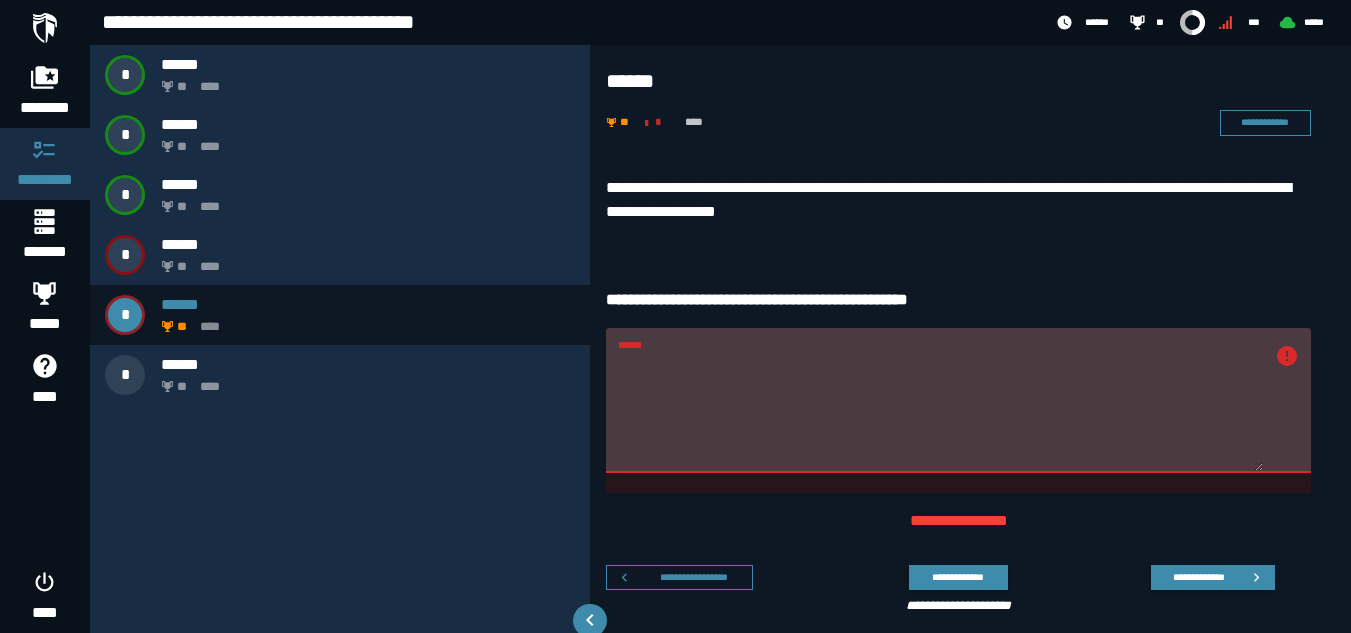 click on "******" at bounding box center (940, 412) 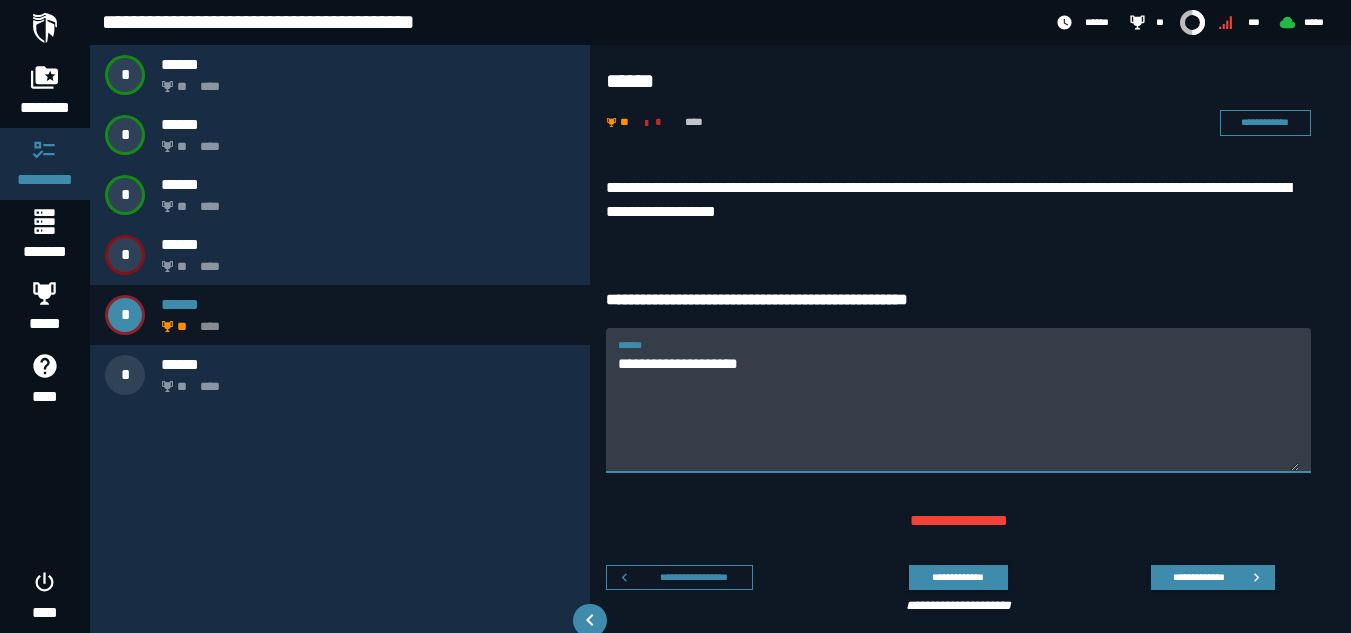 click on "**********" at bounding box center (958, 412) 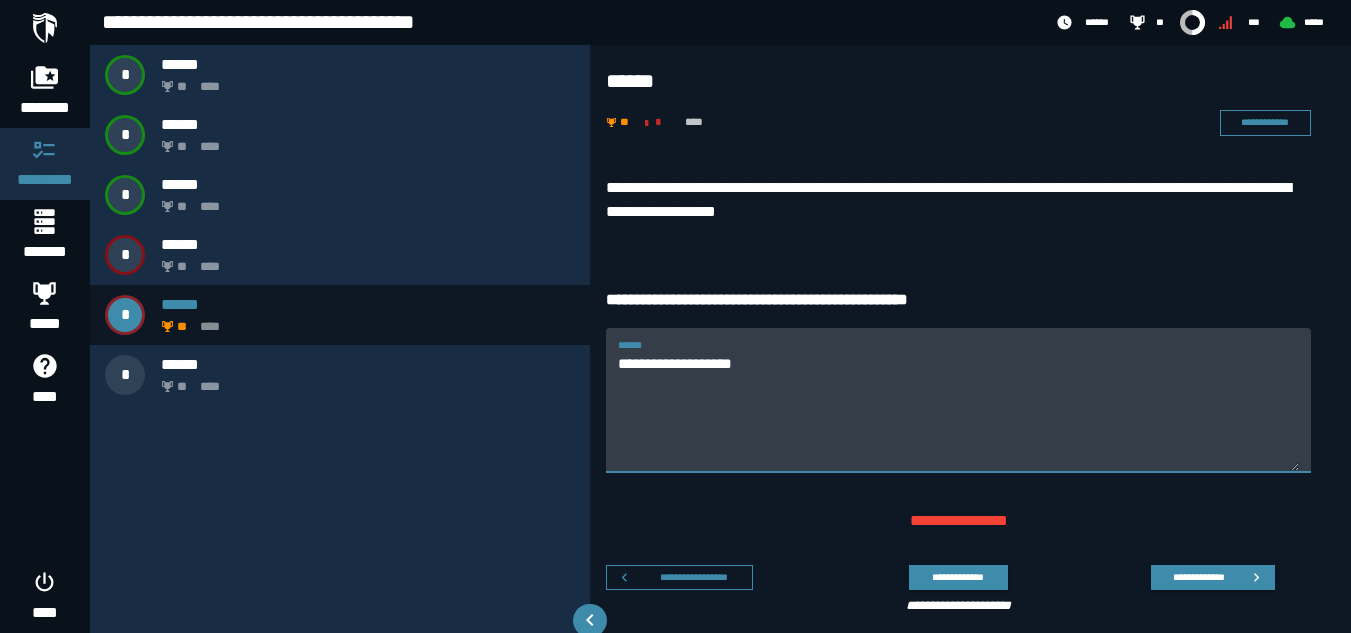 click on "**********" at bounding box center [958, 412] 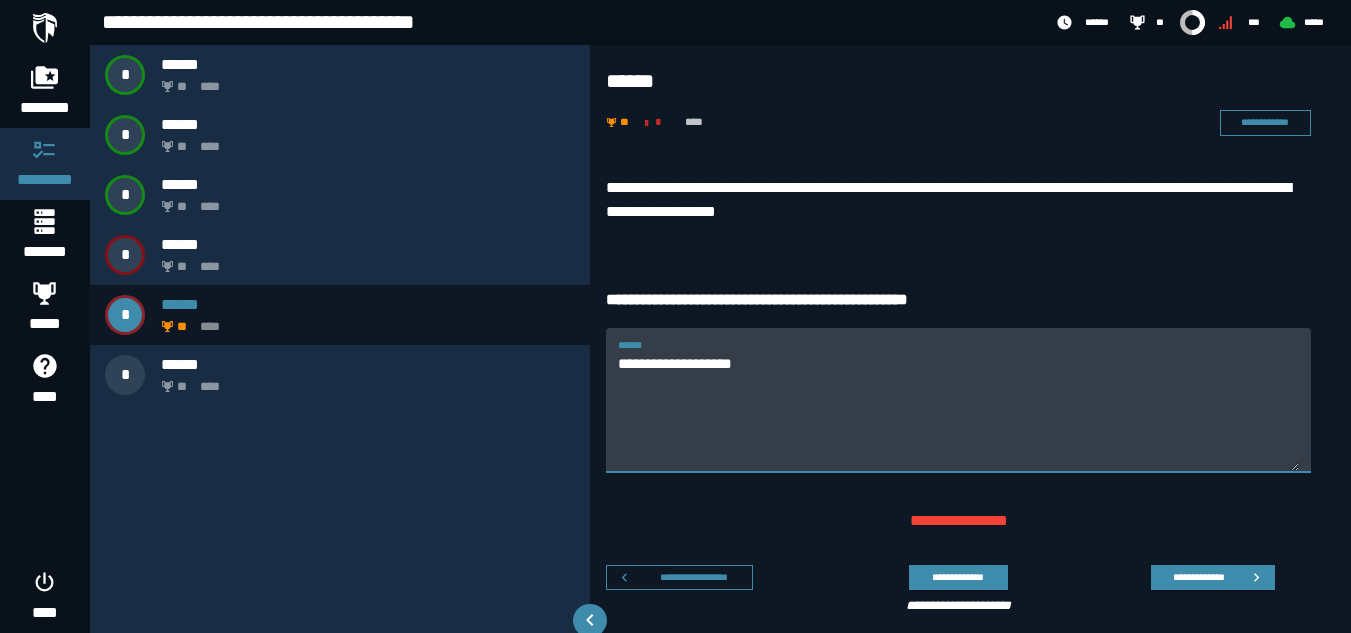 click on "**********" at bounding box center (958, 412) 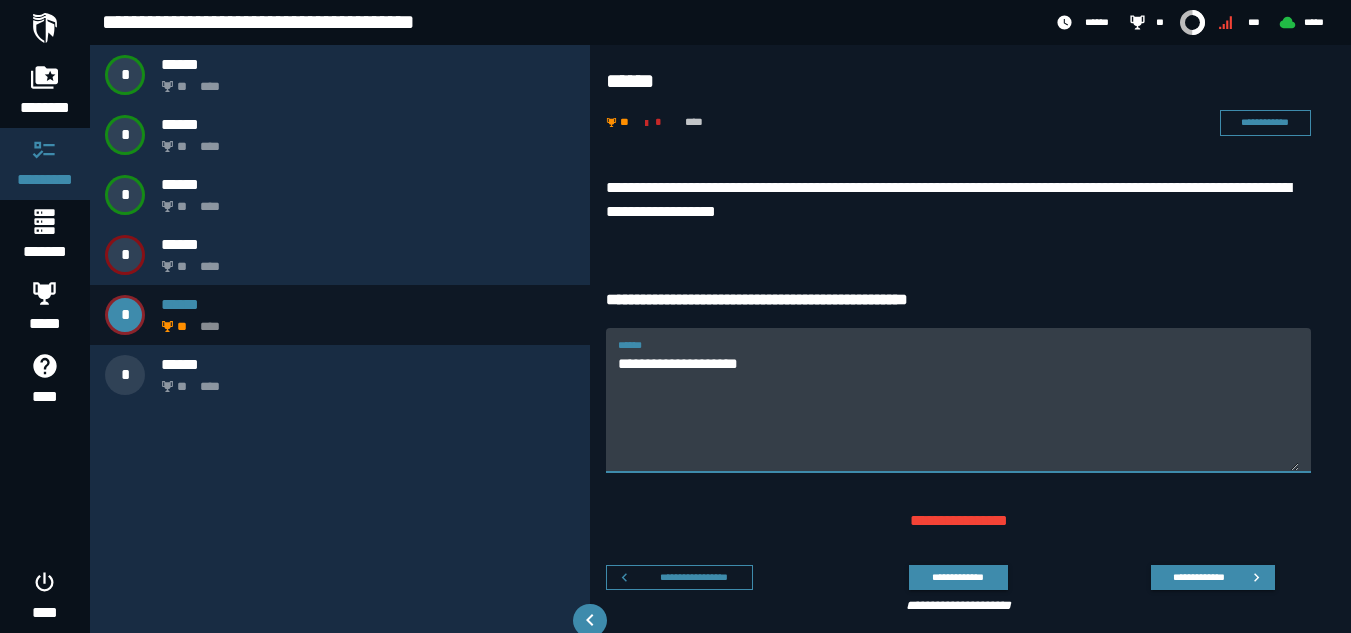 type on "**********" 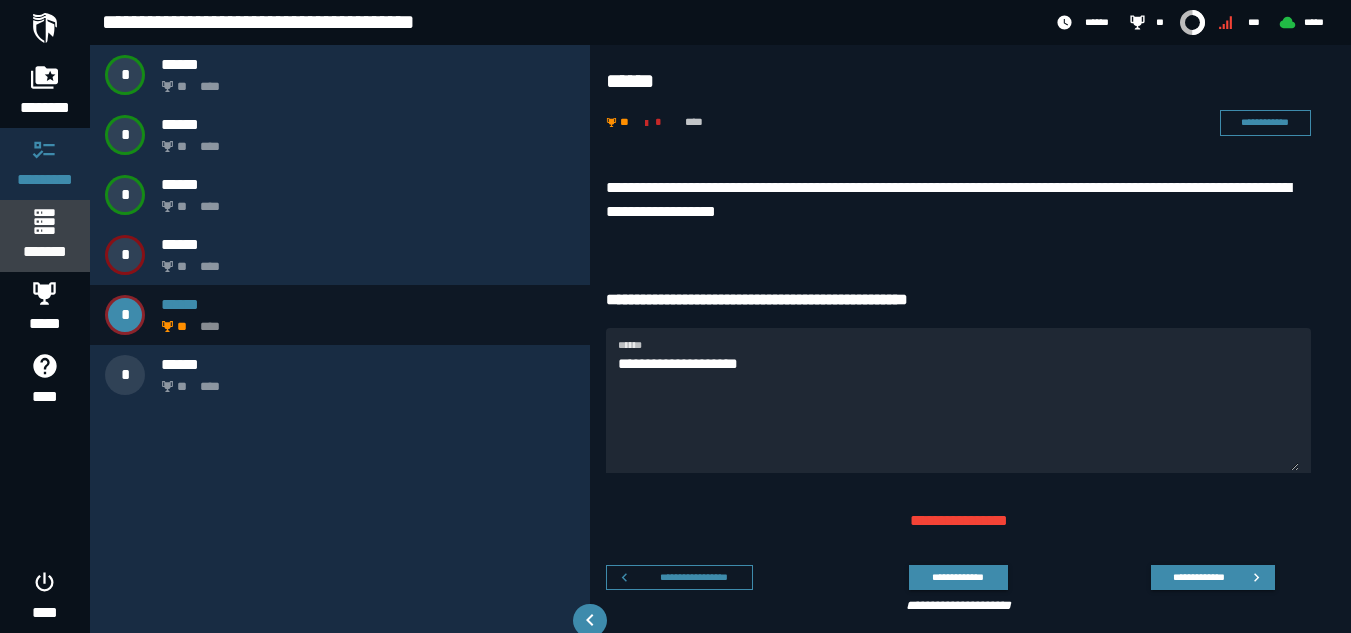 click at bounding box center (44, 221) 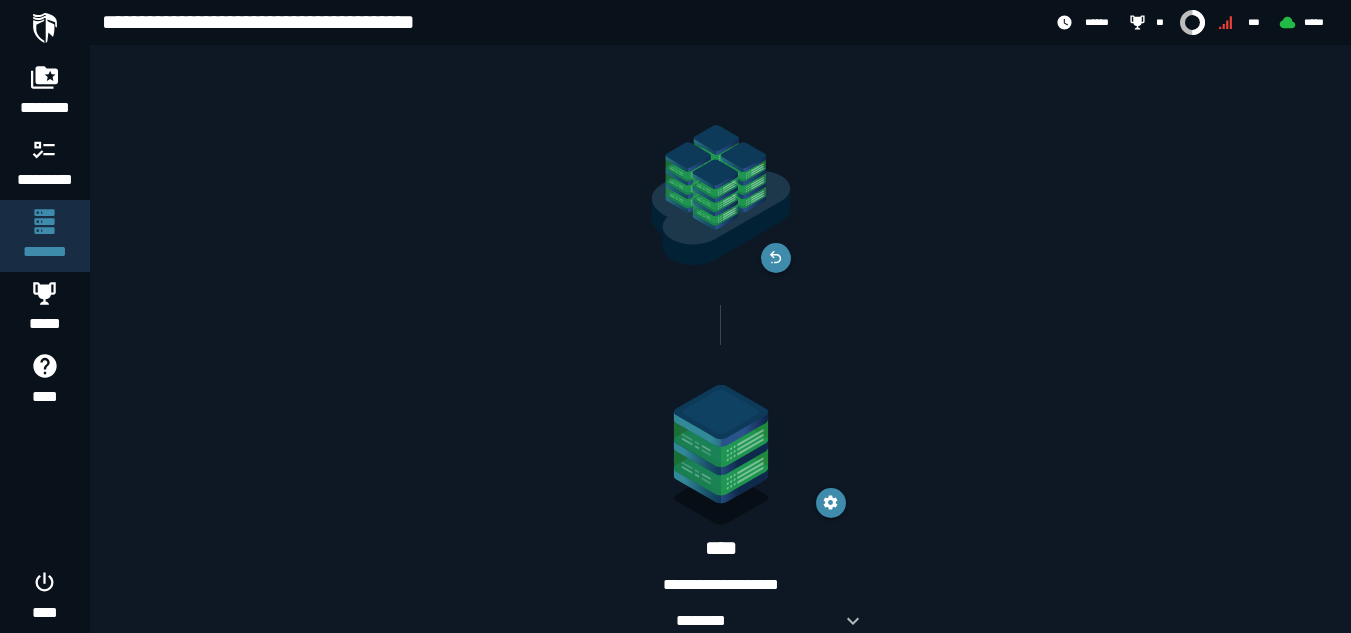 scroll, scrollTop: 58, scrollLeft: 0, axis: vertical 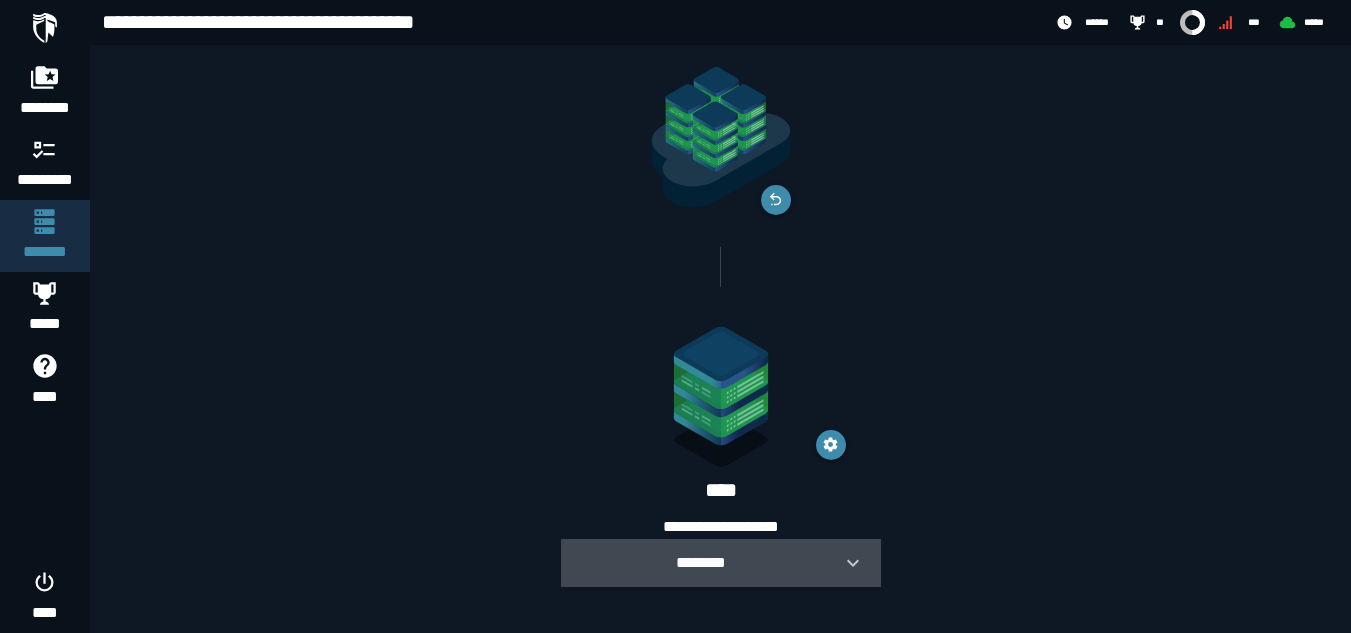 click at bounding box center (845, 563) 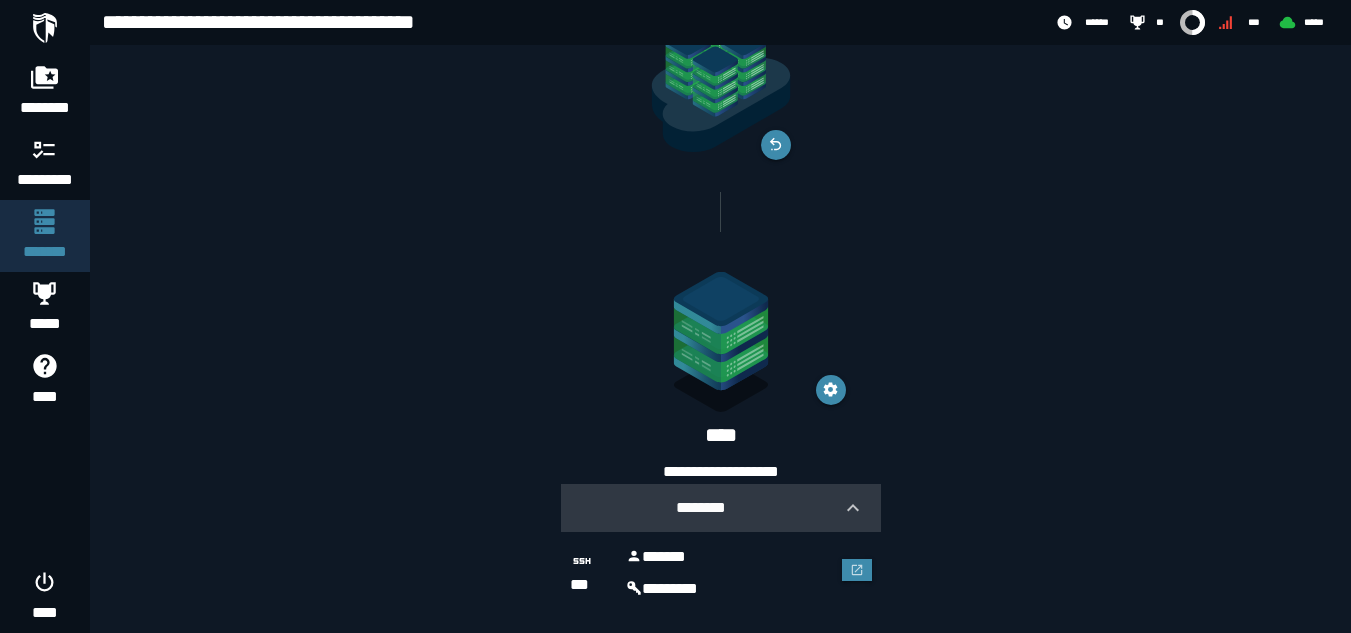 scroll, scrollTop: 114, scrollLeft: 0, axis: vertical 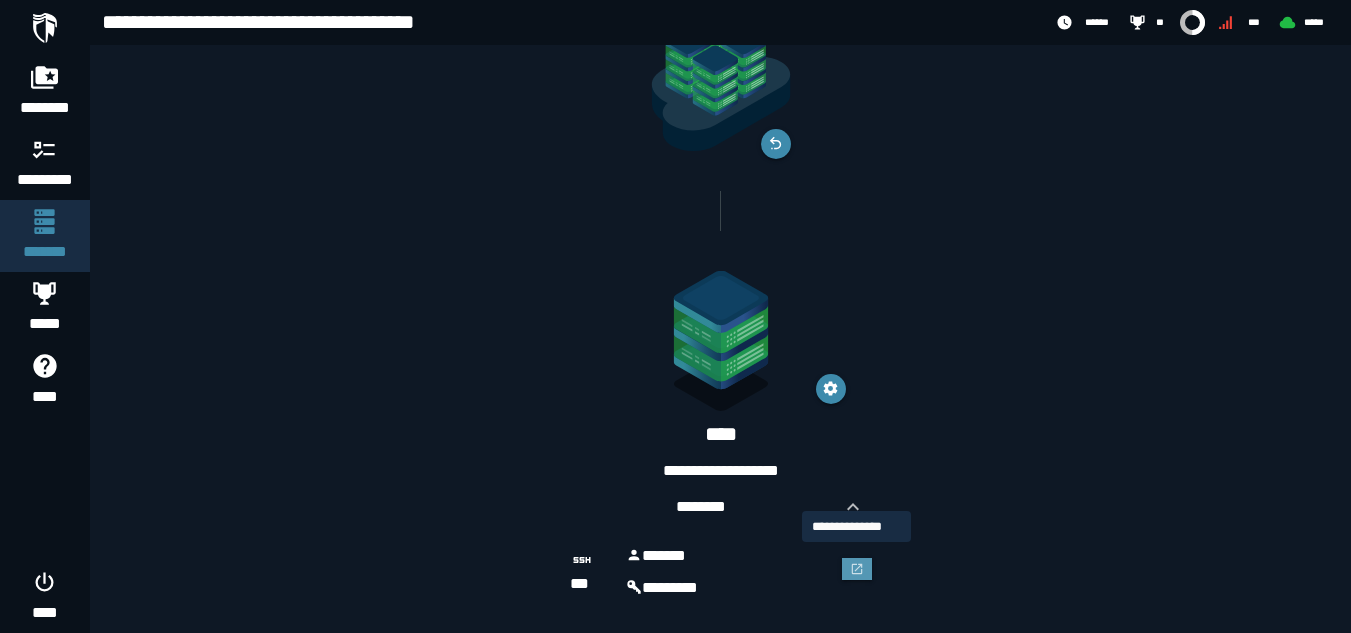 click 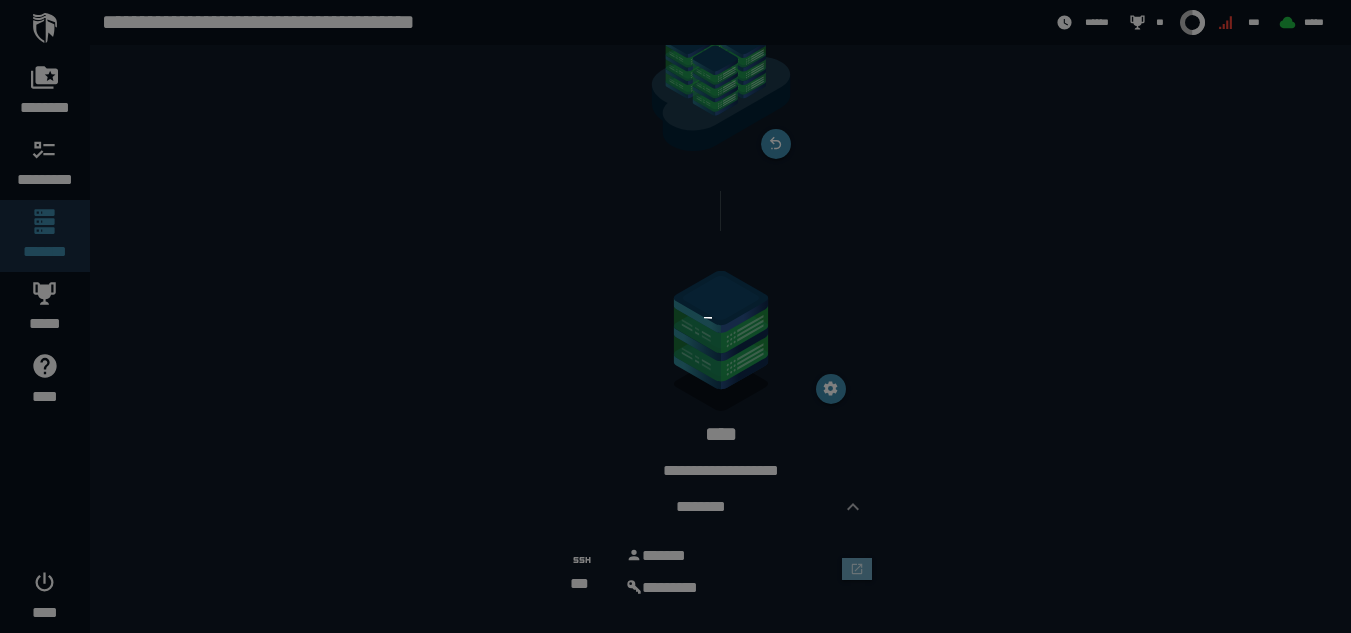 scroll, scrollTop: 0, scrollLeft: 0, axis: both 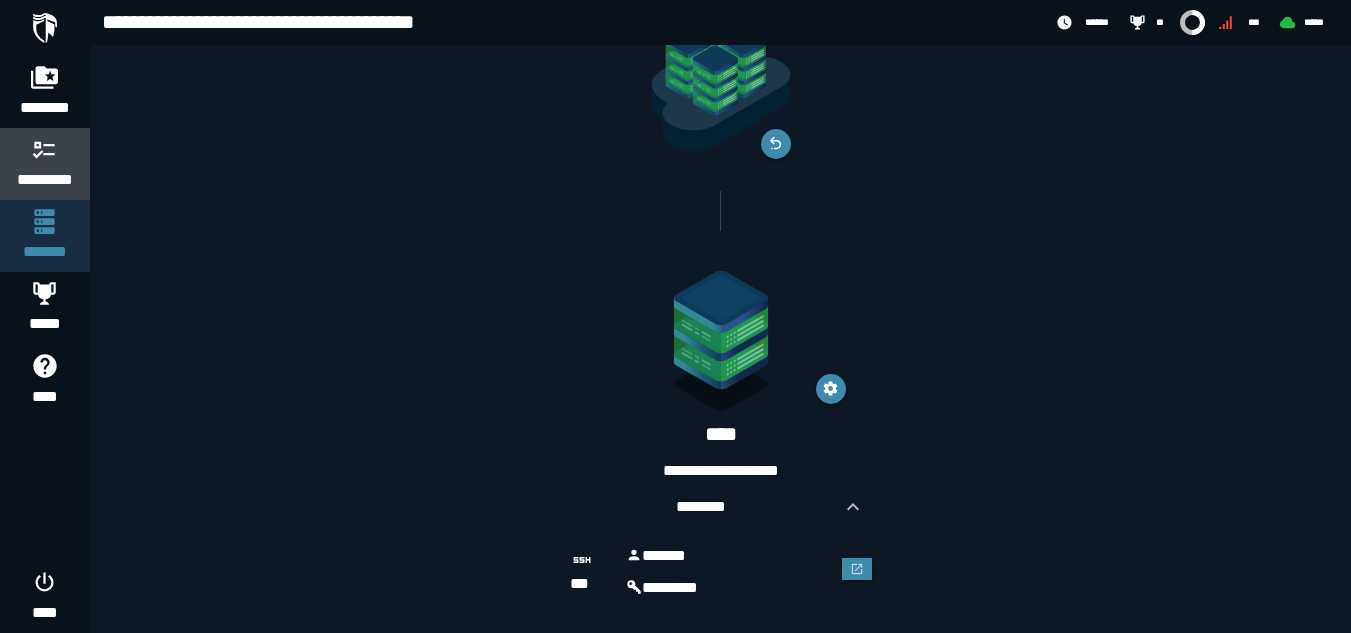 click on "*********" at bounding box center (45, 164) 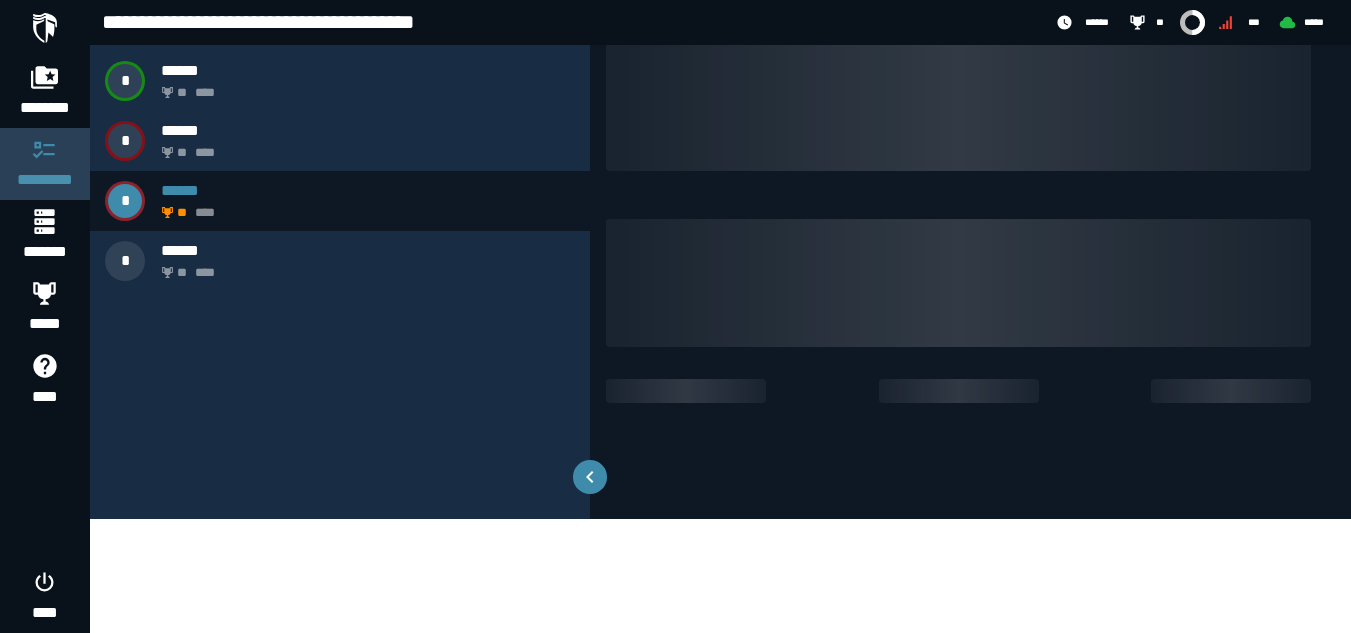 scroll, scrollTop: 0, scrollLeft: 0, axis: both 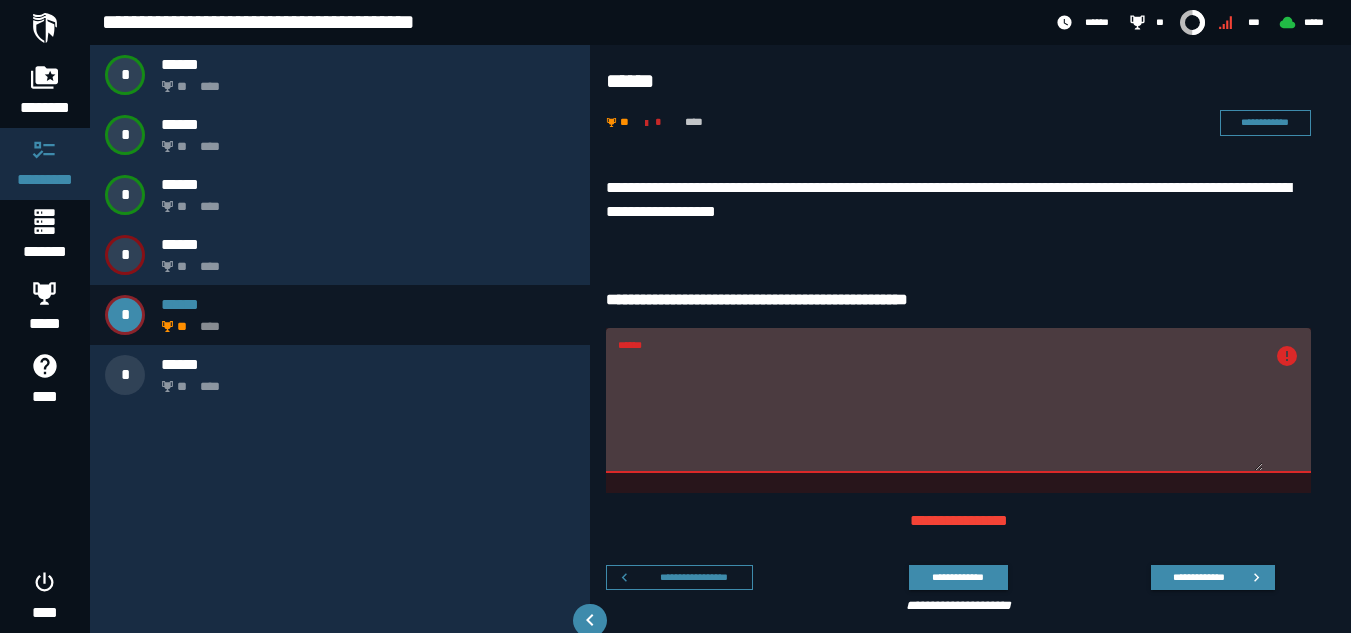 click on "******" at bounding box center [940, 412] 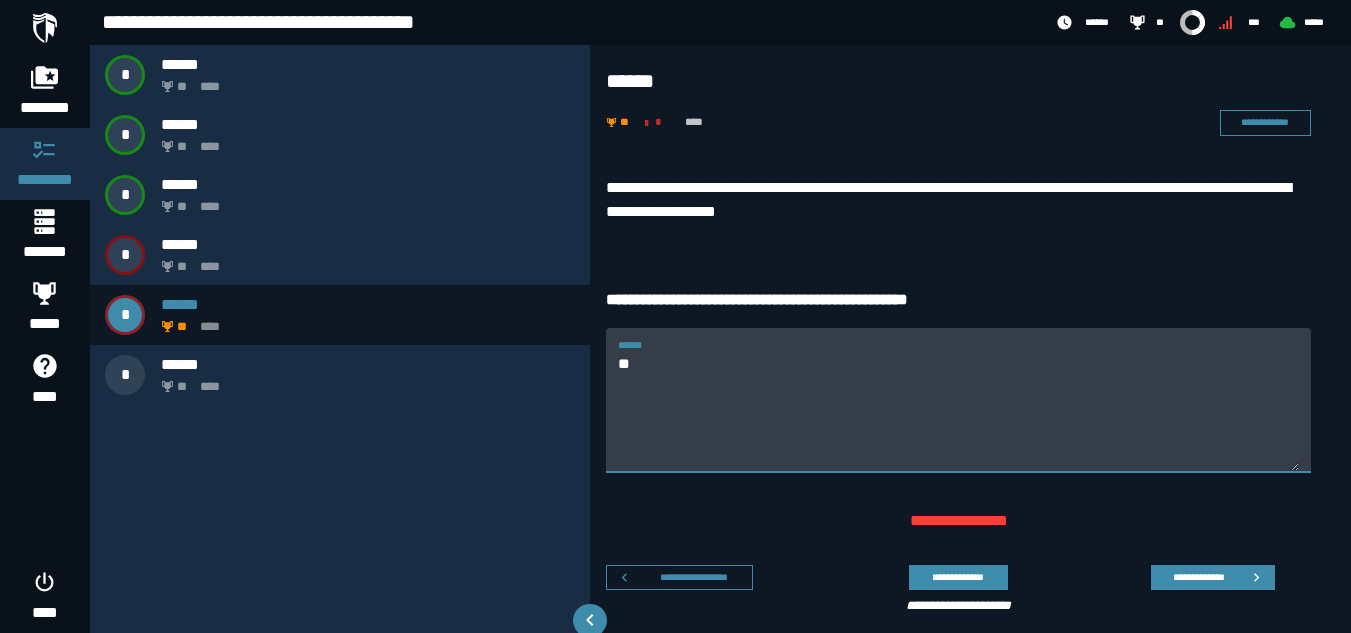 type on "*" 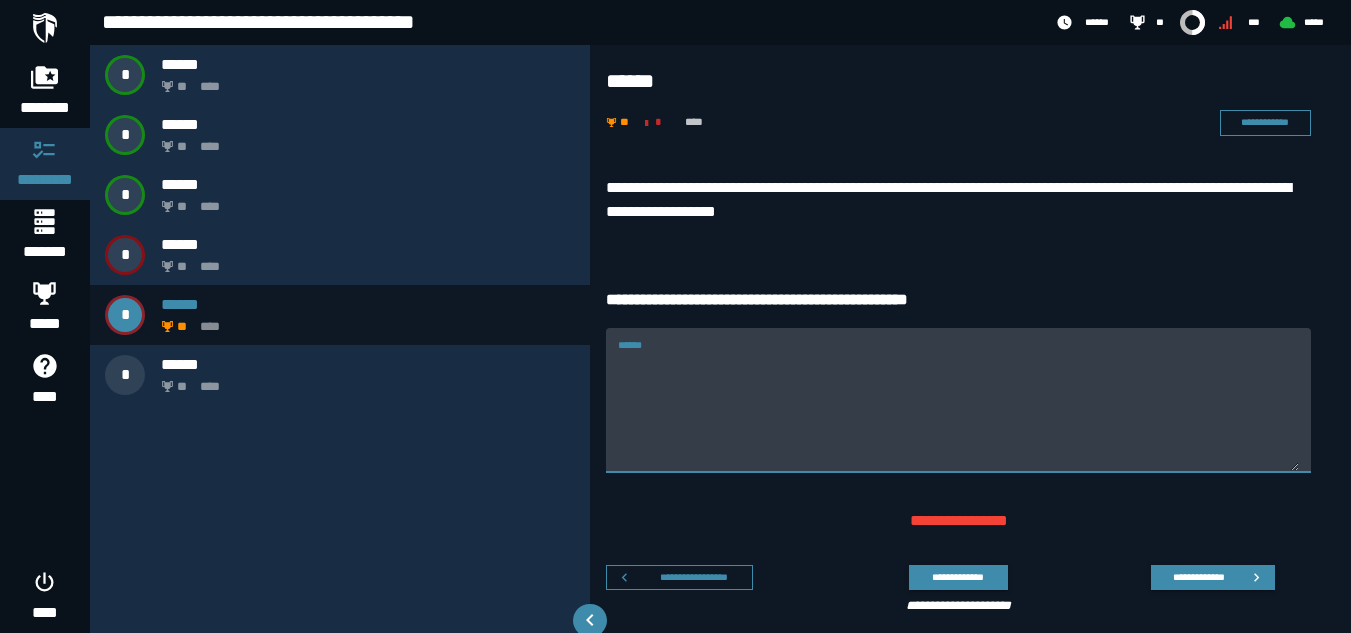 paste on "**********" 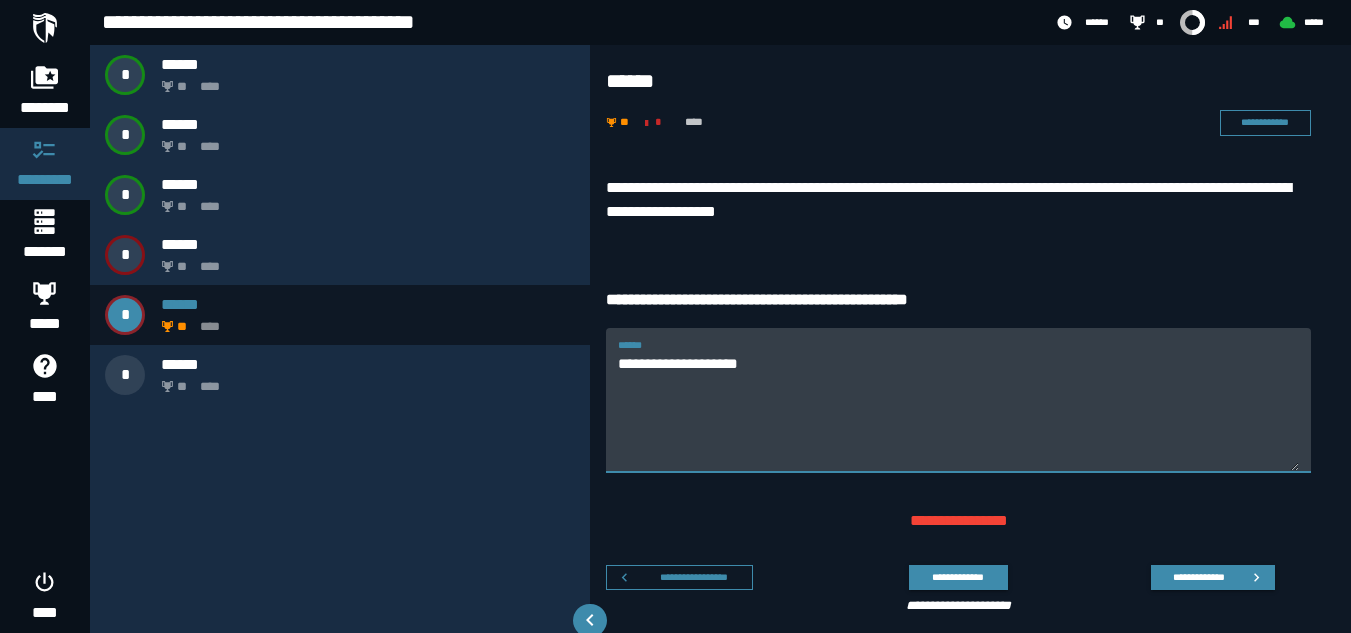 click on "**********" at bounding box center [958, 412] 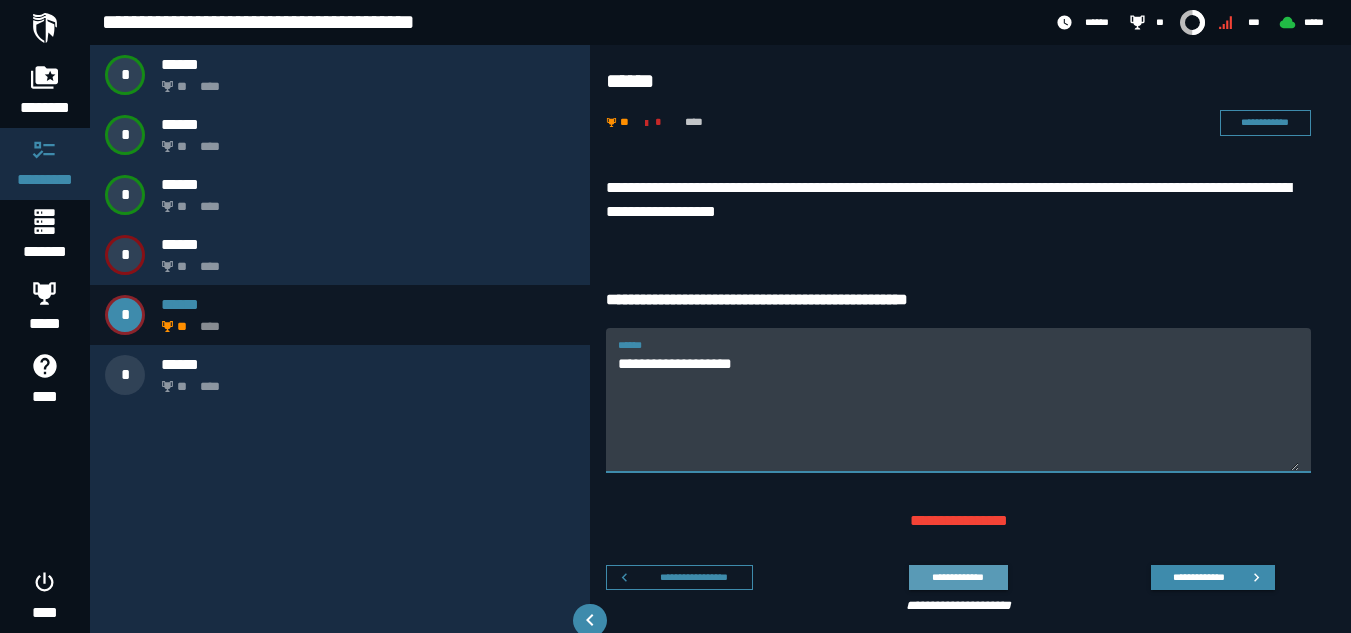 type on "**********" 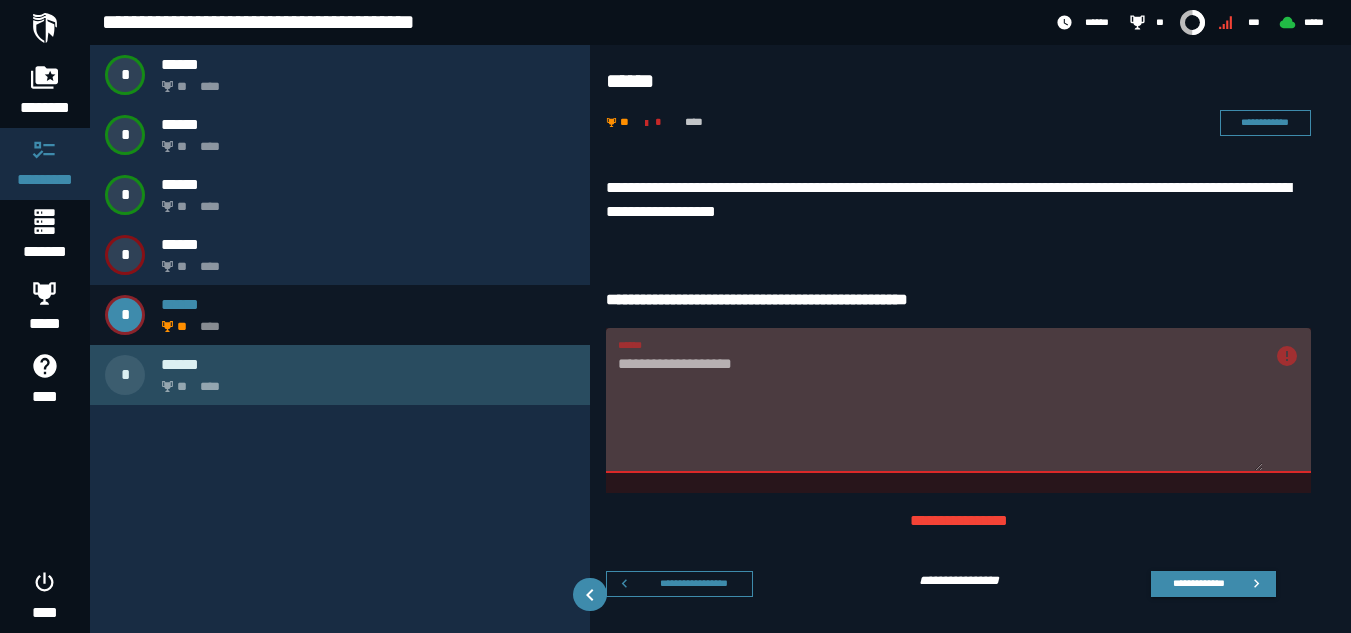 click on "** ****" at bounding box center [364, 381] 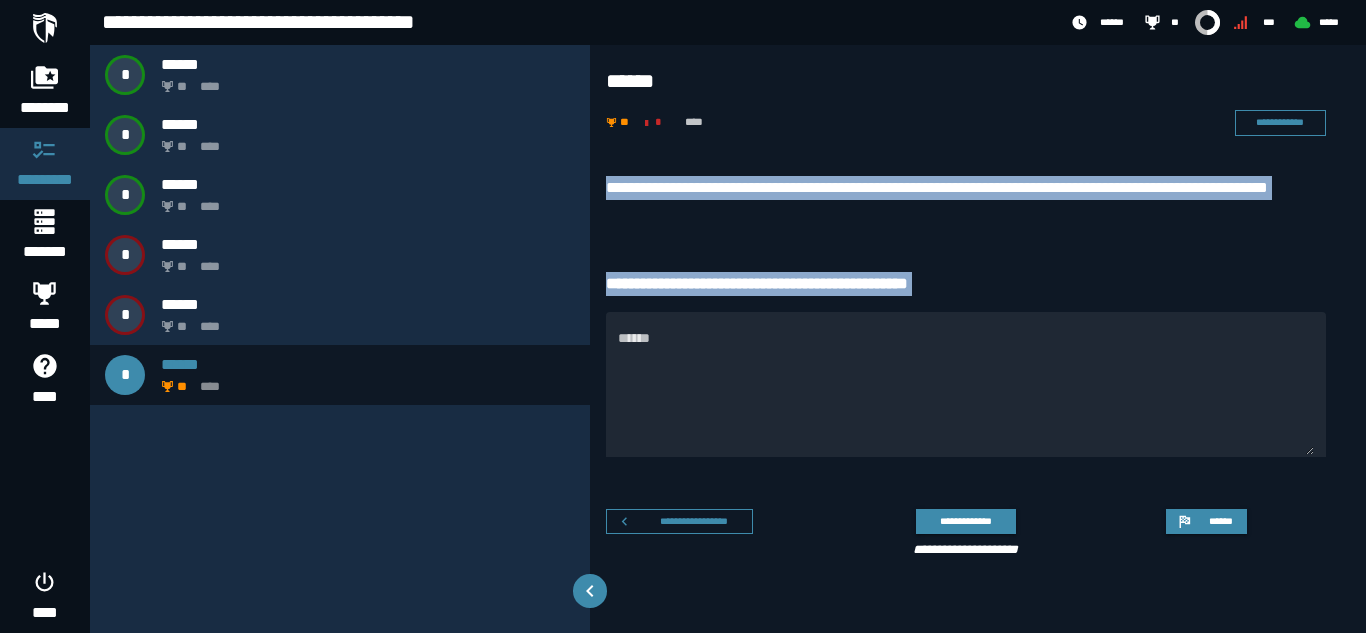 drag, startPoint x: 607, startPoint y: 174, endPoint x: 1030, endPoint y: 305, distance: 442.8205 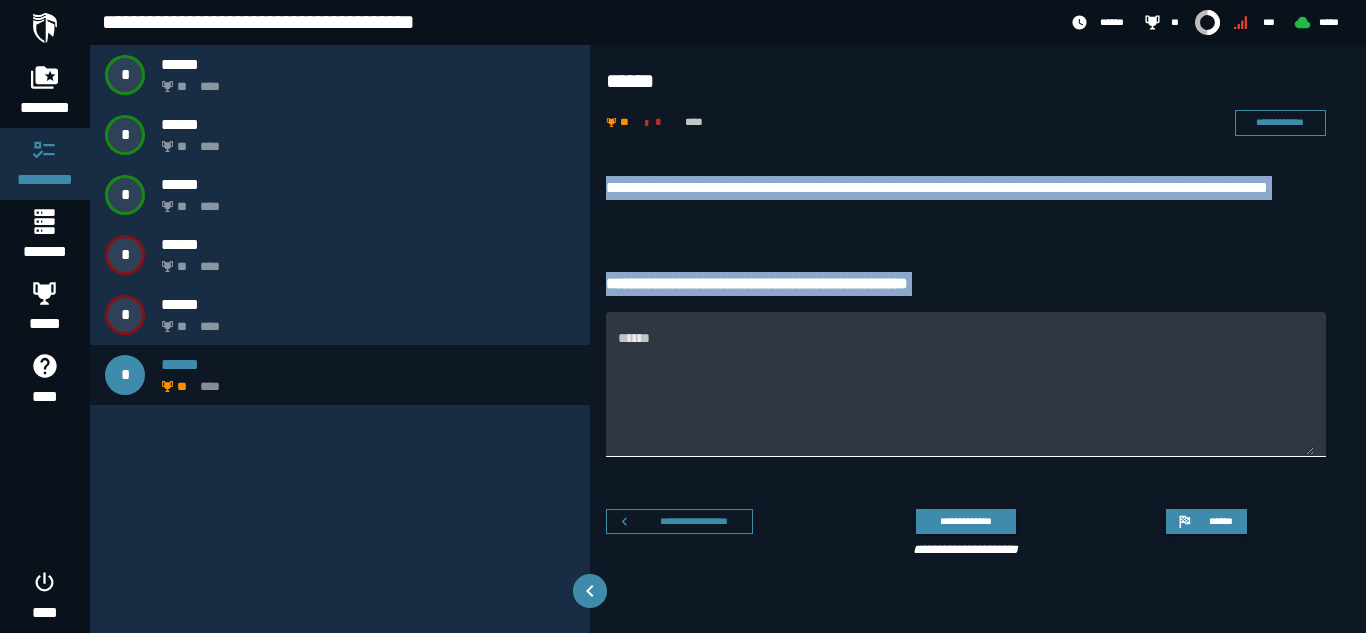 click on "******" at bounding box center [966, 396] 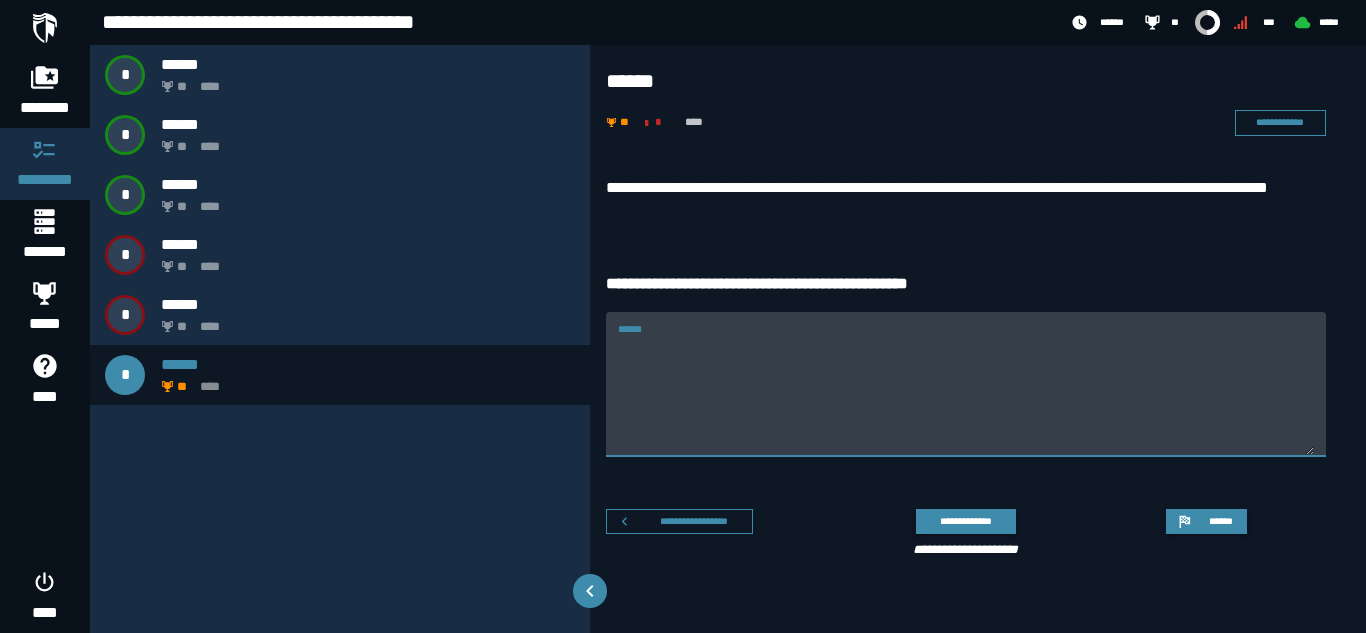 paste on "**********" 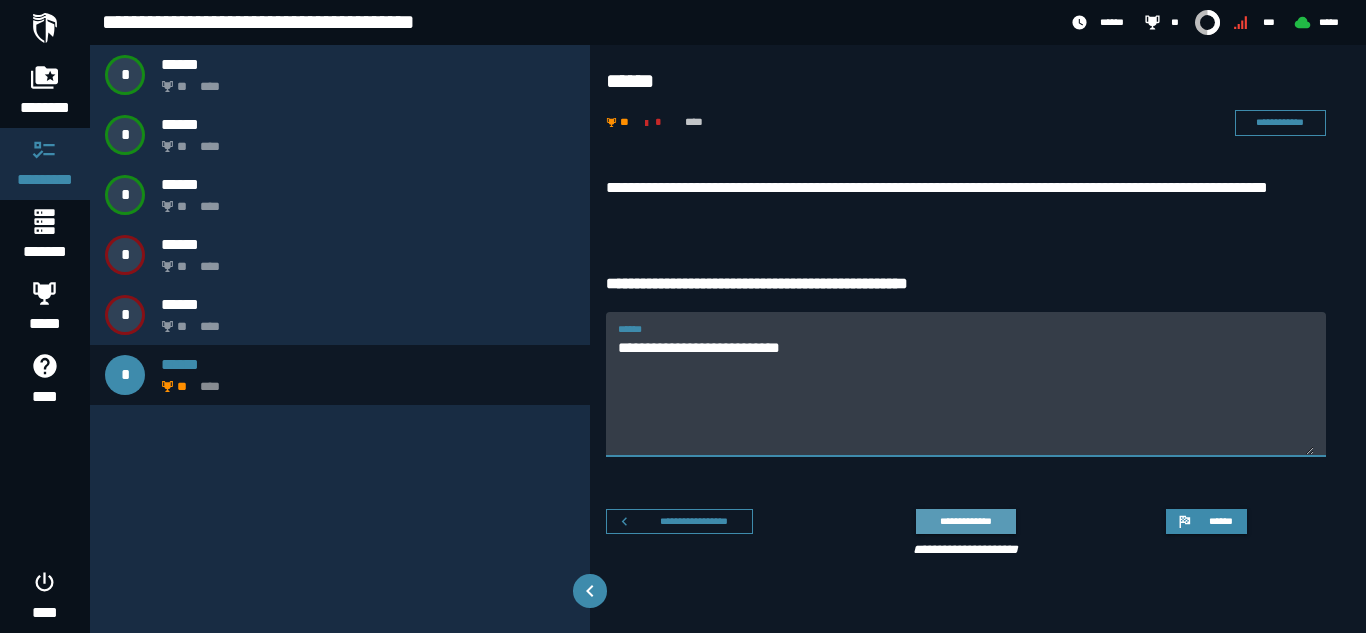 type on "**********" 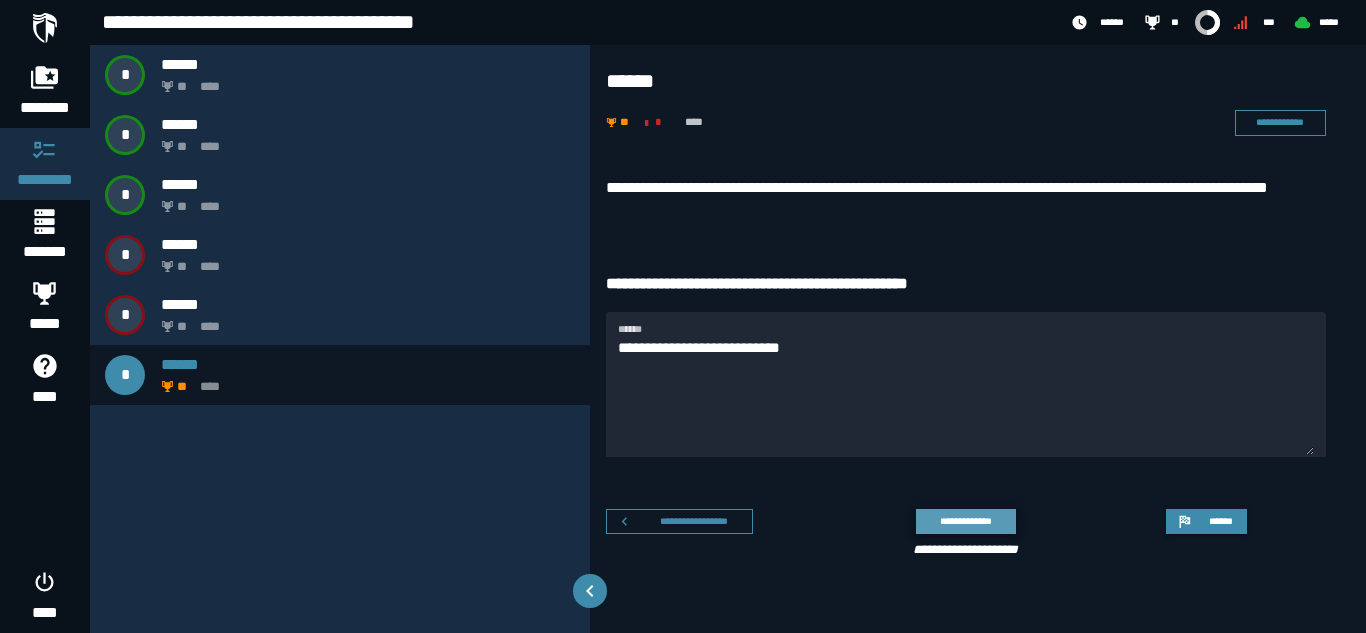 click on "**********" at bounding box center (965, 521) 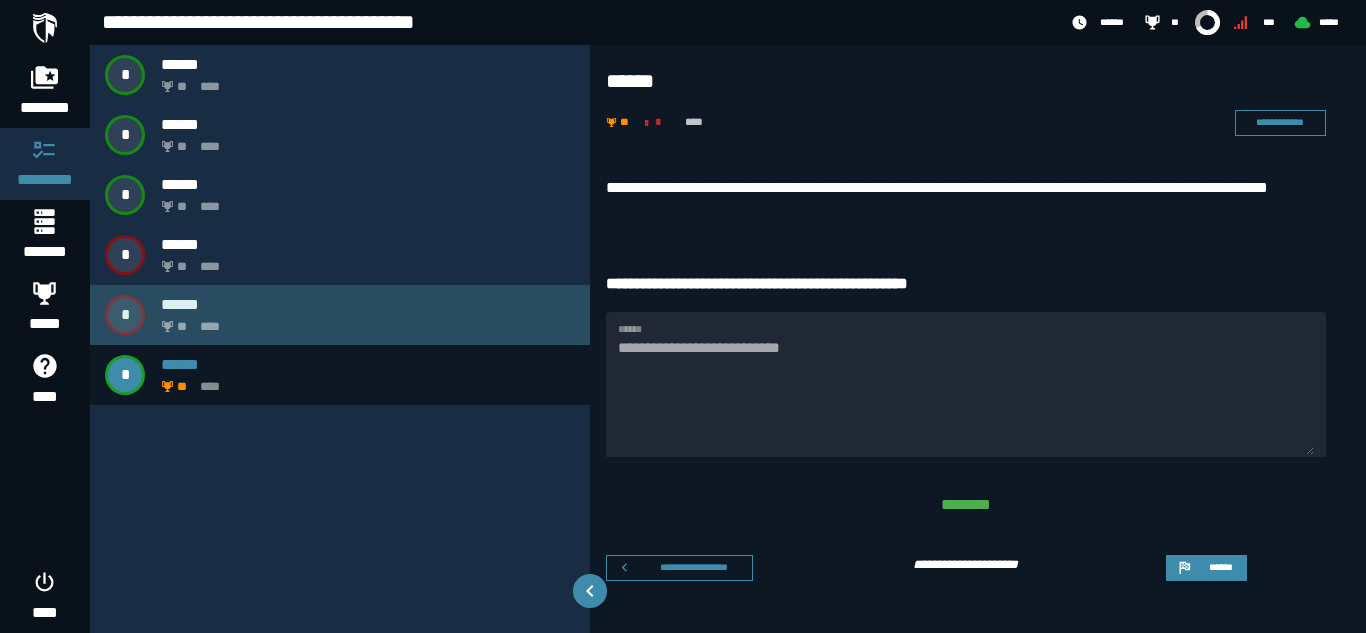 click on "******" at bounding box center (368, 304) 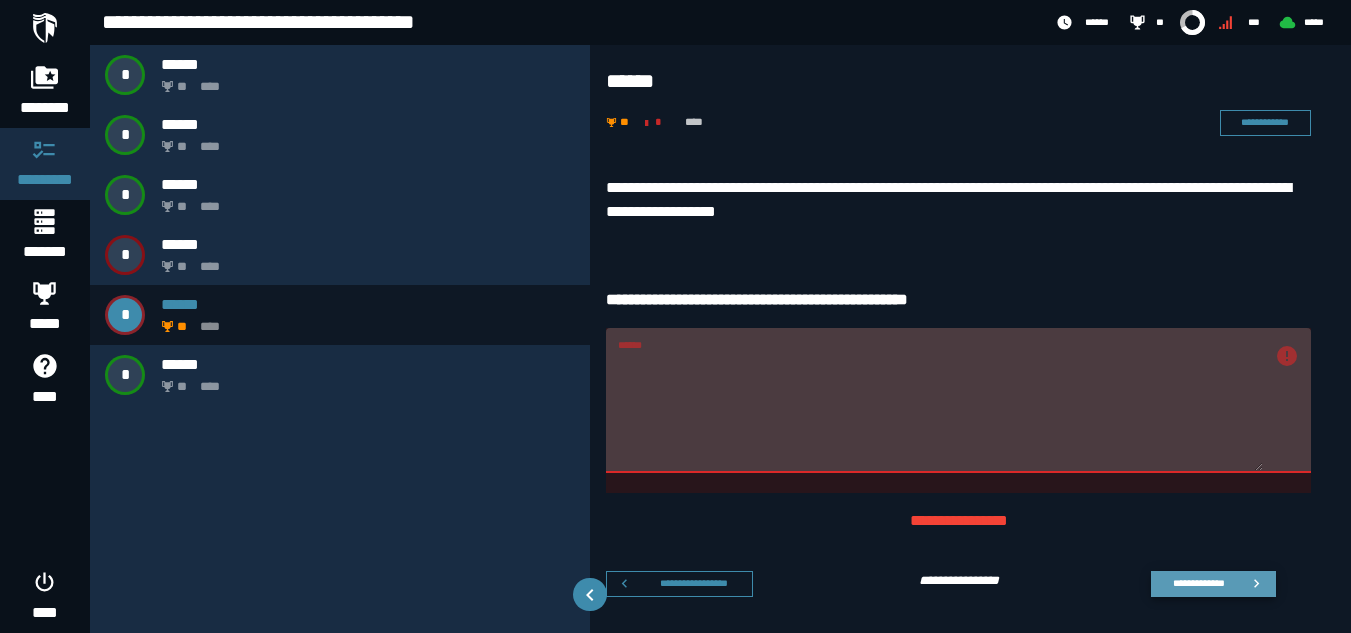 click on "**********" at bounding box center (1198, 583) 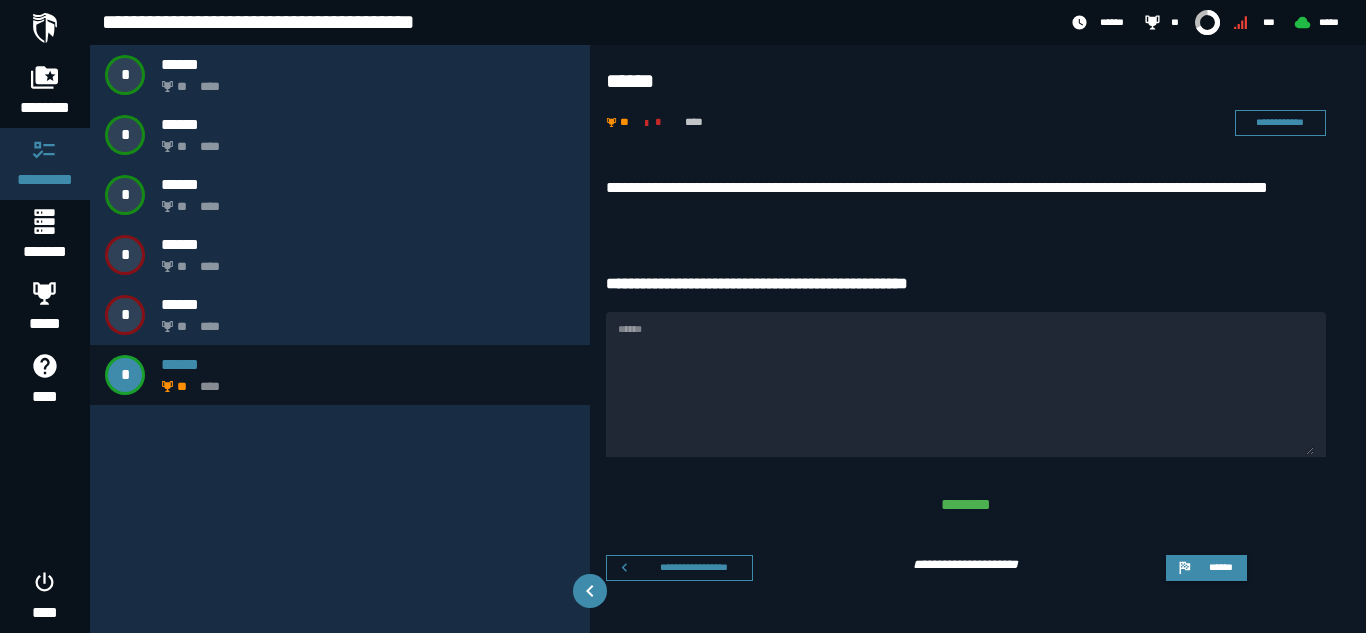 click on "**********" at bounding box center (978, 378) 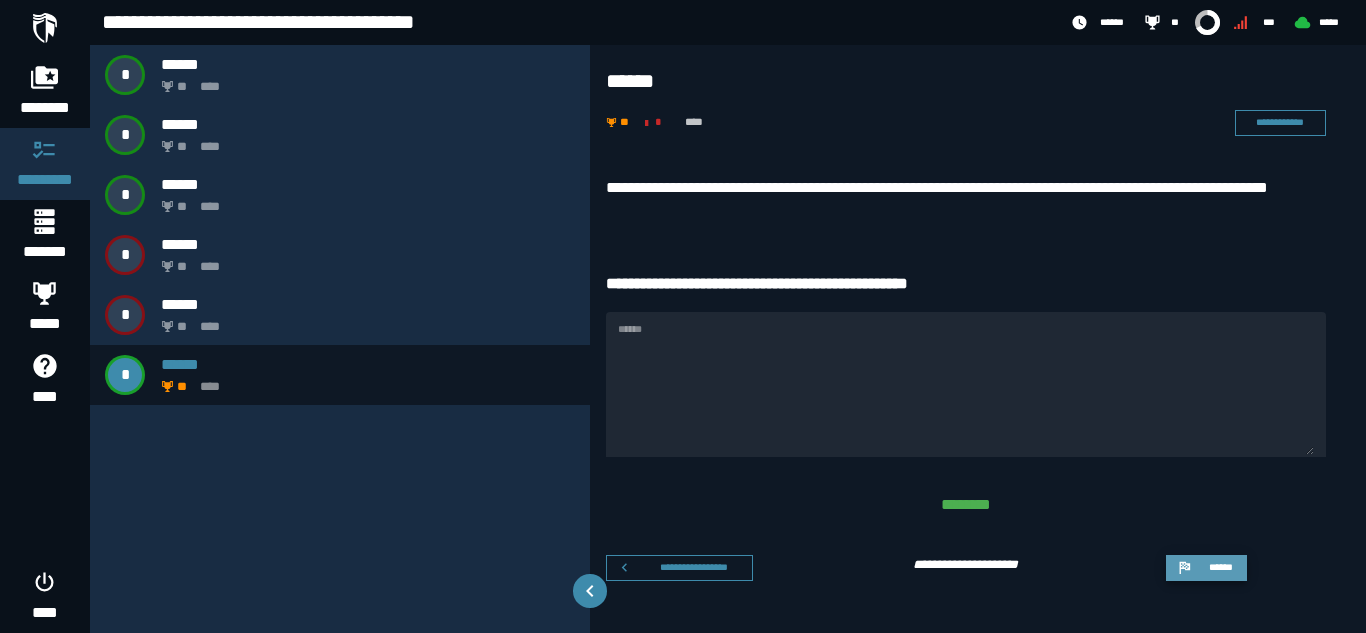 click 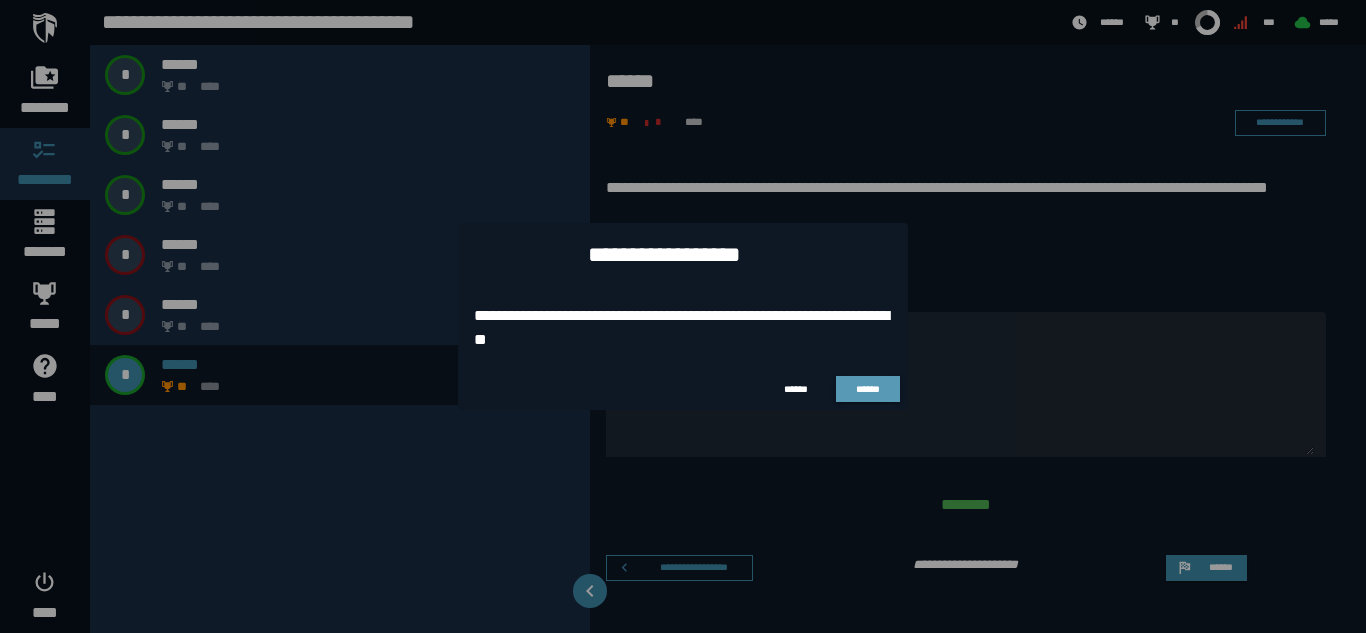 click on "******" at bounding box center [868, 389] 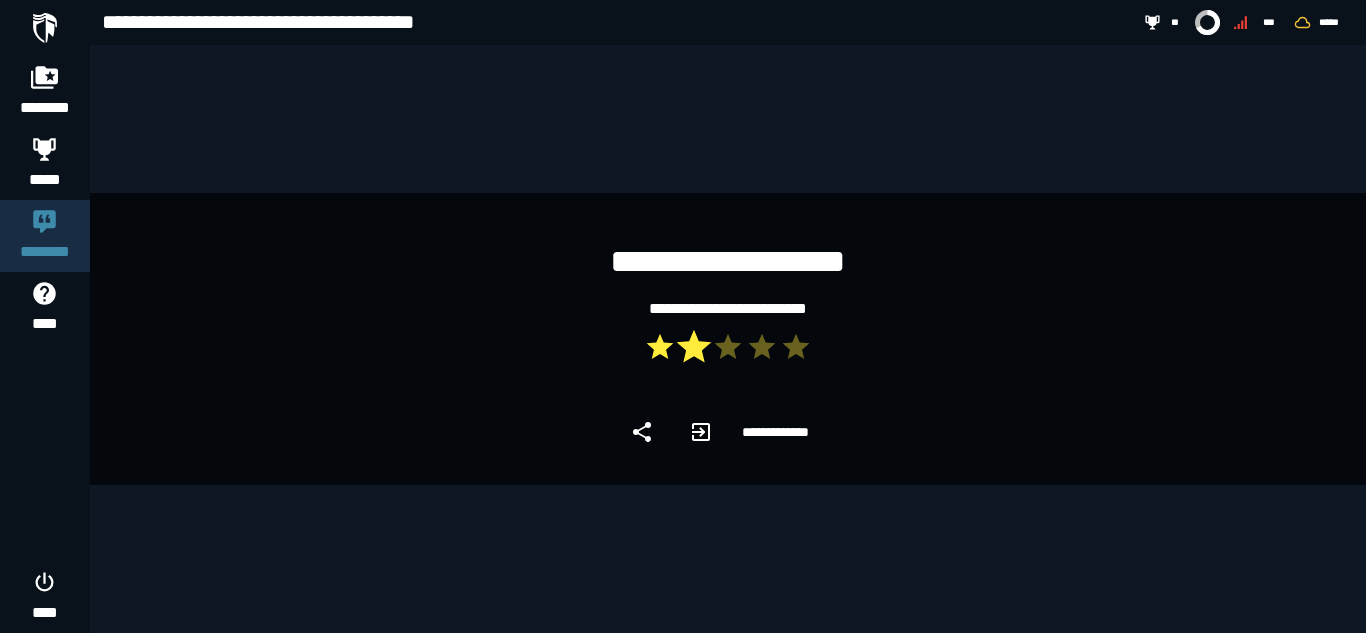 click 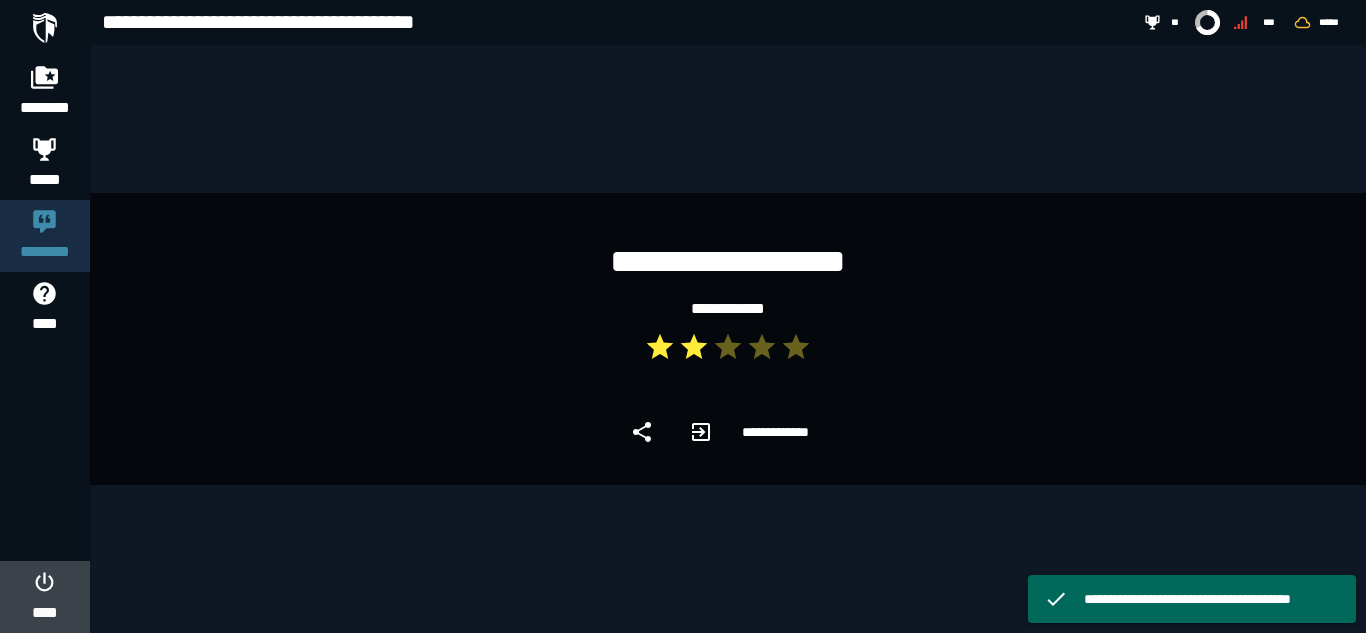 click 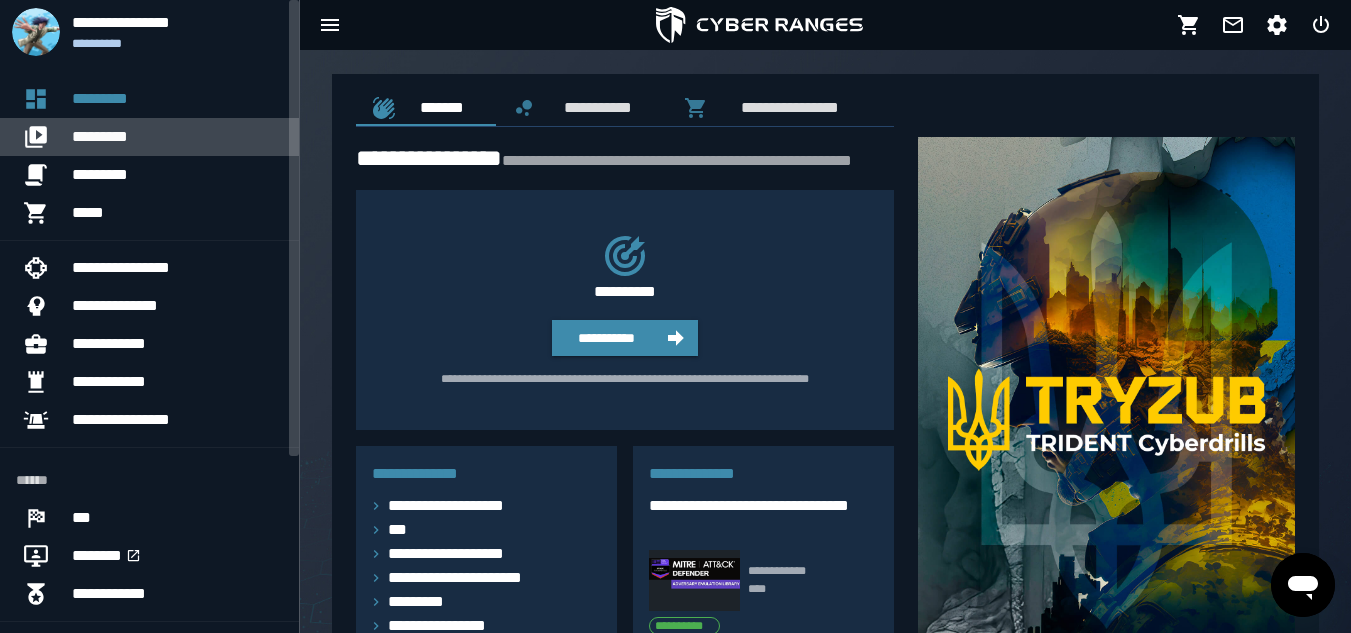 click on "*********" at bounding box center (177, 137) 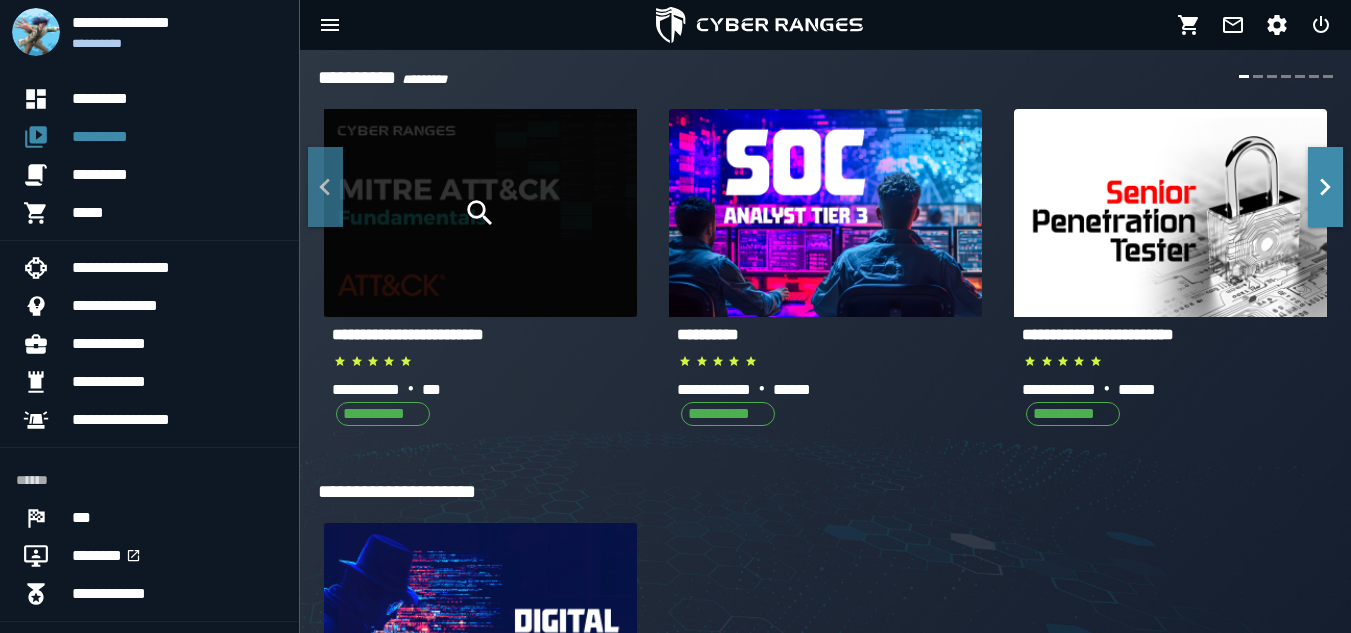 scroll, scrollTop: 0, scrollLeft: 0, axis: both 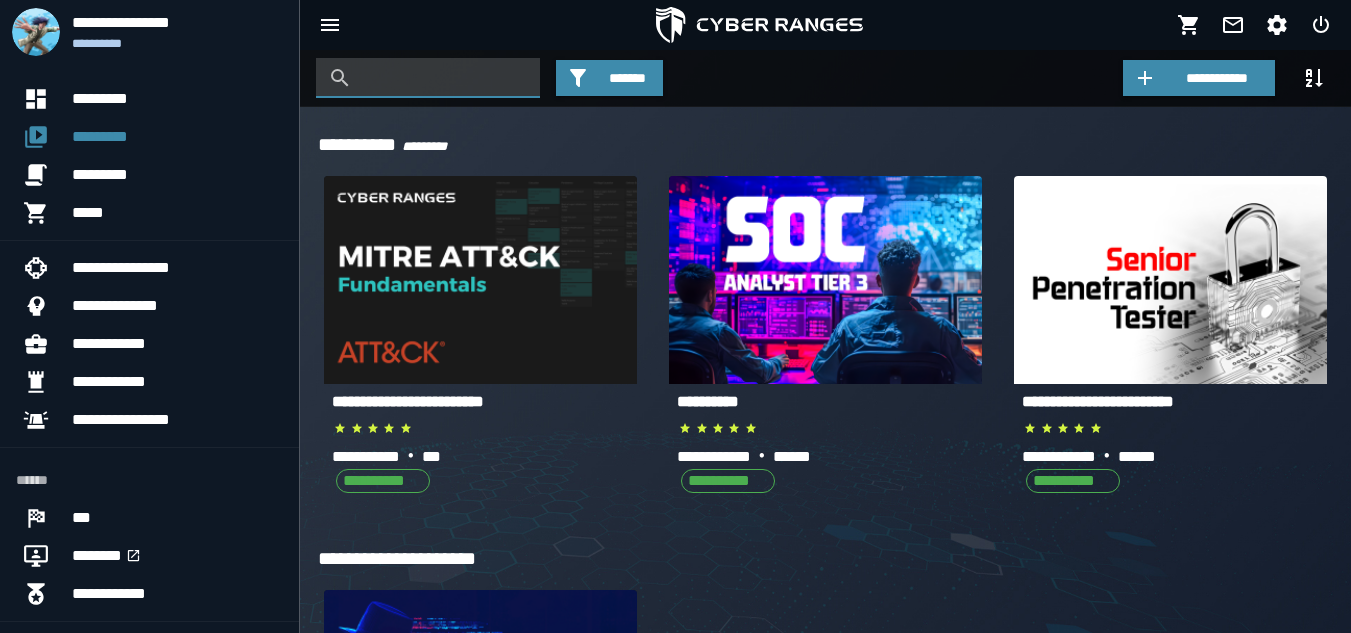click at bounding box center (443, 78) 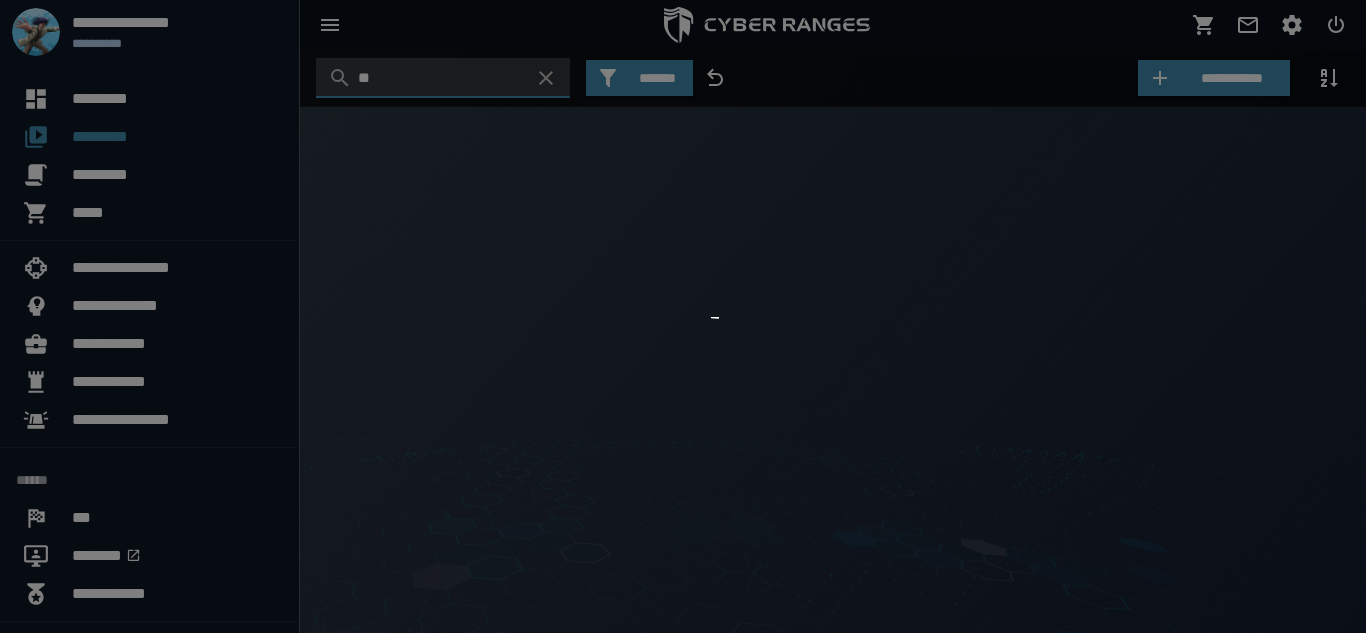 type on "*" 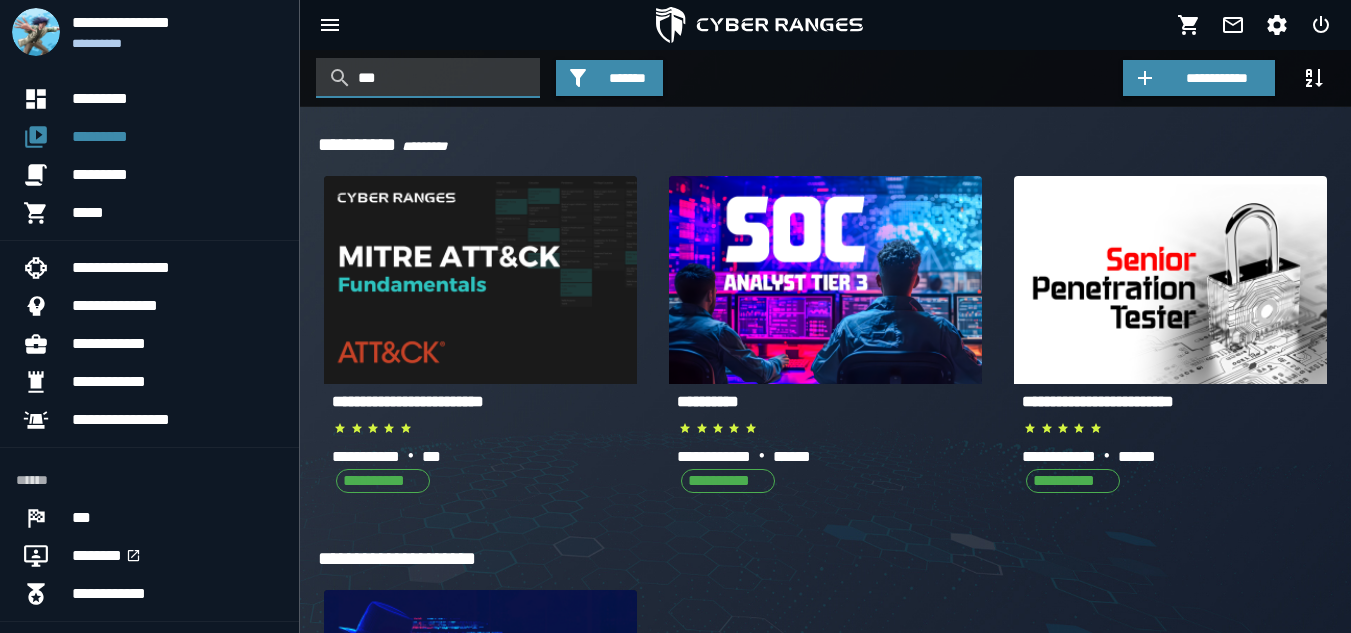 type on "***" 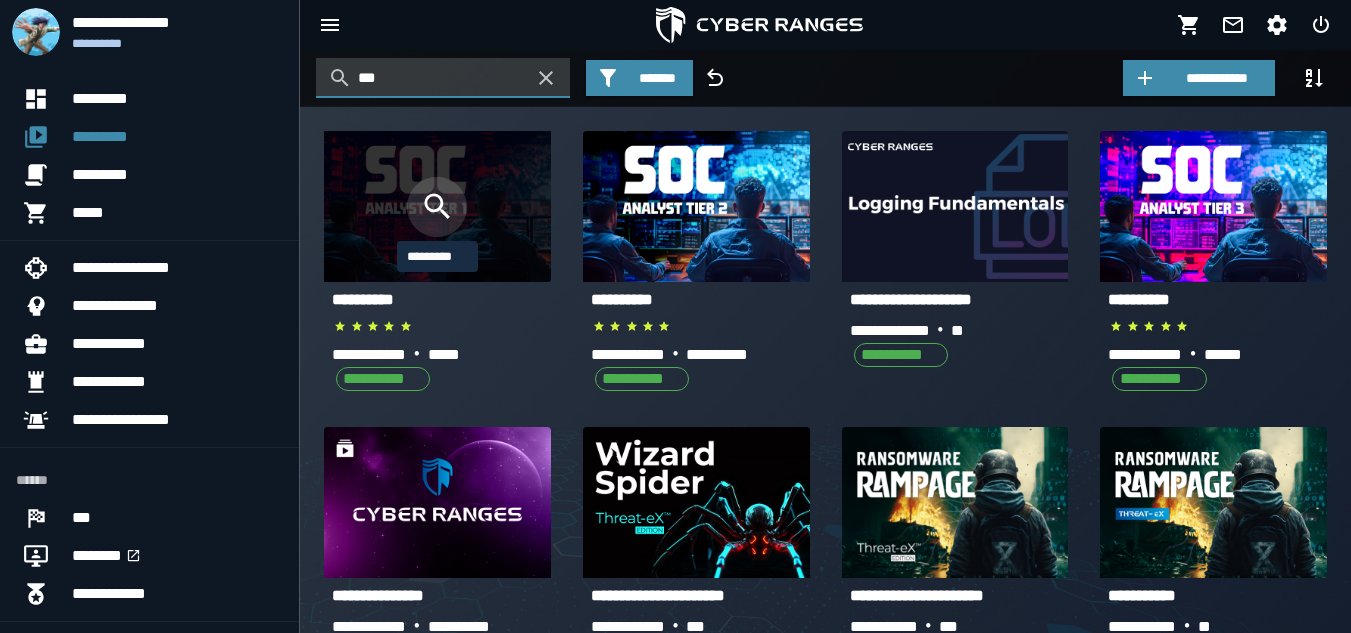 click at bounding box center [437, 207] 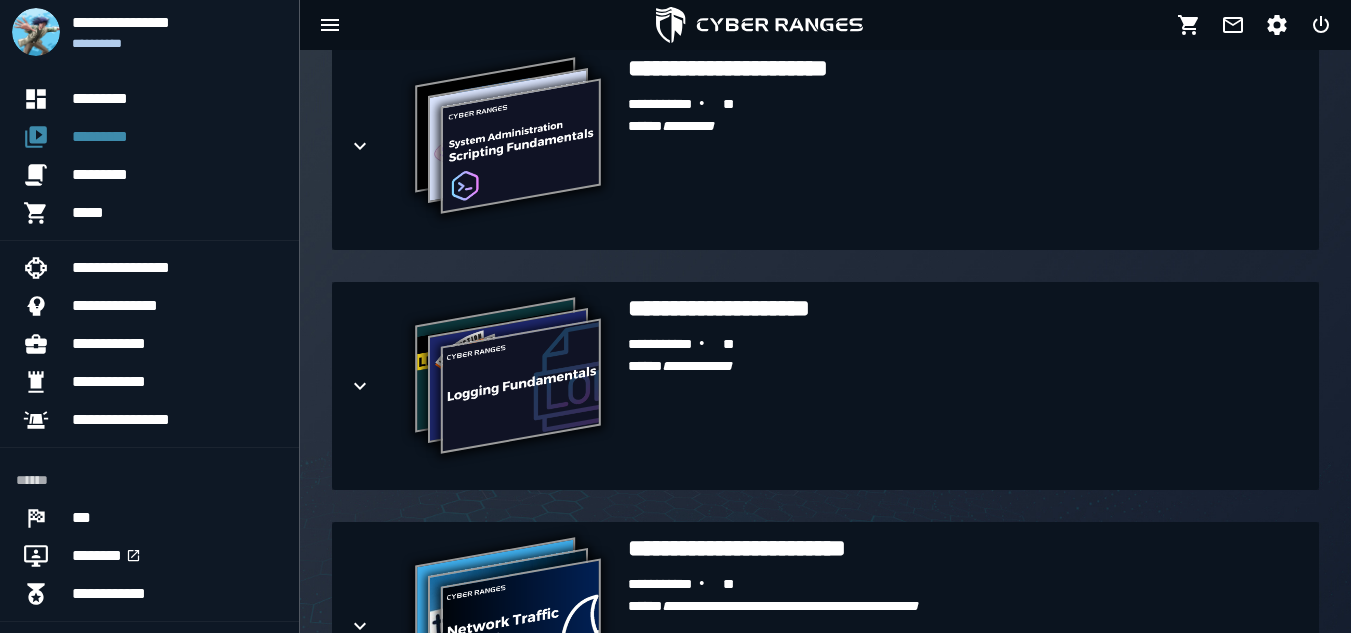 scroll, scrollTop: 1014, scrollLeft: 0, axis: vertical 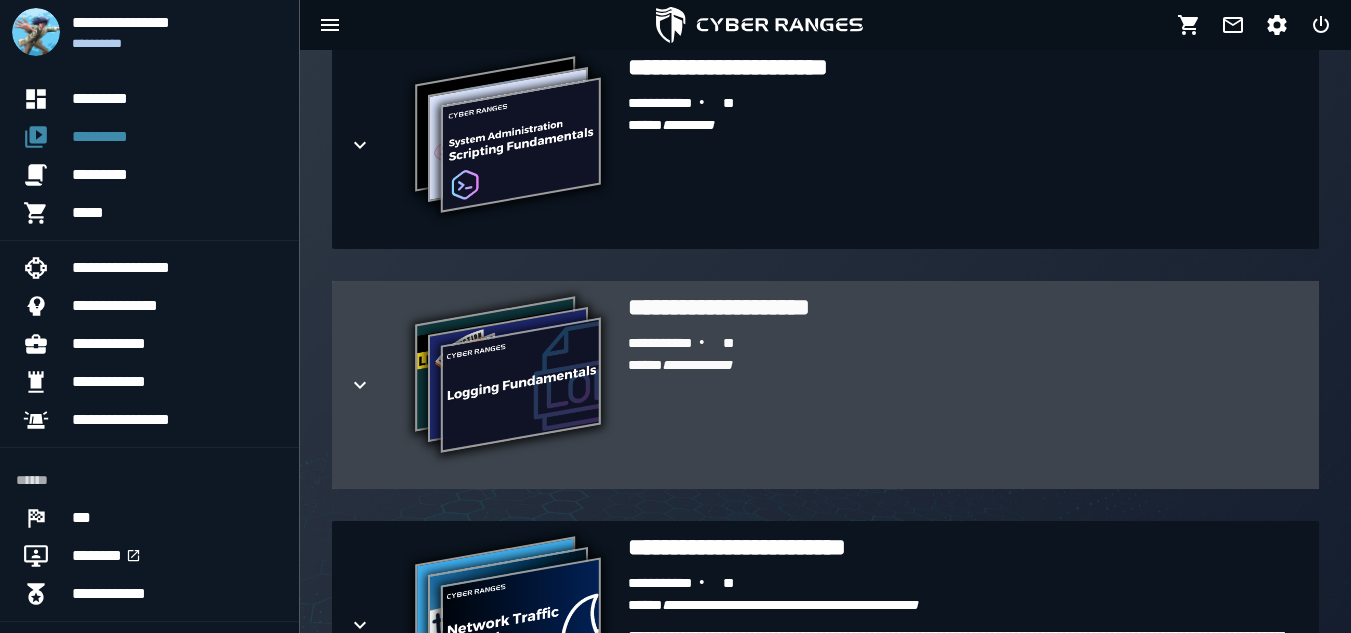 click at bounding box center [376, 385] 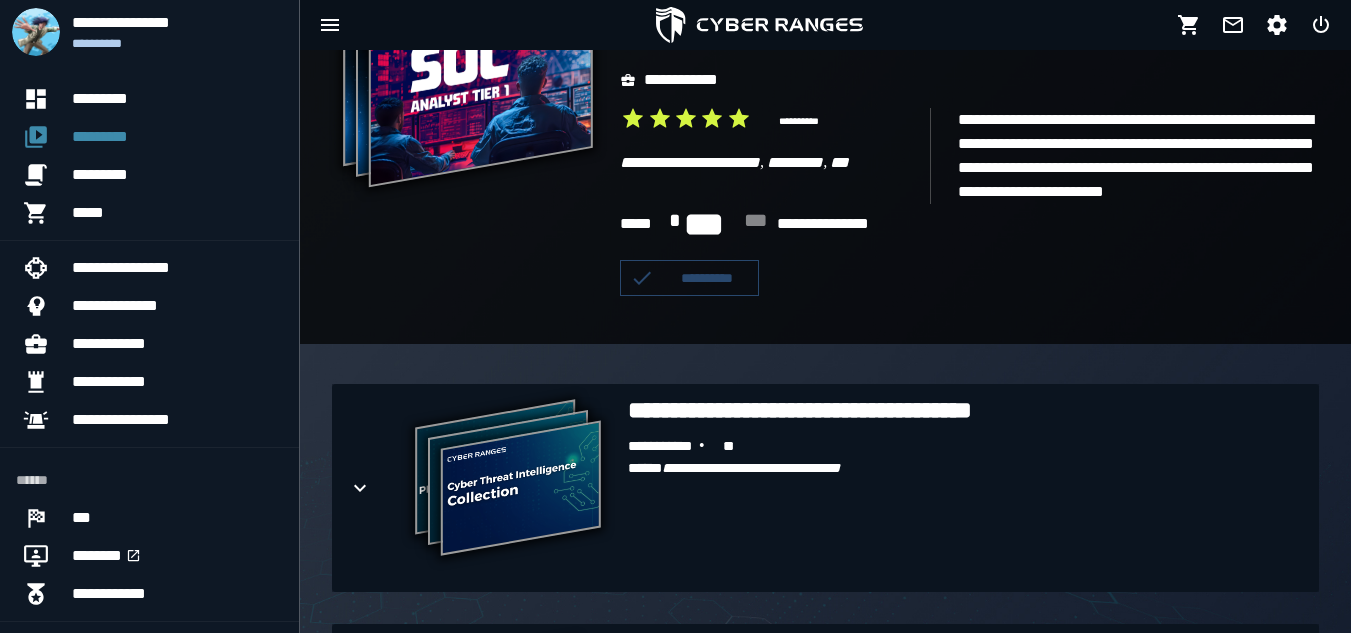 scroll, scrollTop: 272, scrollLeft: 0, axis: vertical 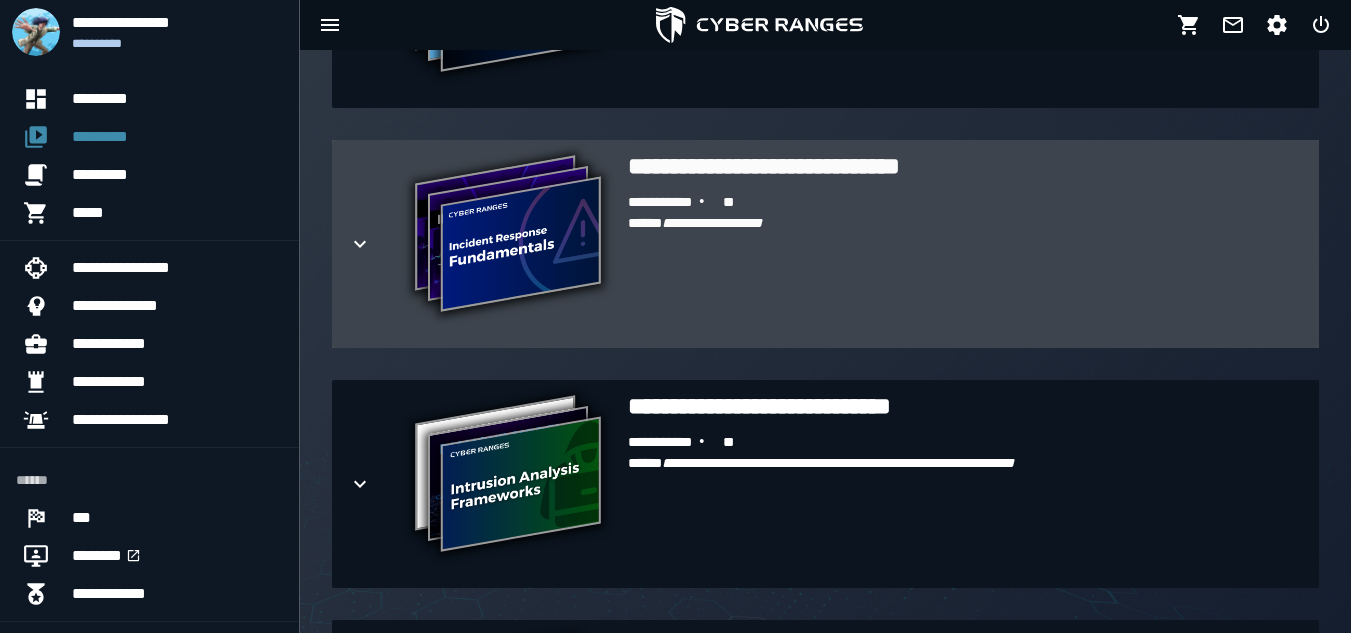click at bounding box center (376, 244) 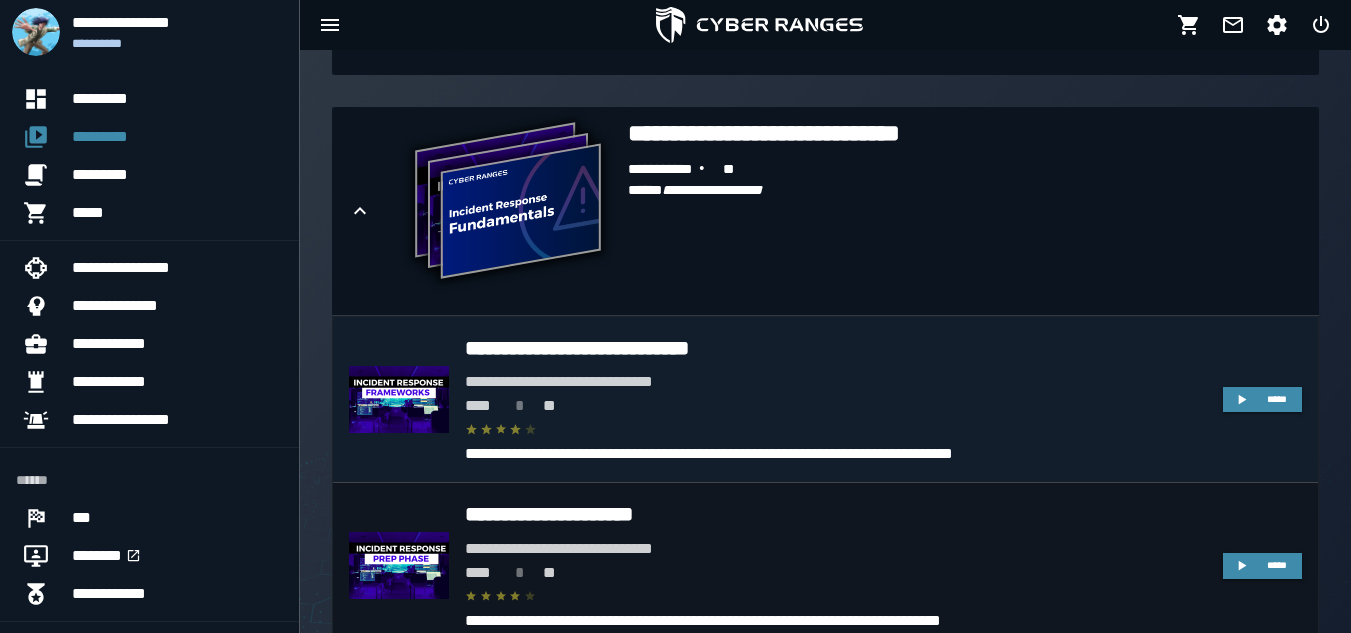 scroll, scrollTop: 2359, scrollLeft: 0, axis: vertical 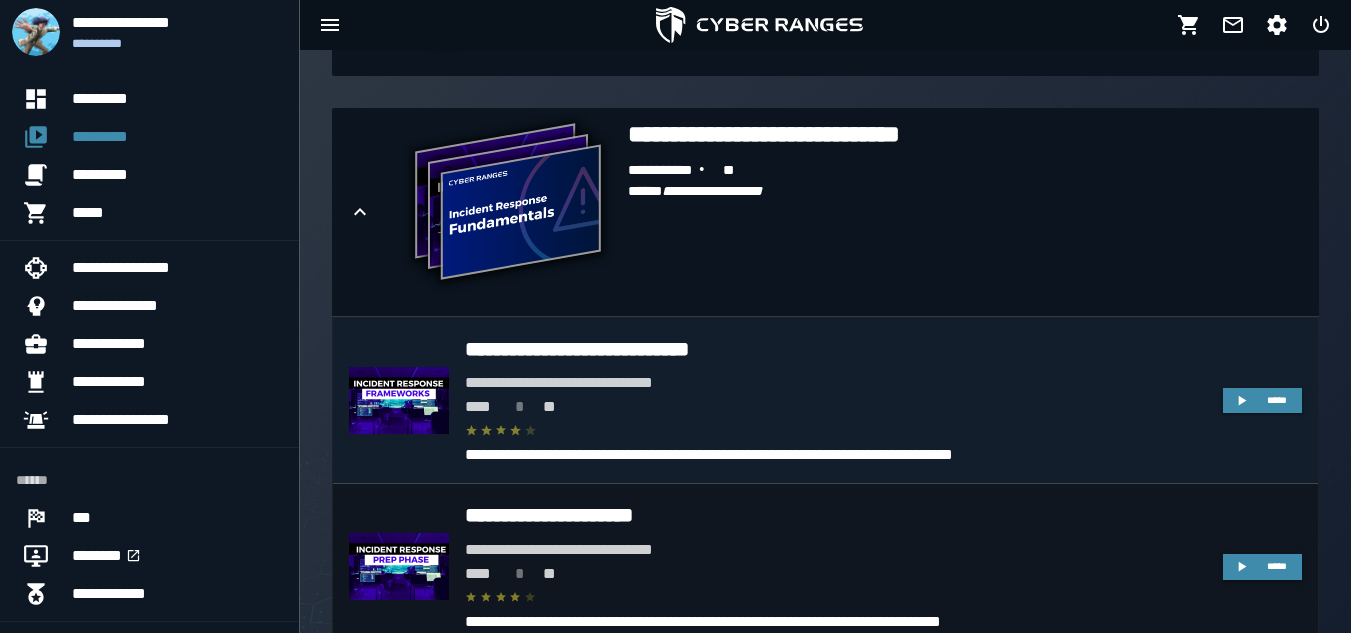 click on "**********" at bounding box center (836, 349) 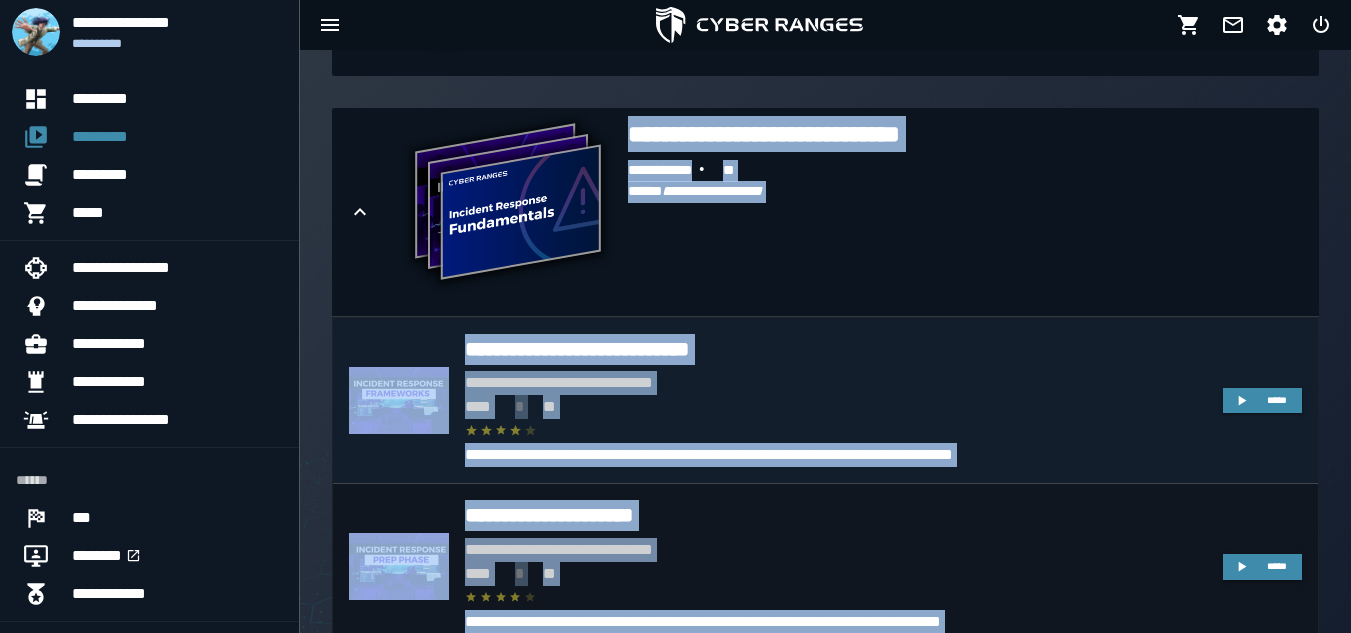 scroll, scrollTop: 0, scrollLeft: 0, axis: both 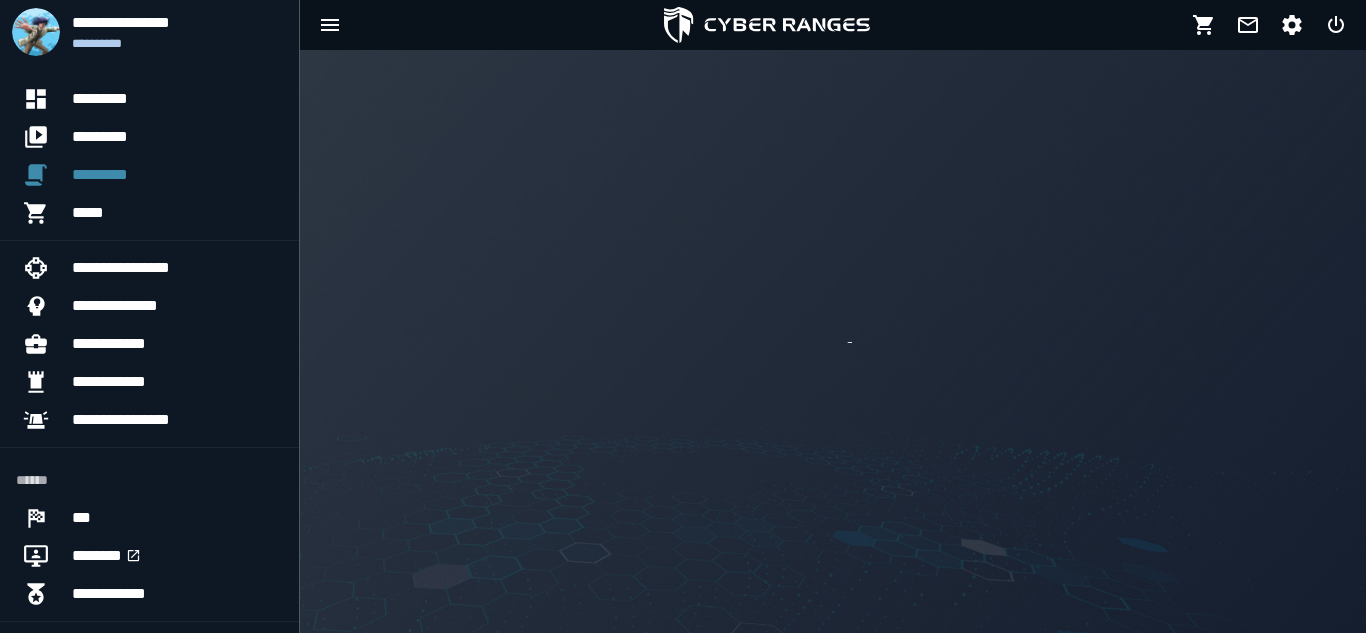 click at bounding box center [833, 341] 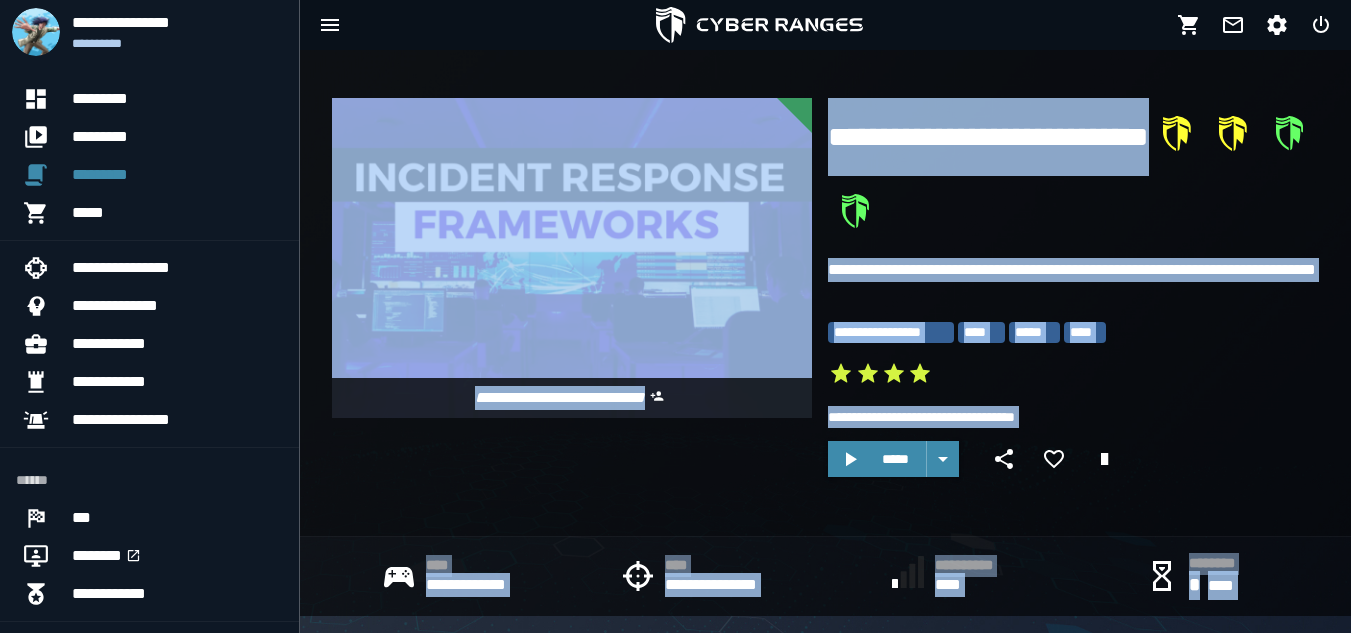 click on "**********" at bounding box center [1073, 173] 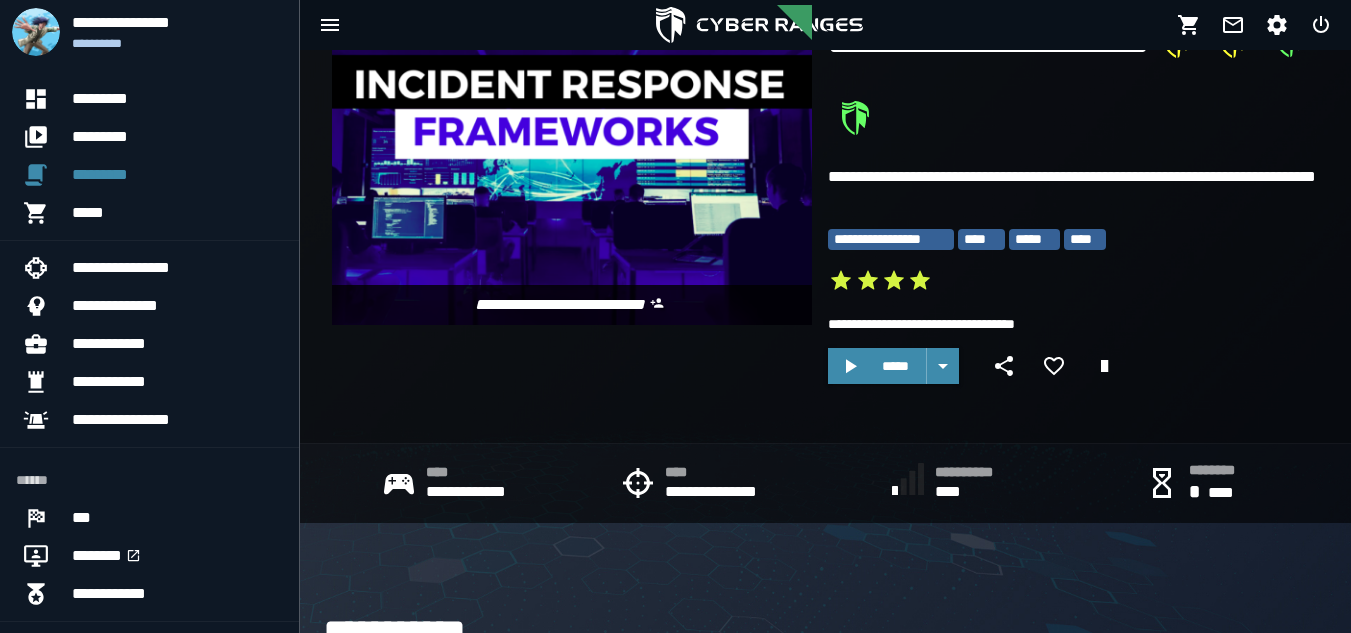 scroll, scrollTop: 91, scrollLeft: 0, axis: vertical 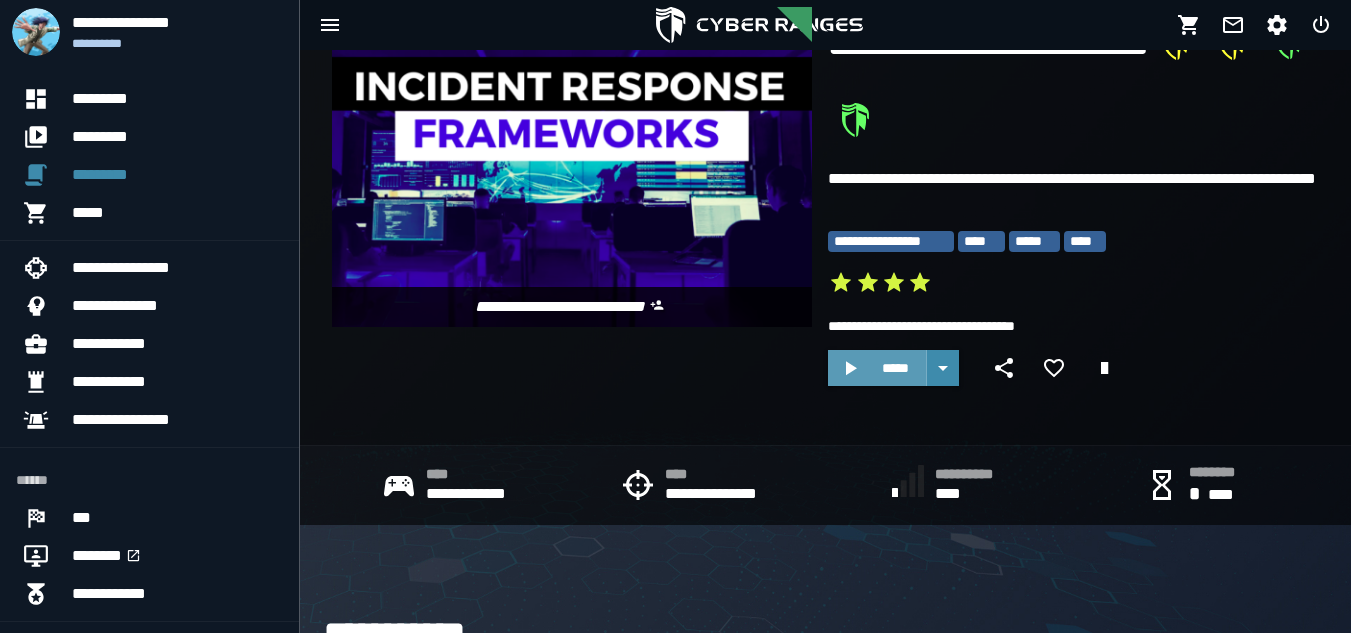 click on "*****" at bounding box center [895, 368] 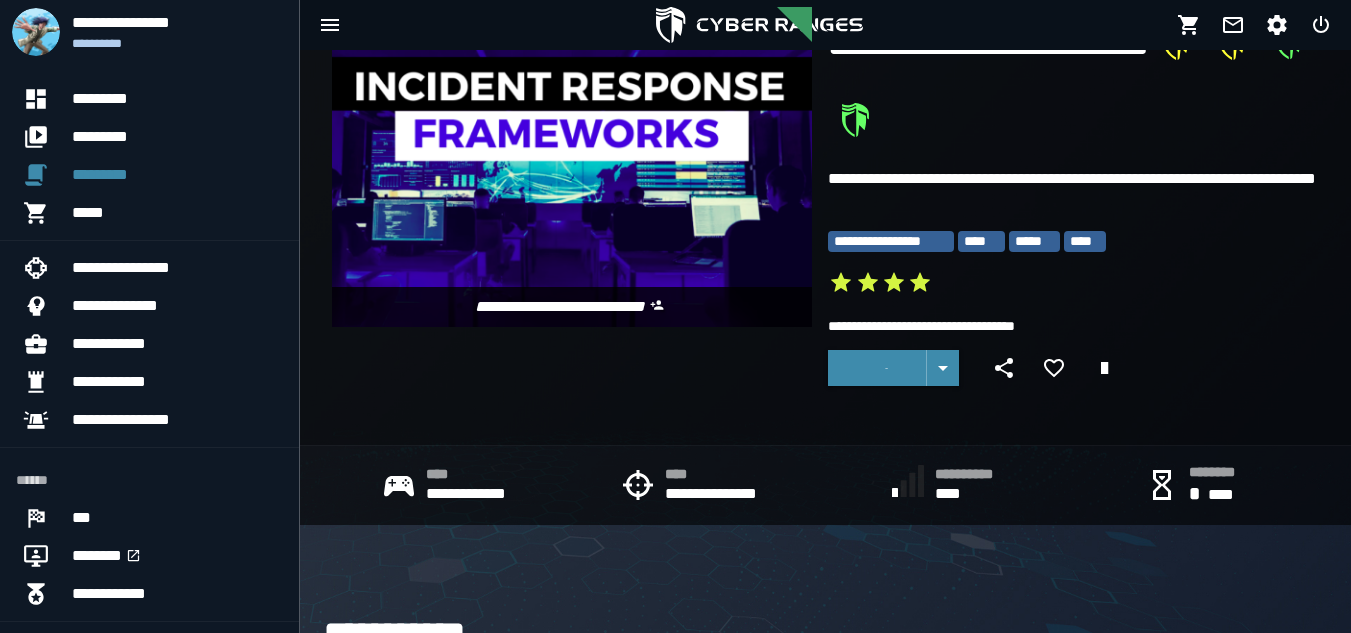 scroll, scrollTop: 0, scrollLeft: 0, axis: both 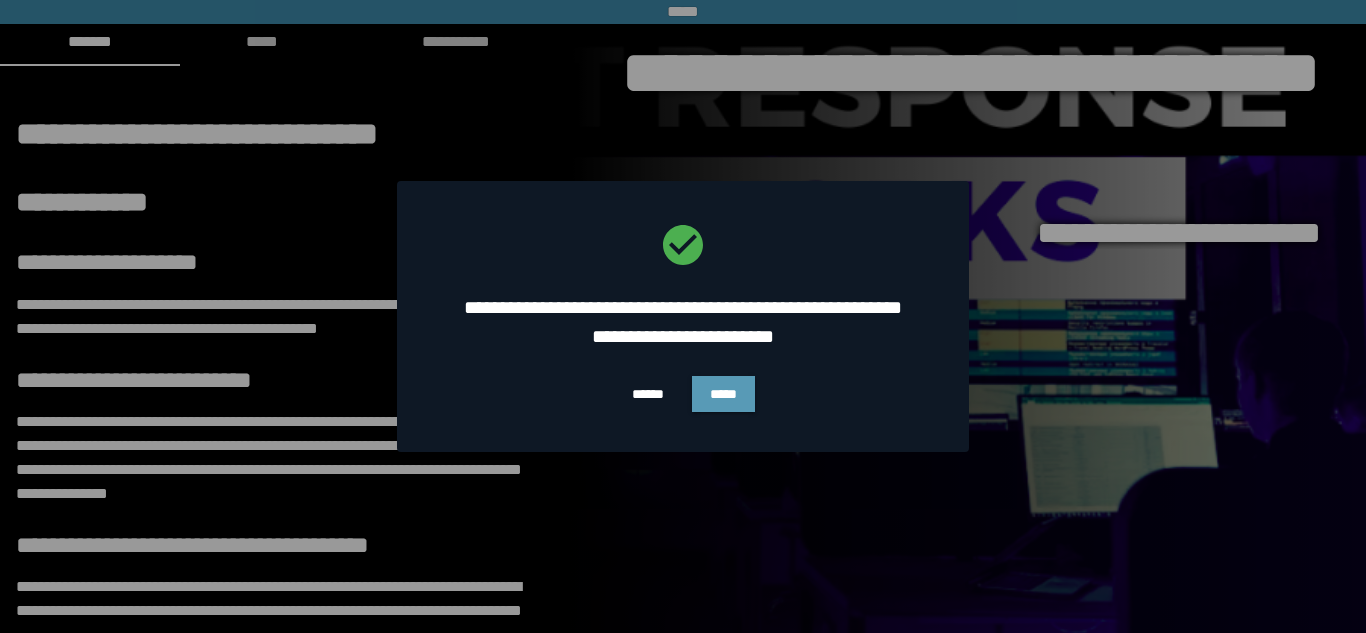 click on "*****" at bounding box center (723, 394) 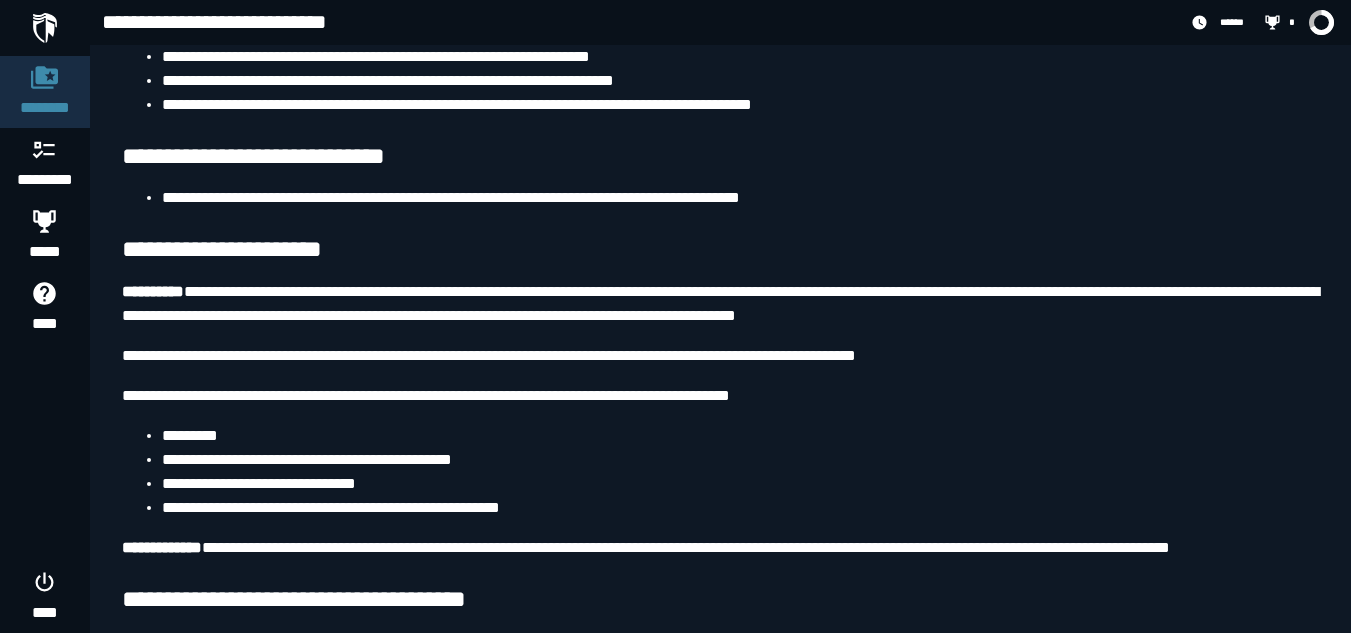 scroll, scrollTop: 2795, scrollLeft: 0, axis: vertical 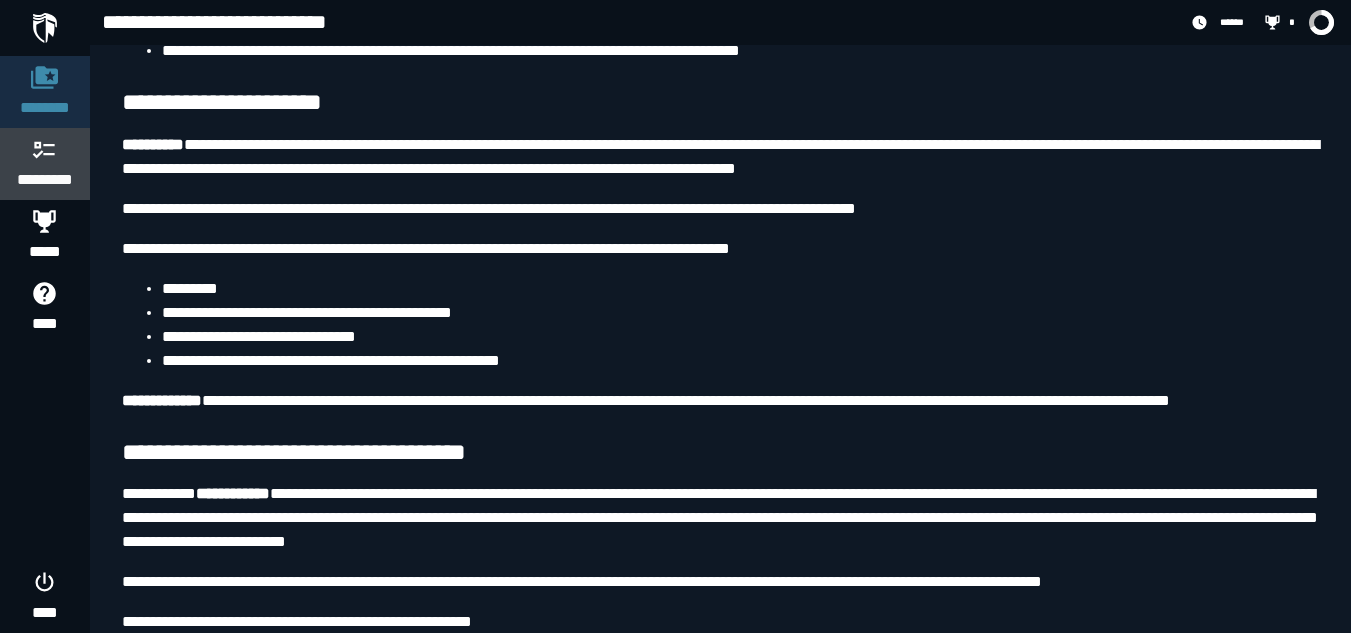click 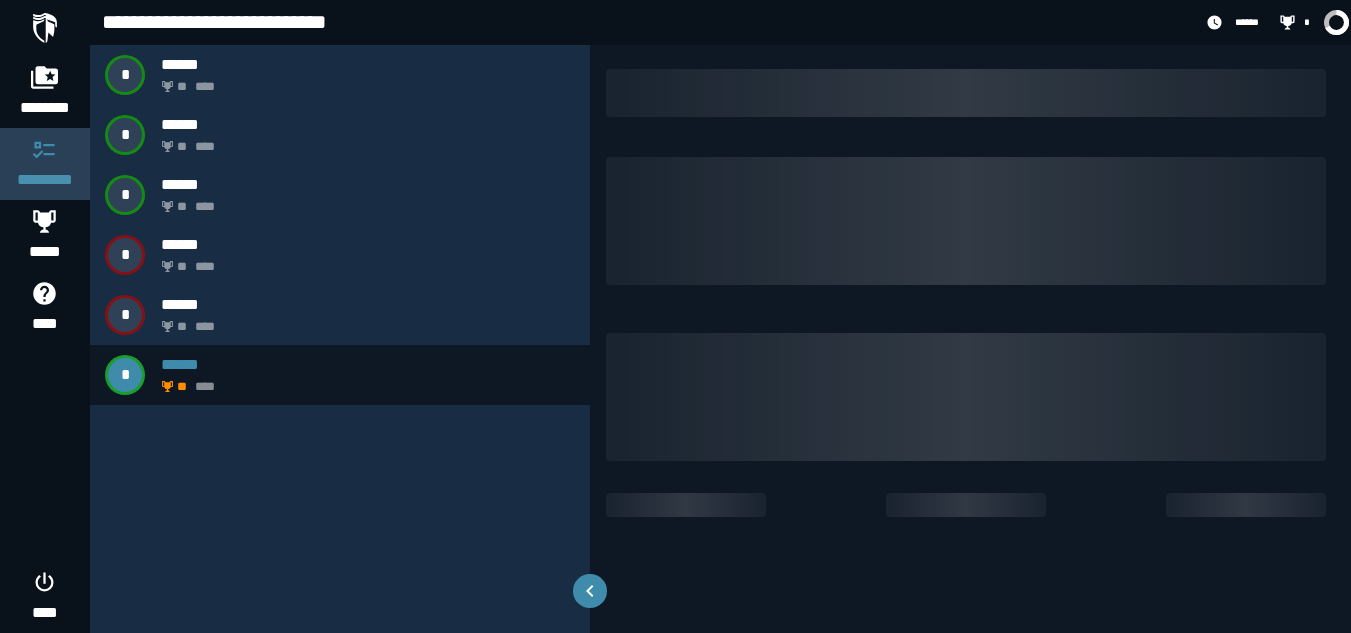 scroll, scrollTop: 0, scrollLeft: 0, axis: both 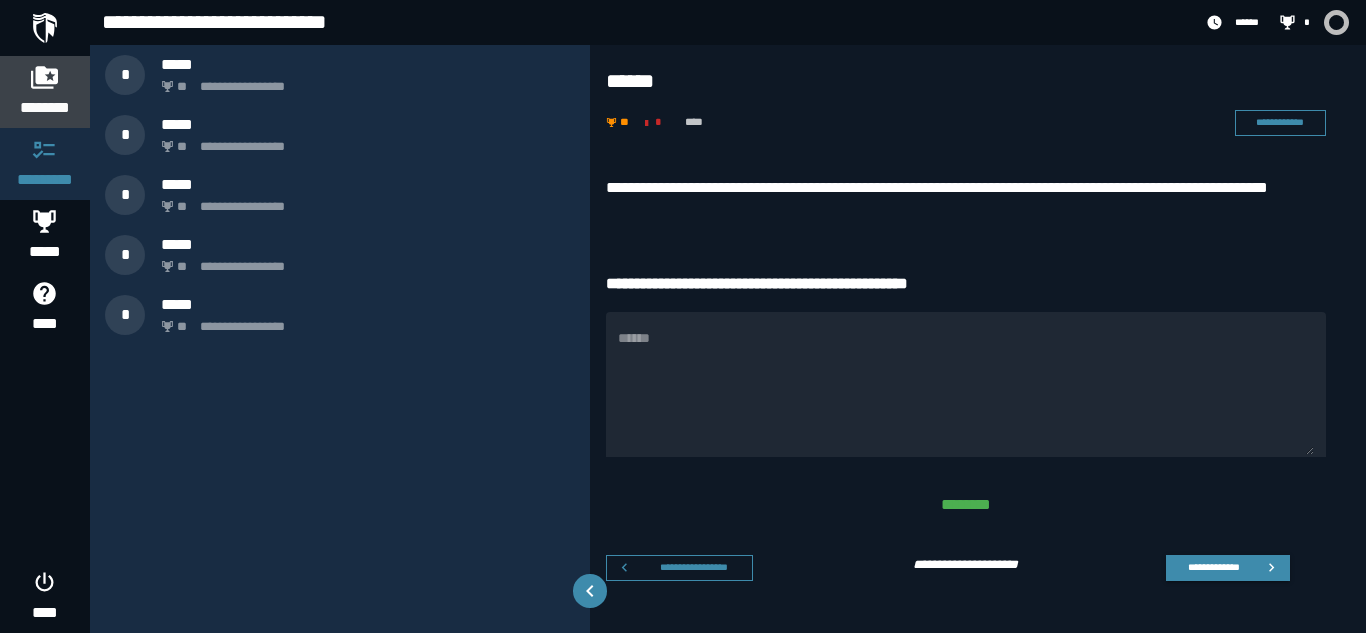 click on "********" at bounding box center (45, 108) 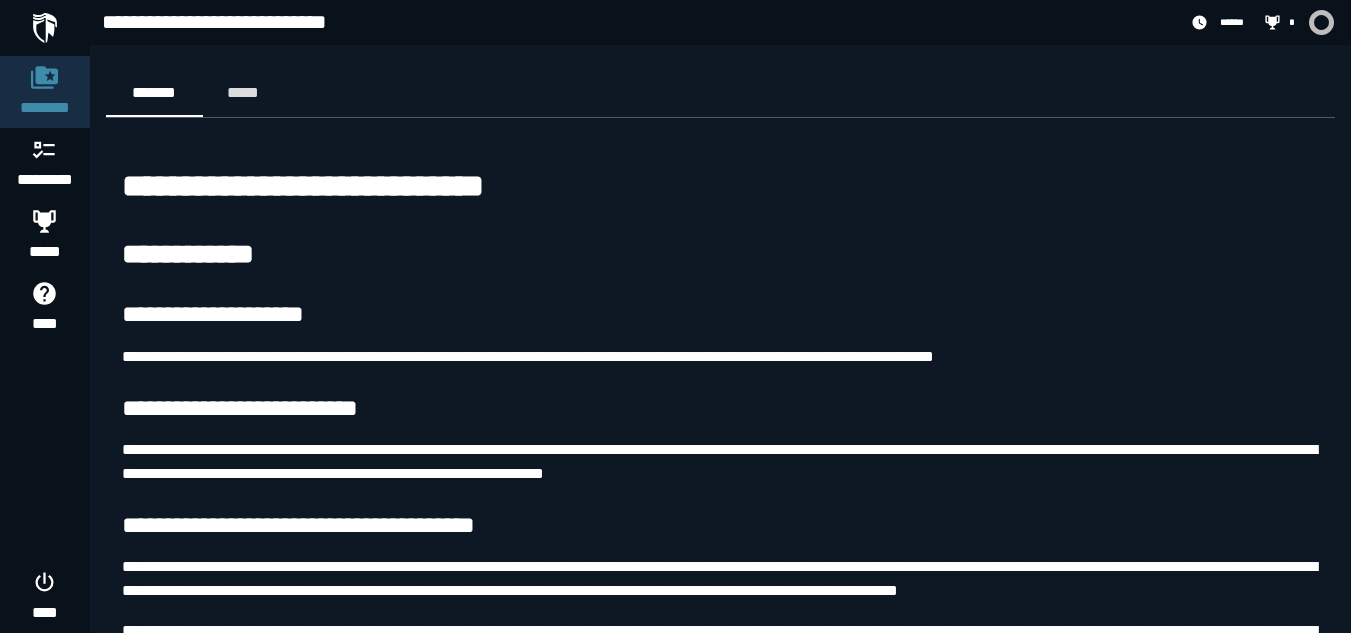 click on "**********" at bounding box center [720, 4004] 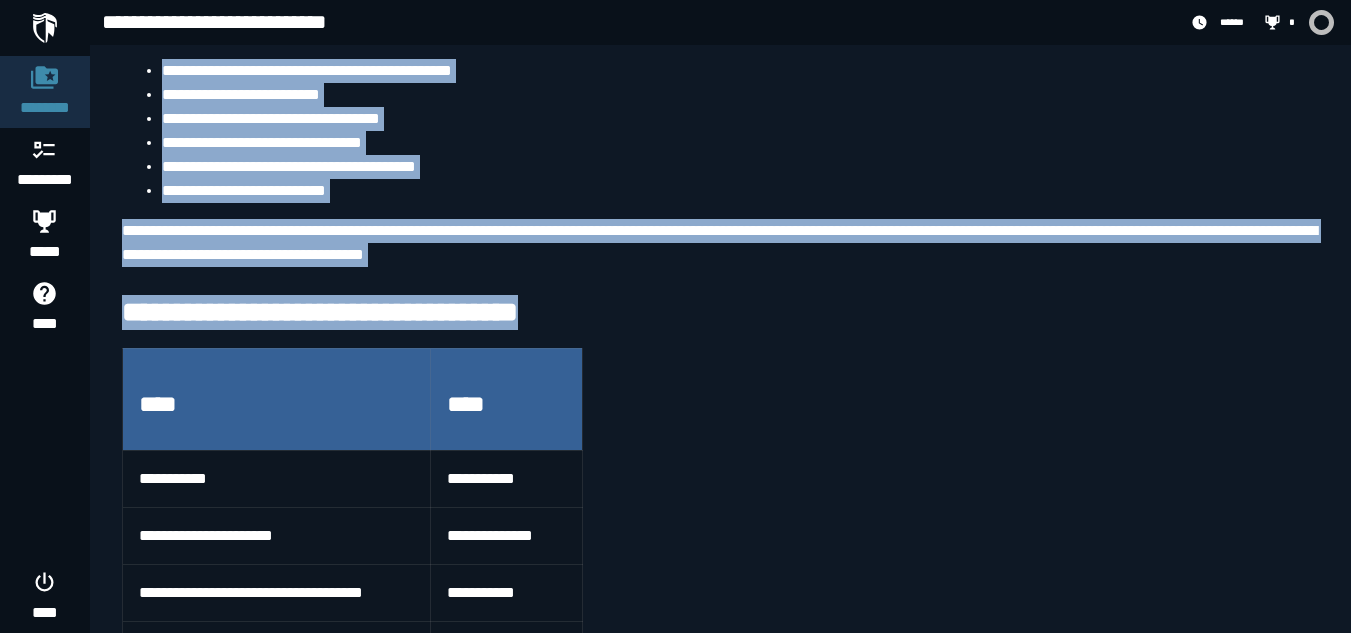 scroll, scrollTop: 7242, scrollLeft: 0, axis: vertical 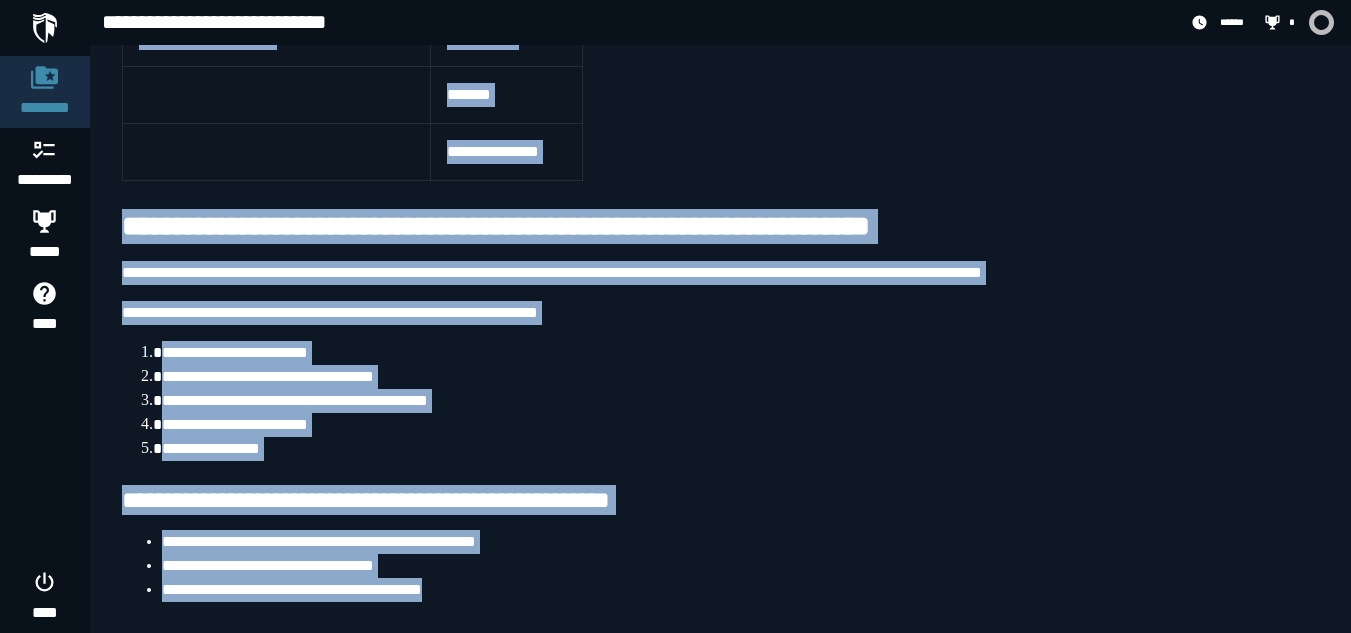 drag, startPoint x: 120, startPoint y: 162, endPoint x: 658, endPoint y: 676, distance: 744.0699 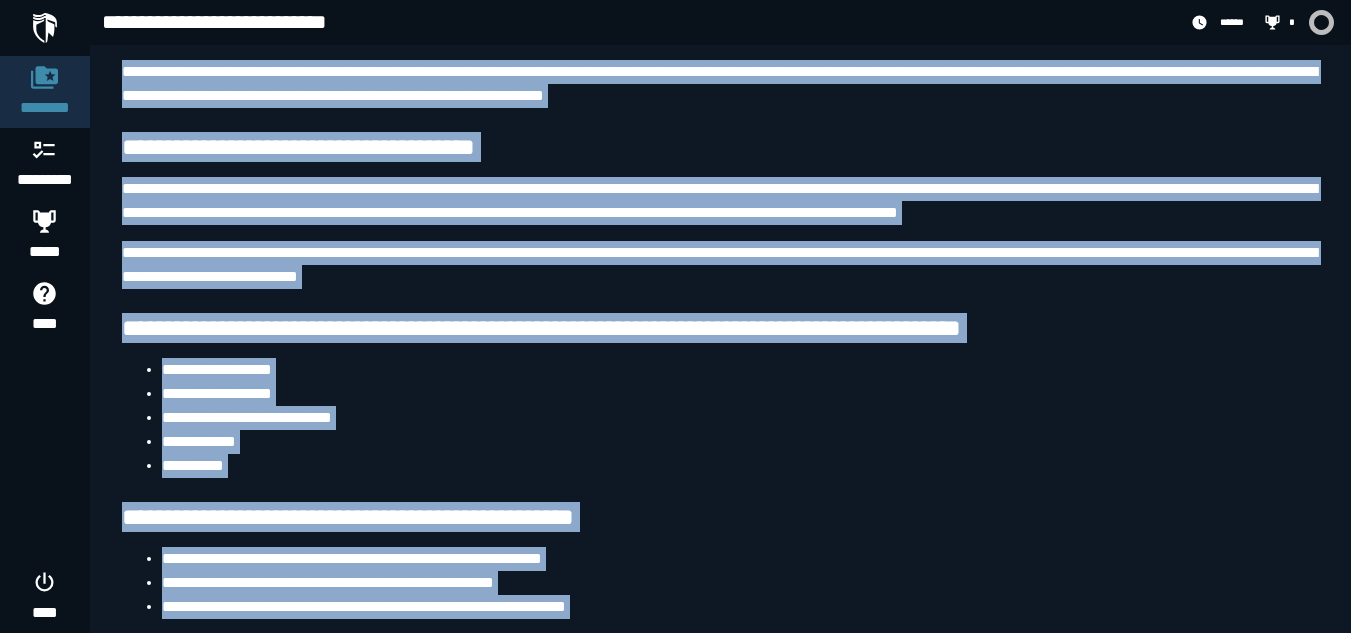 scroll, scrollTop: 0, scrollLeft: 0, axis: both 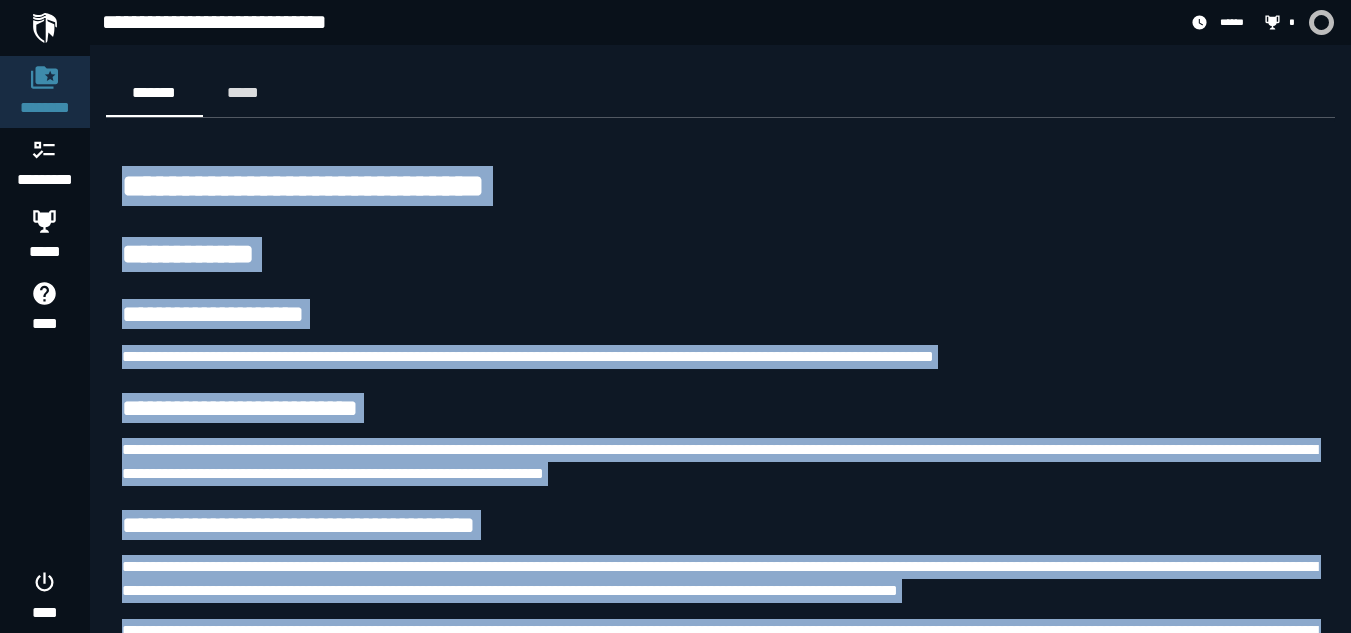 click on "**********" at bounding box center [720, 315] 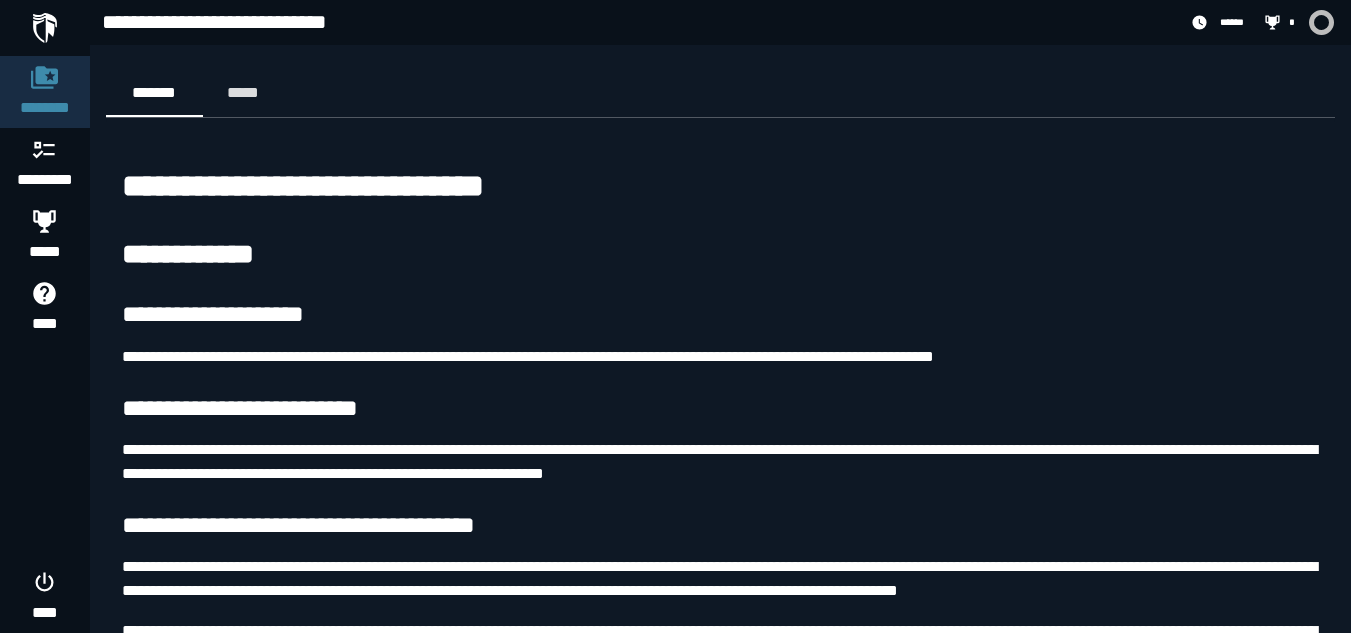 click on "**********" at bounding box center [637, 23] 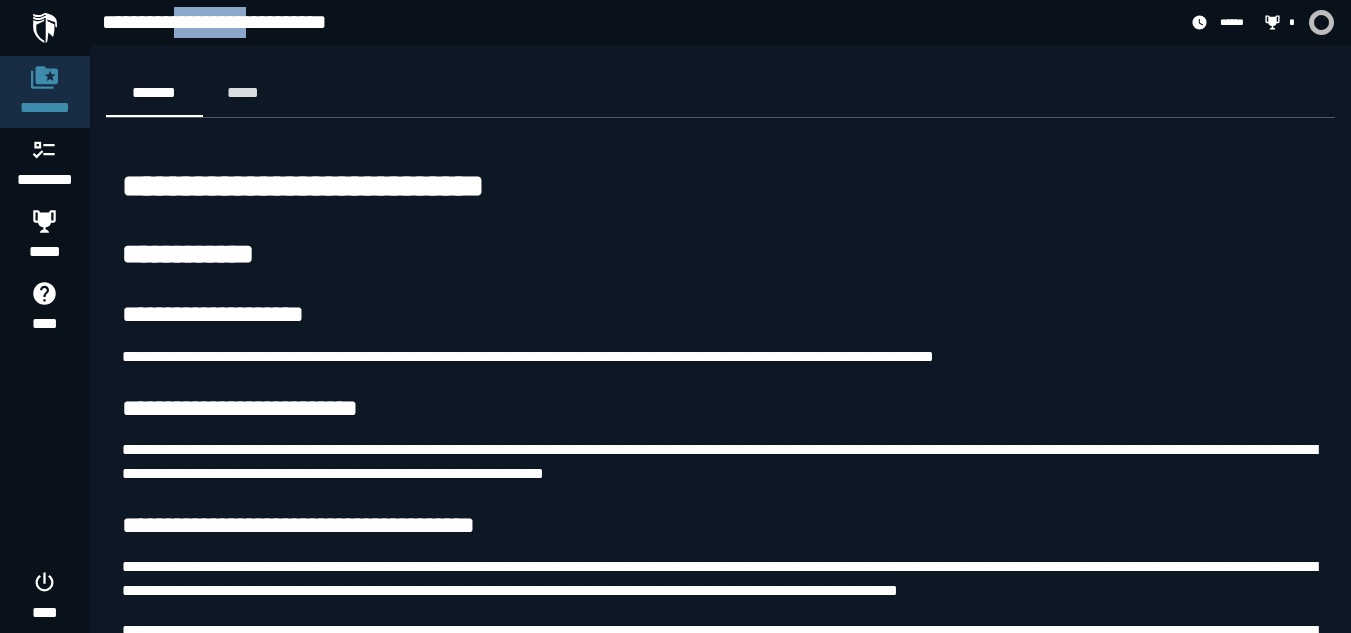 click on "**********" at bounding box center [637, 23] 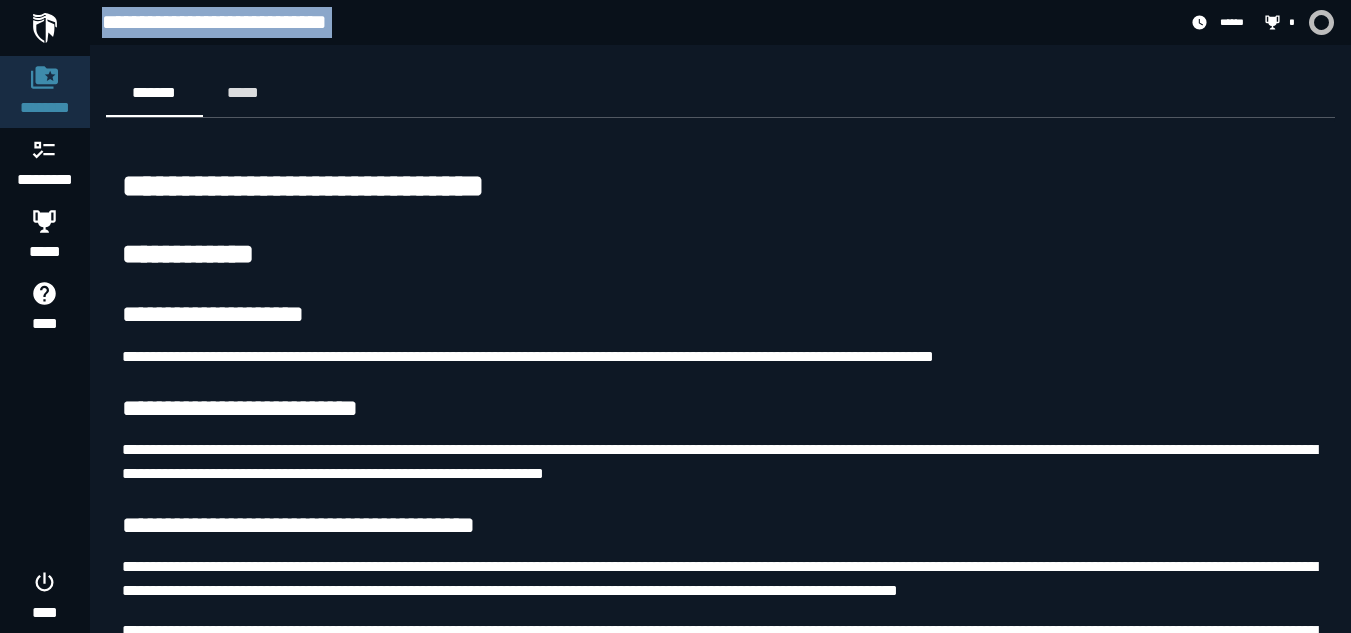 click on "**********" at bounding box center (637, 23) 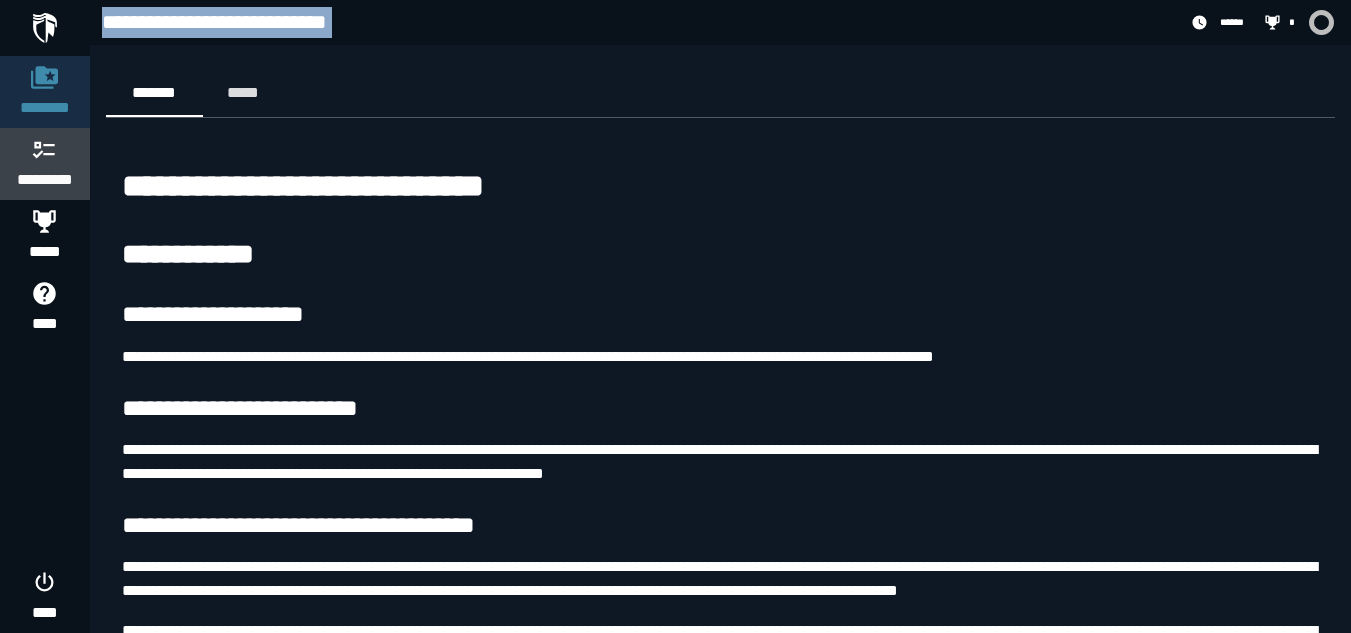click on "*********" at bounding box center [45, 164] 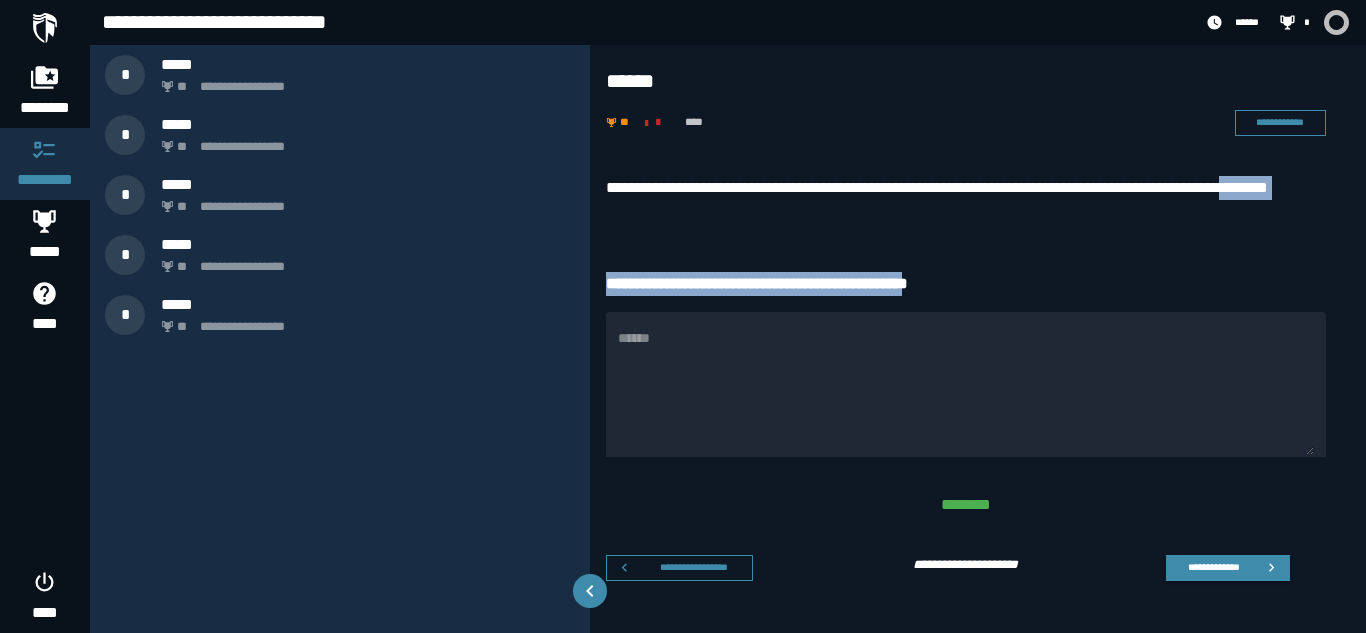 drag, startPoint x: 595, startPoint y: 203, endPoint x: 940, endPoint y: 261, distance: 349.8414 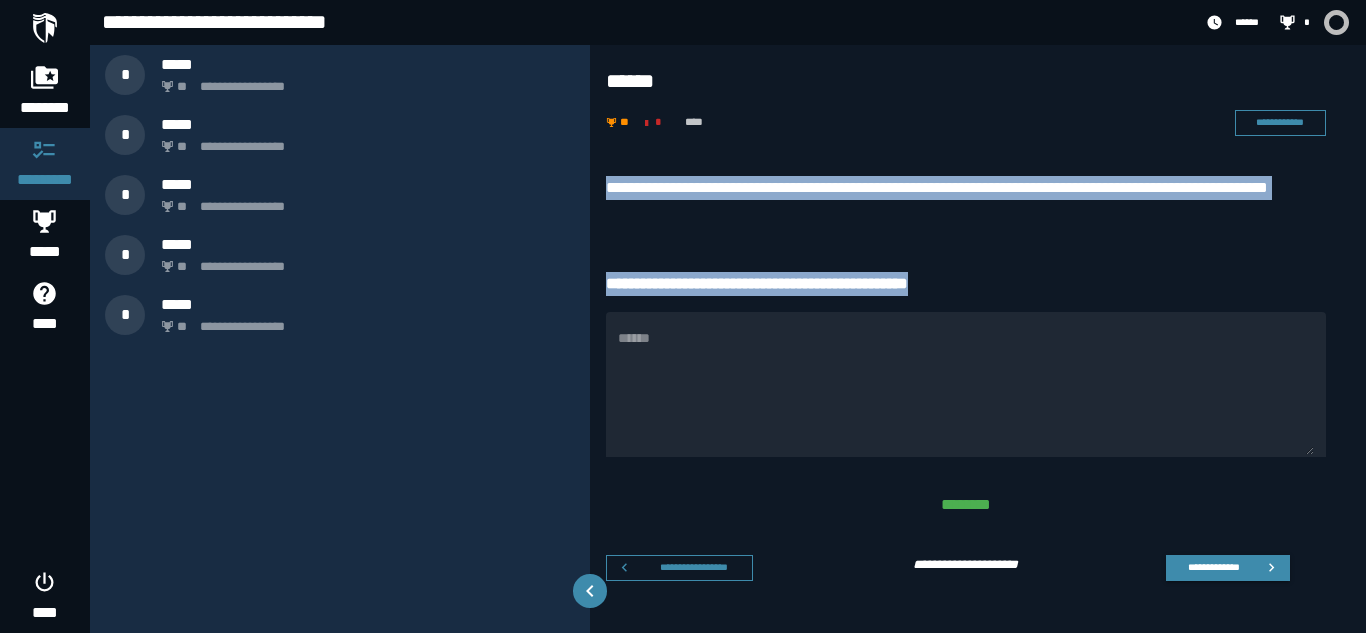 drag, startPoint x: 591, startPoint y: 184, endPoint x: 999, endPoint y: 270, distance: 416.96524 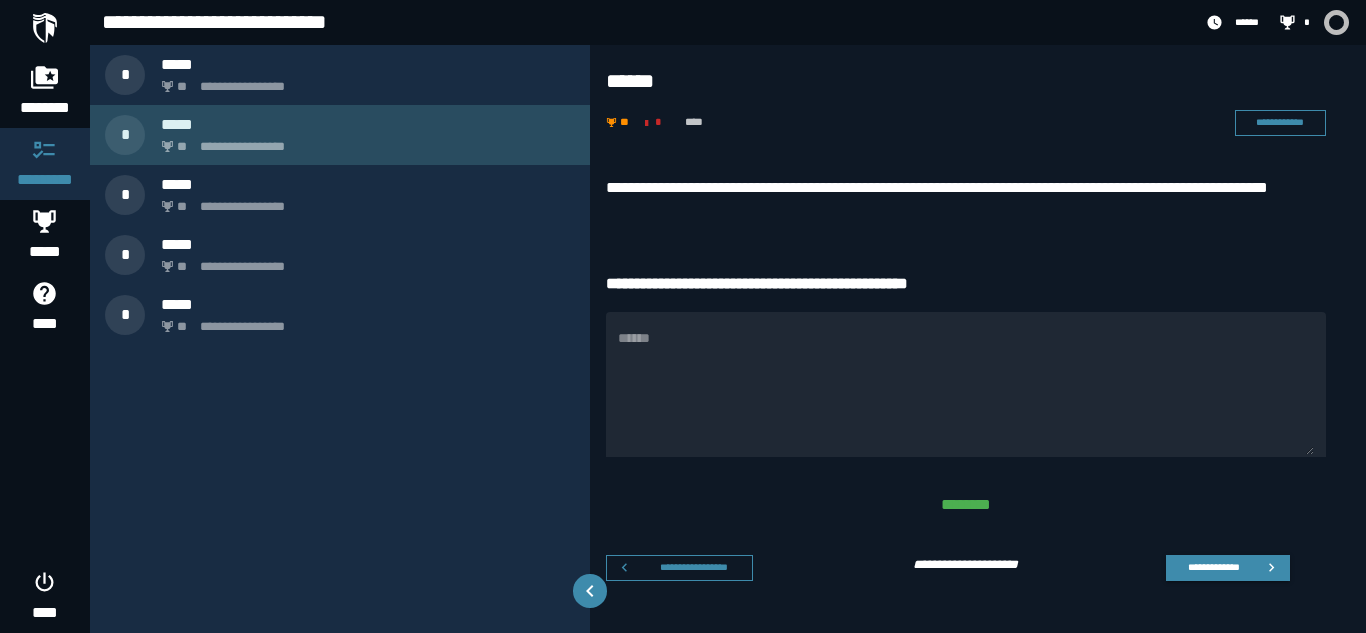 click on "**********" 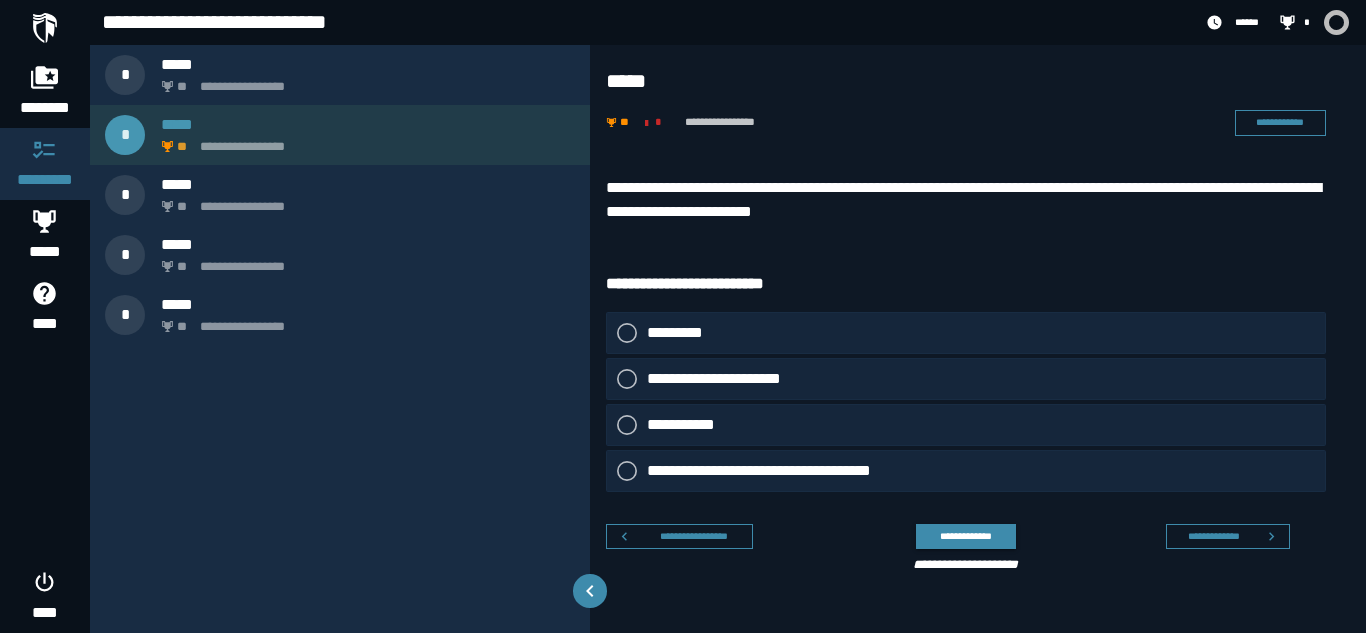 click on "**********" at bounding box center [364, 141] 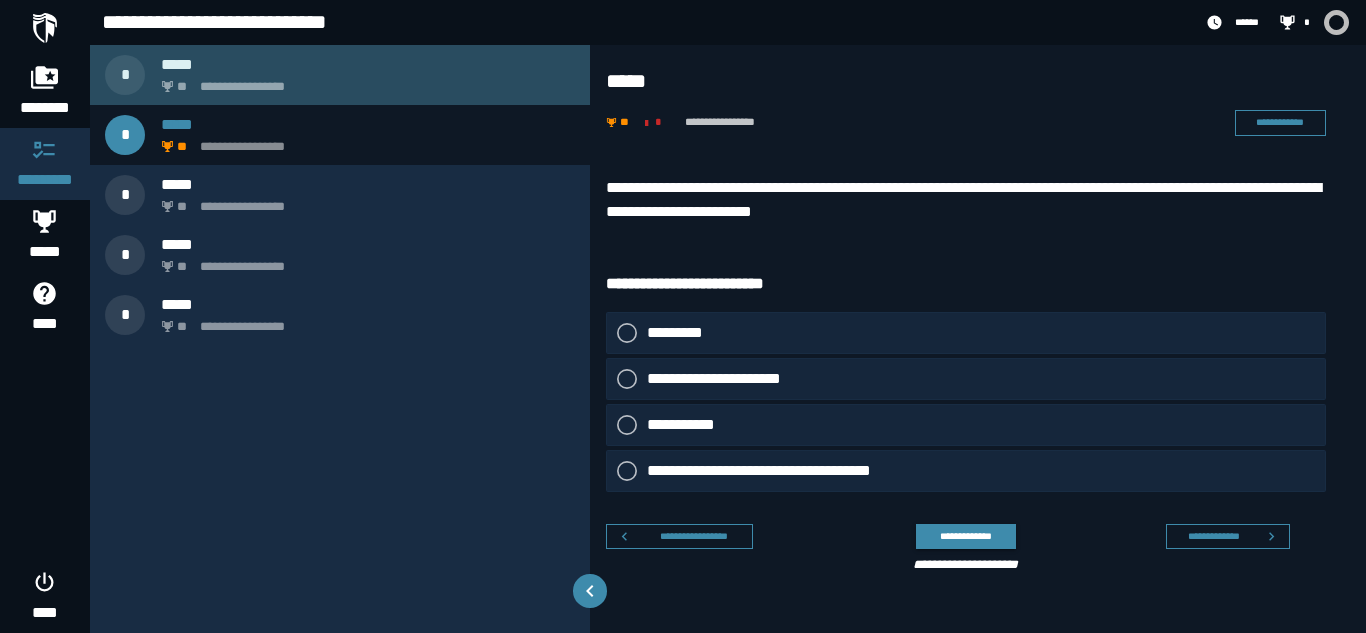 click on "**********" 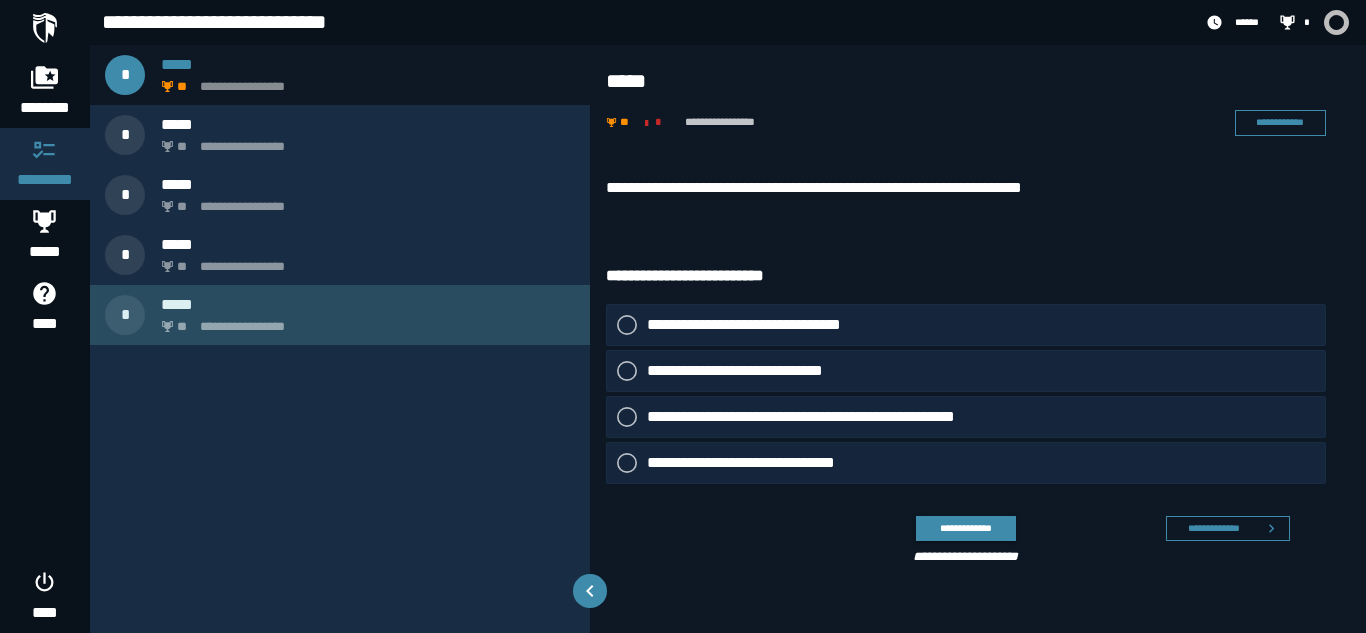 click on "*****" at bounding box center (368, 304) 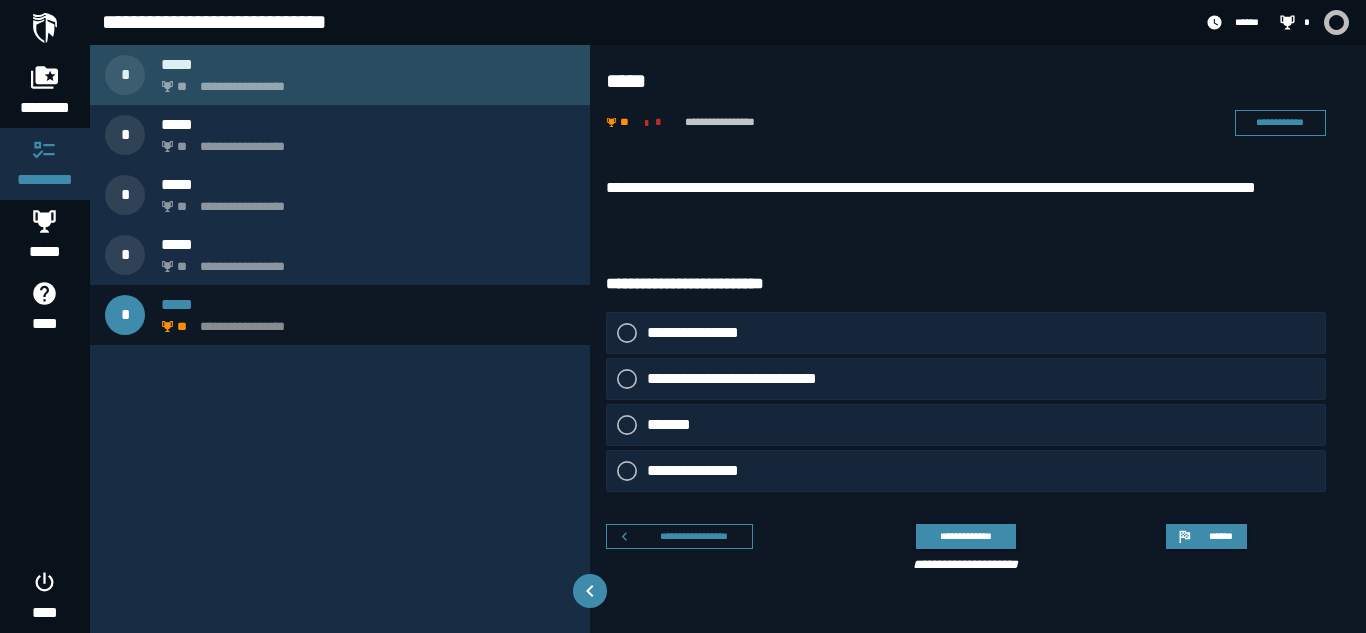 click on "**********" at bounding box center (340, 75) 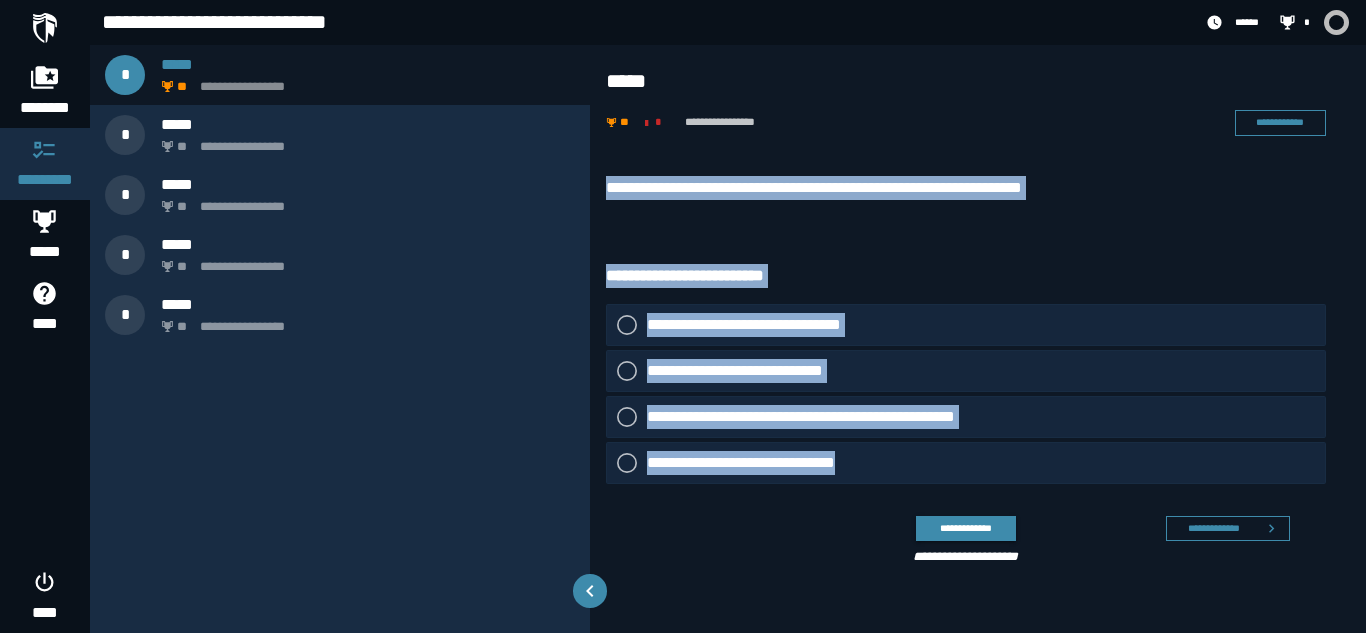 drag, startPoint x: 610, startPoint y: 192, endPoint x: 859, endPoint y: 475, distance: 376.94827 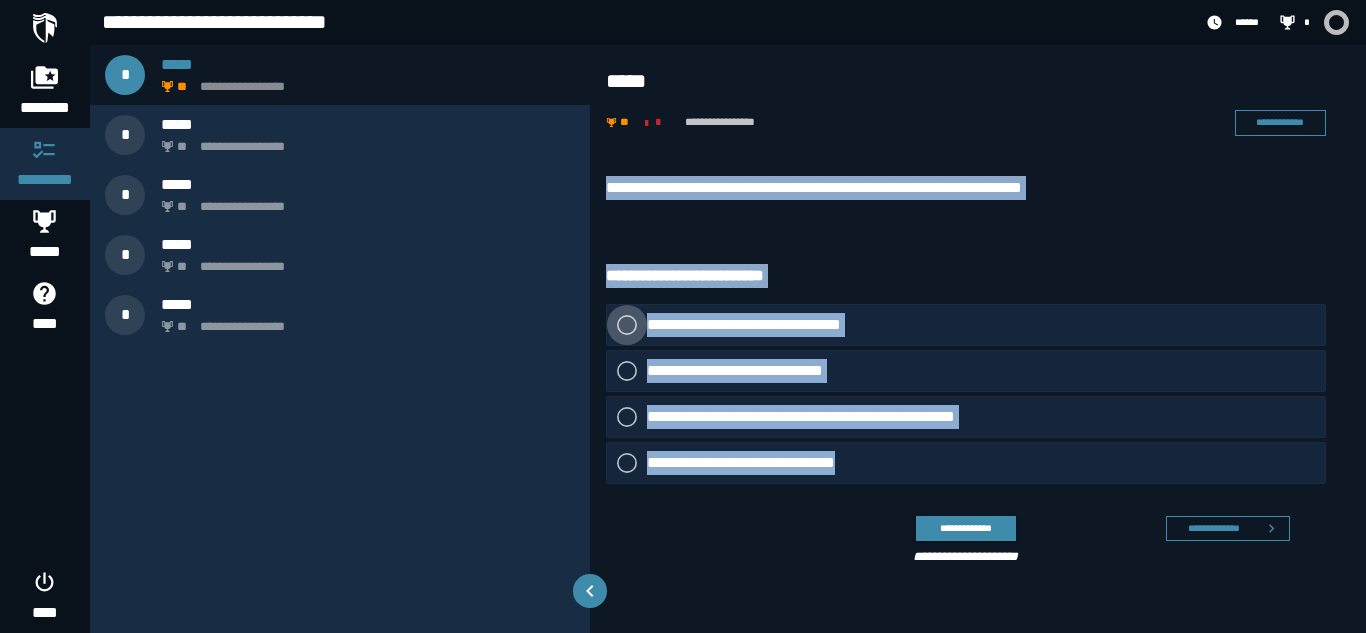 click on "**********" at bounding box center [769, 325] 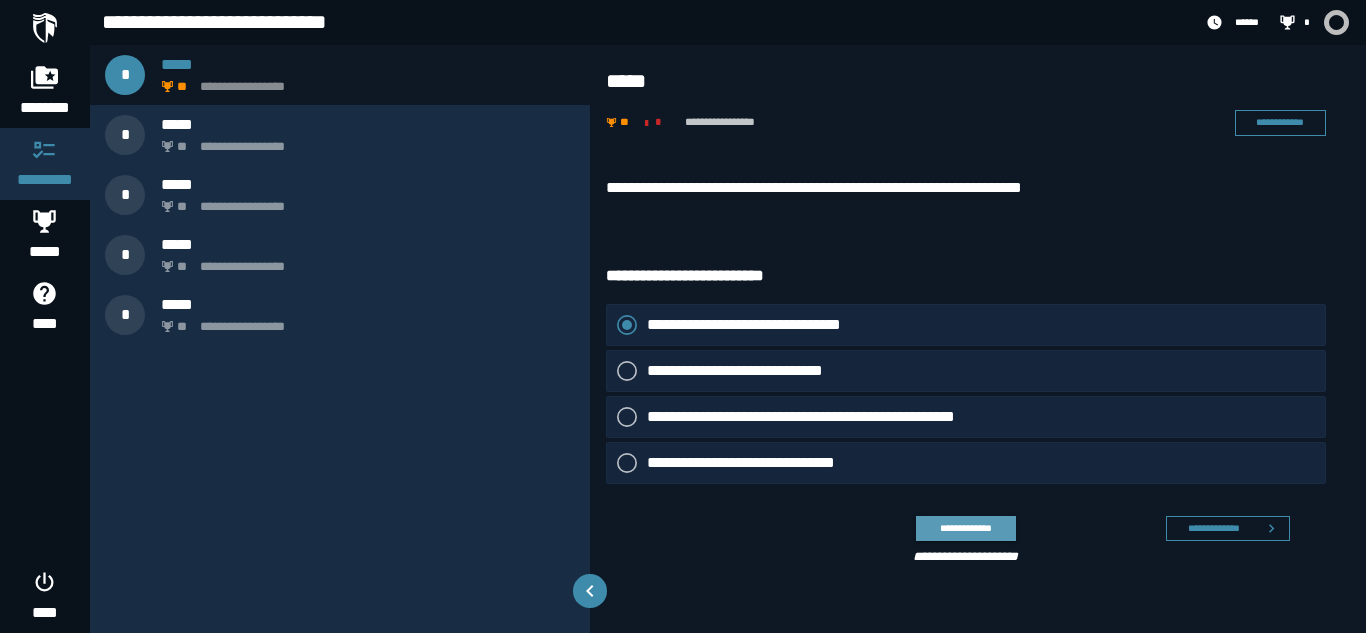click on "**********" at bounding box center [965, 528] 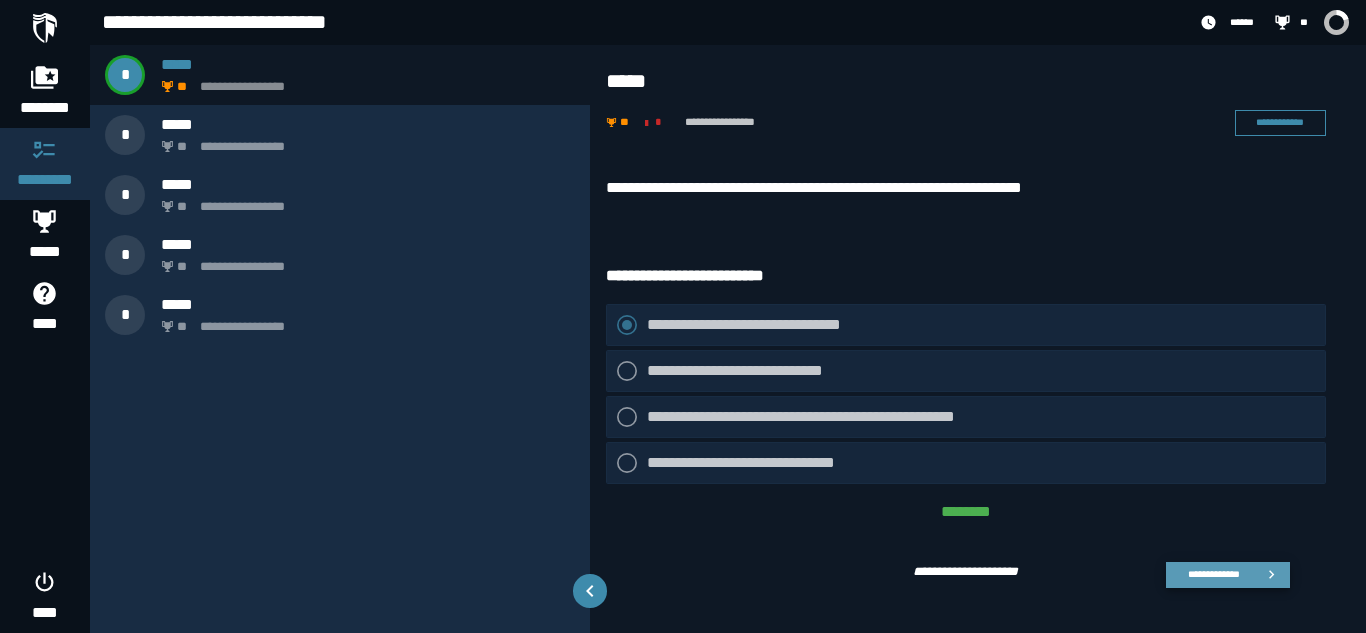 click on "**********" at bounding box center [1213, 574] 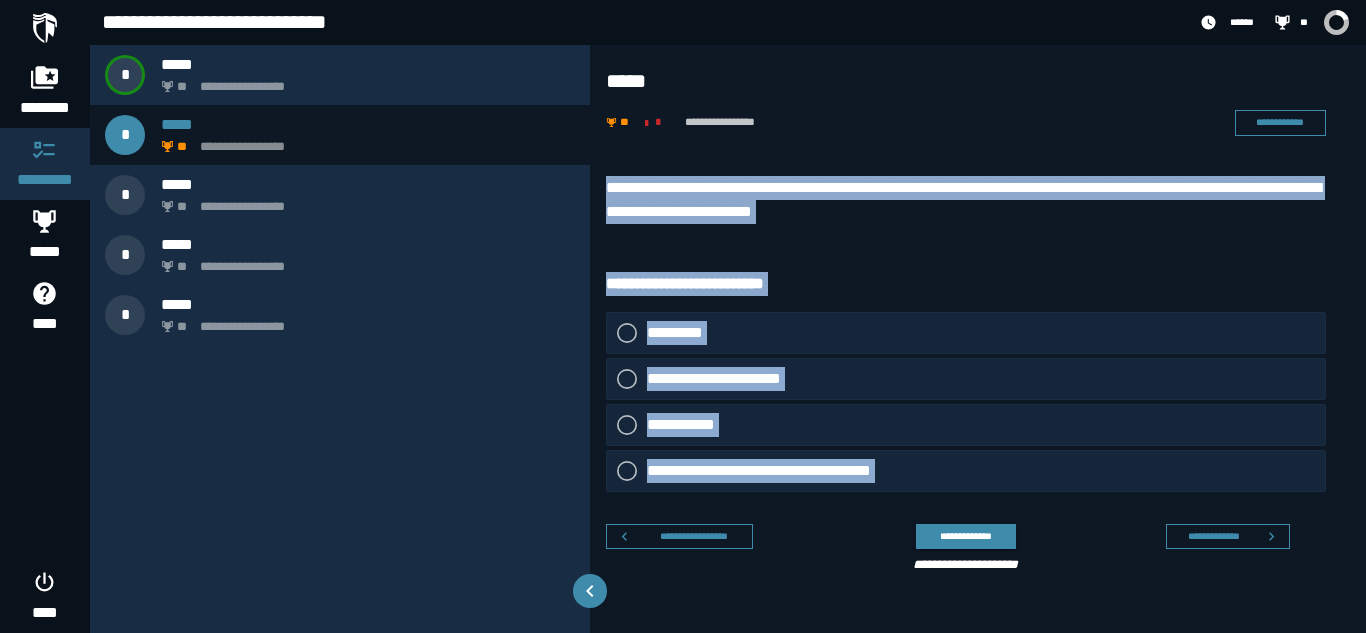 drag, startPoint x: 604, startPoint y: 189, endPoint x: 915, endPoint y: 496, distance: 437.00113 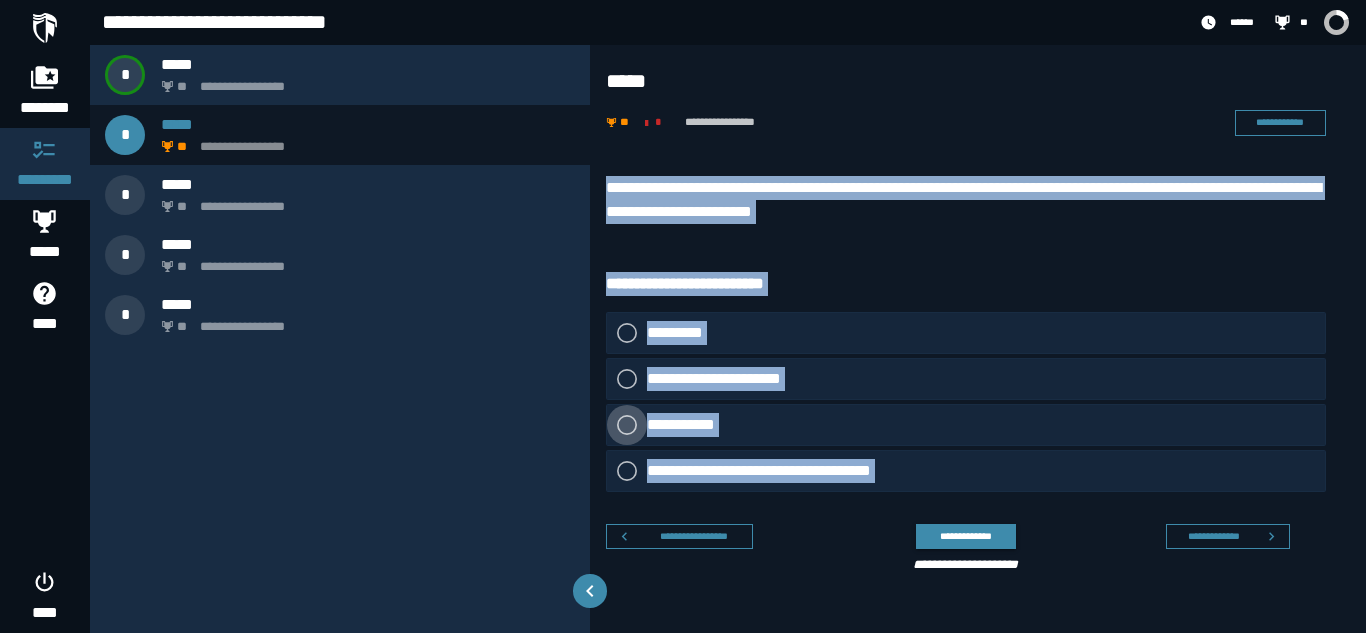click on "**********" at bounding box center [688, 425] 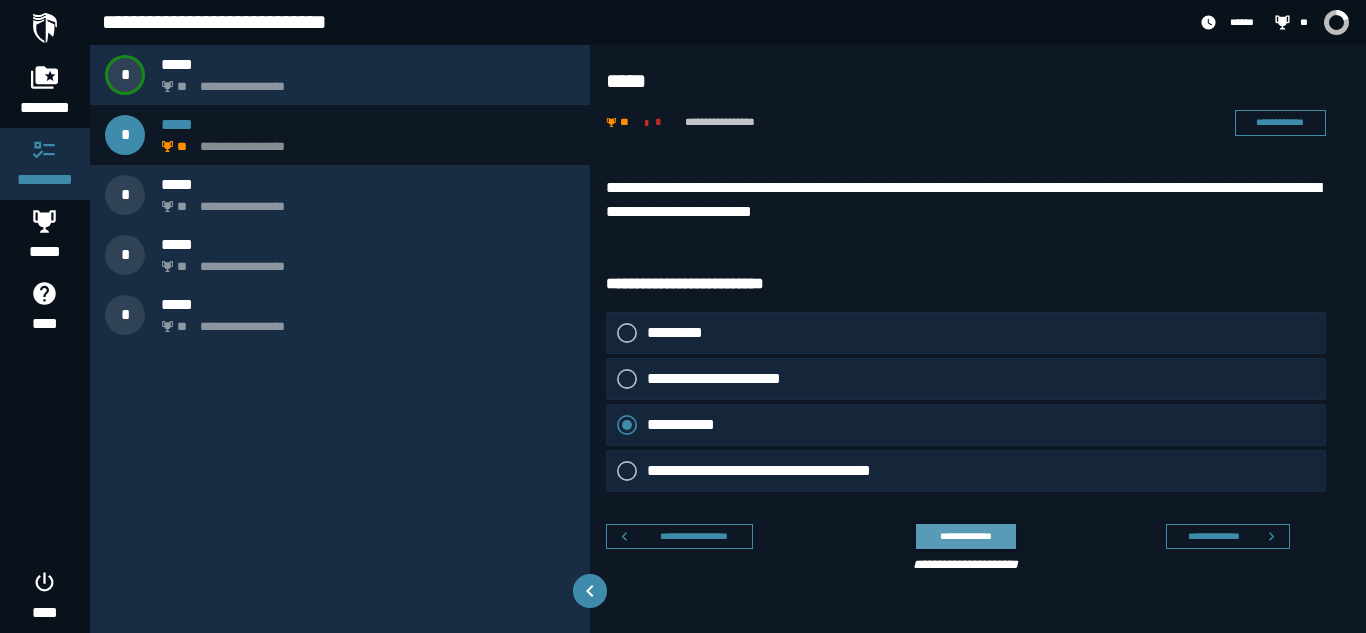 click on "**********" at bounding box center (965, 536) 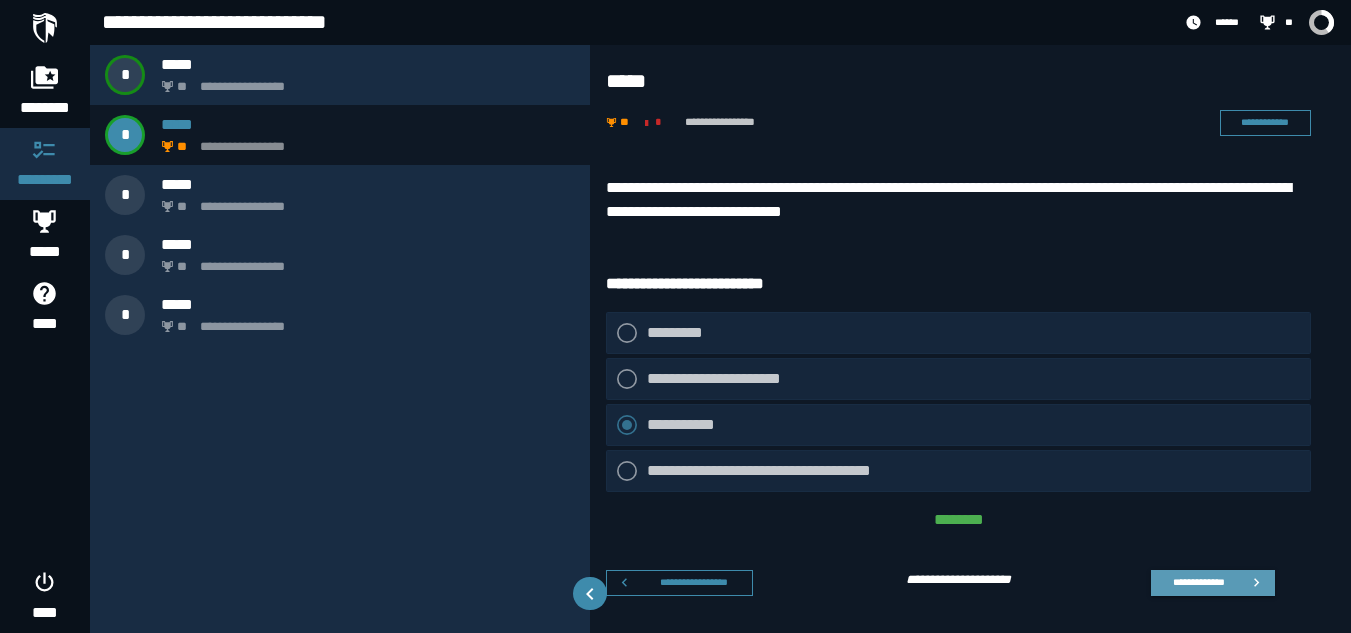 click on "**********" at bounding box center [1198, 582] 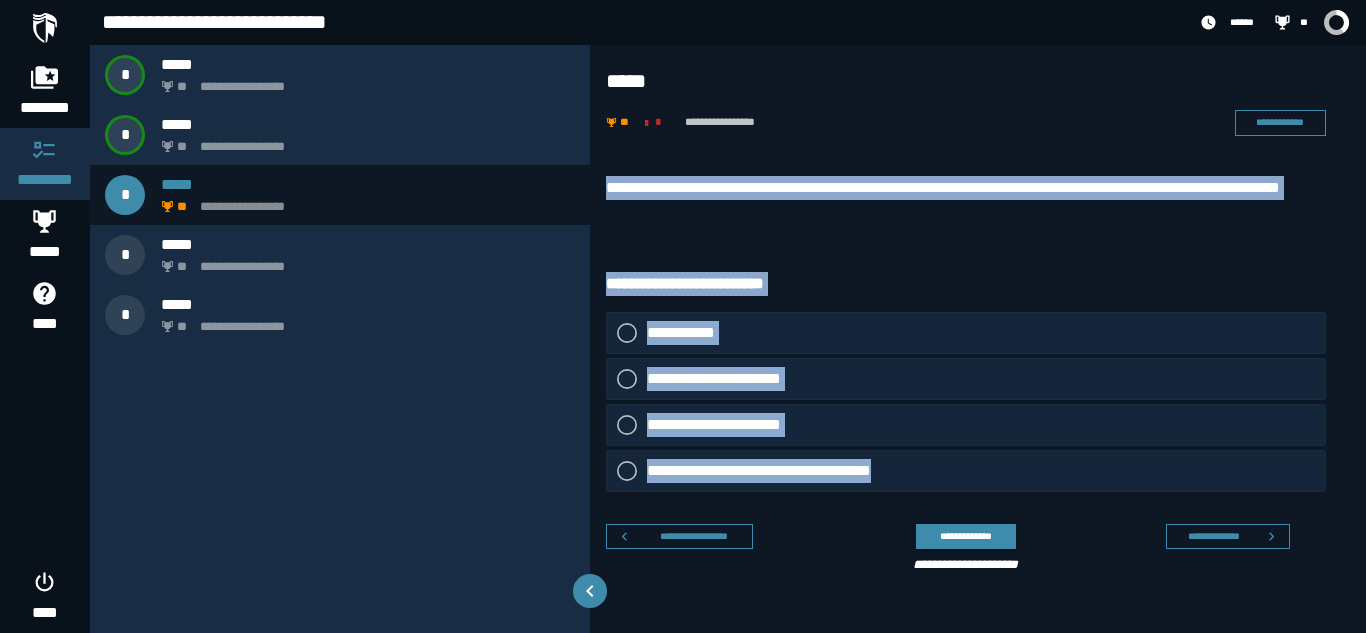 drag, startPoint x: 605, startPoint y: 168, endPoint x: 973, endPoint y: 458, distance: 468.53387 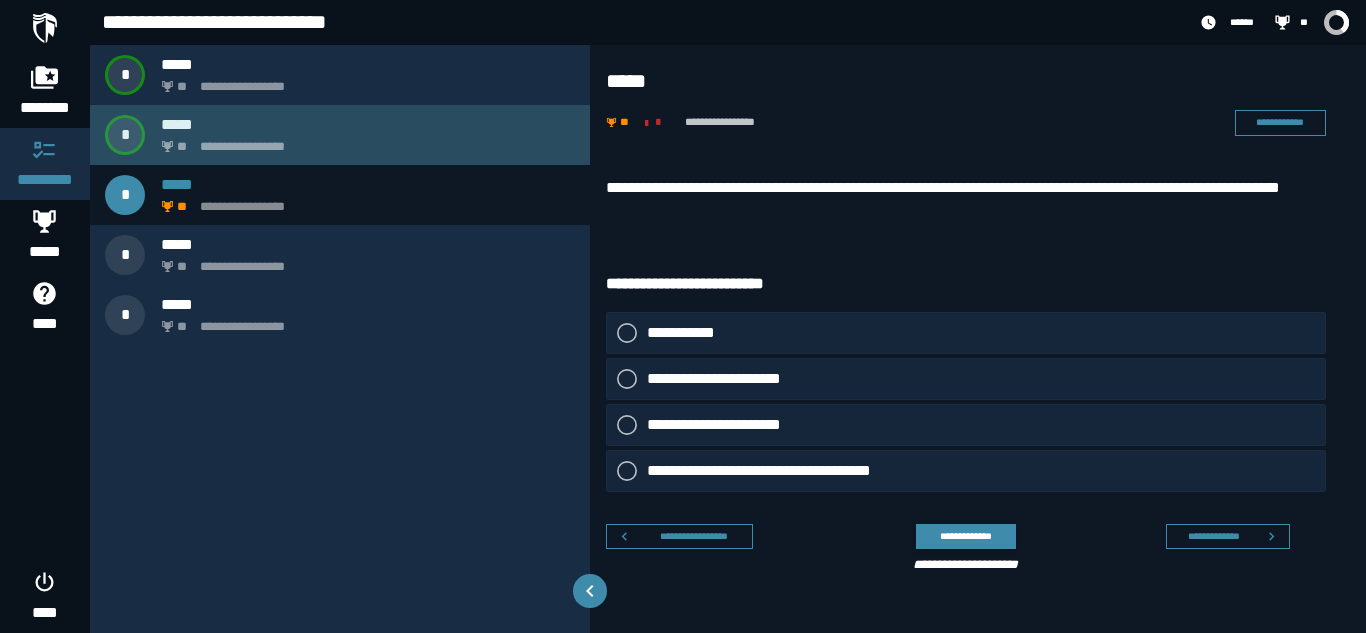 click on "**********" at bounding box center [364, 141] 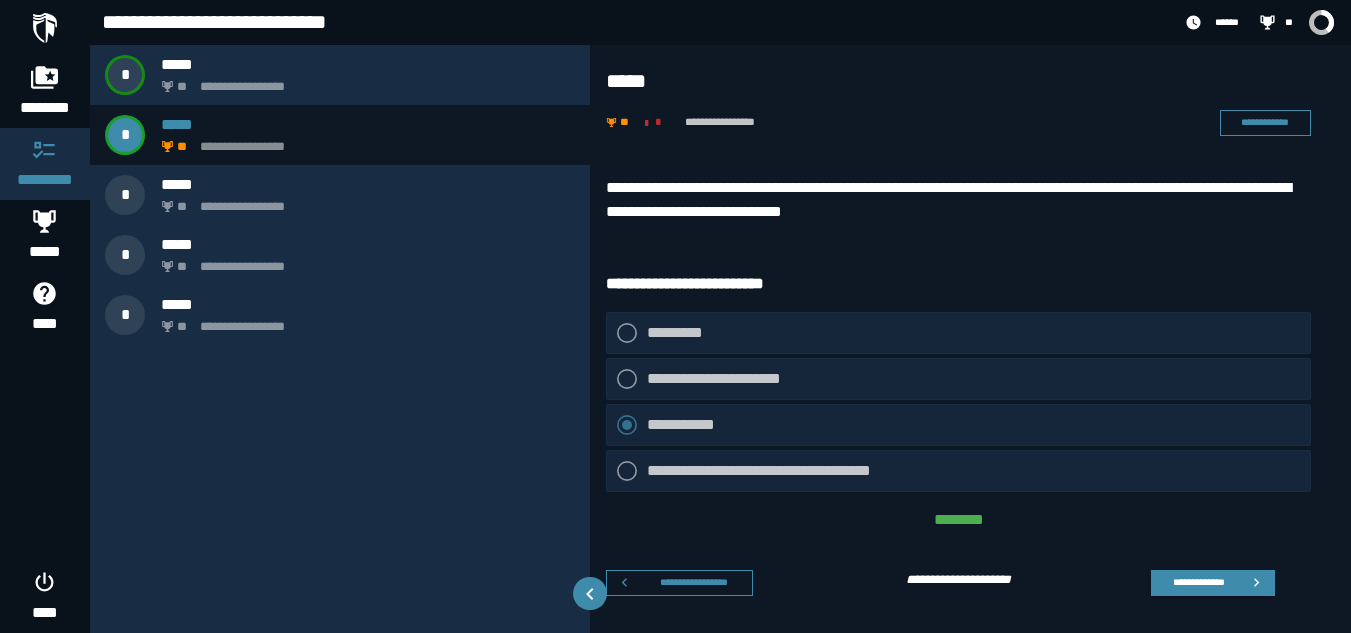 click on "**********" at bounding box center [958, 200] 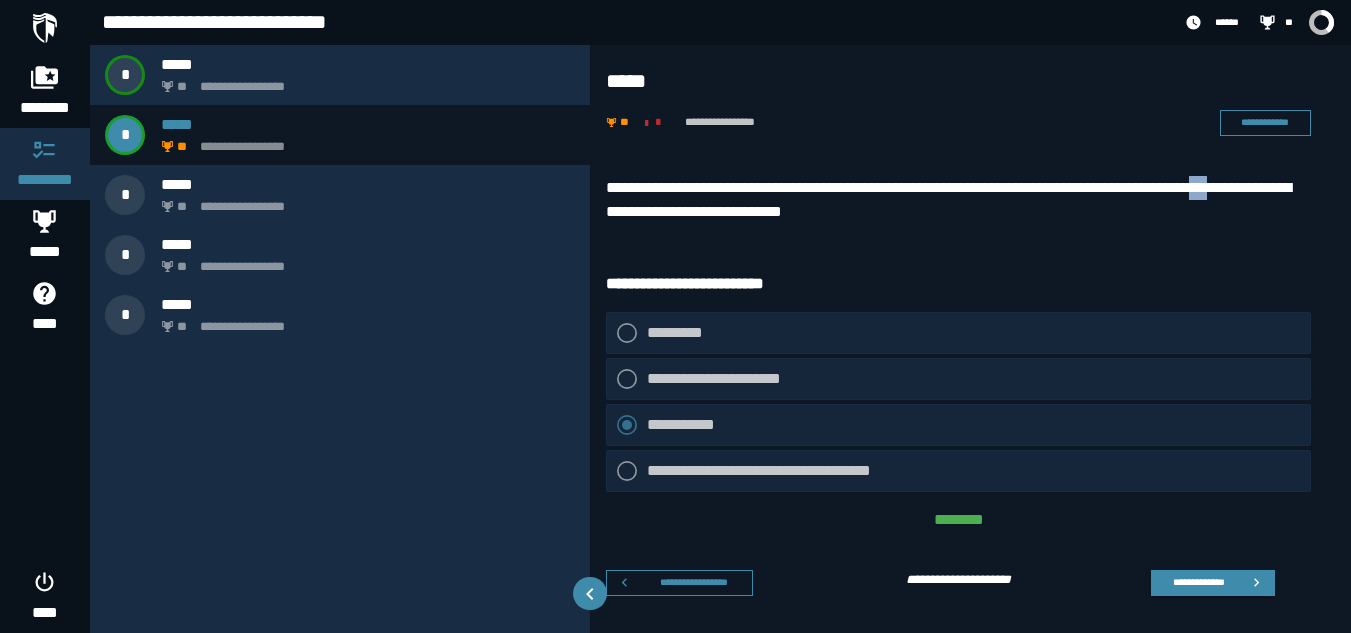 click on "**********" at bounding box center (958, 200) 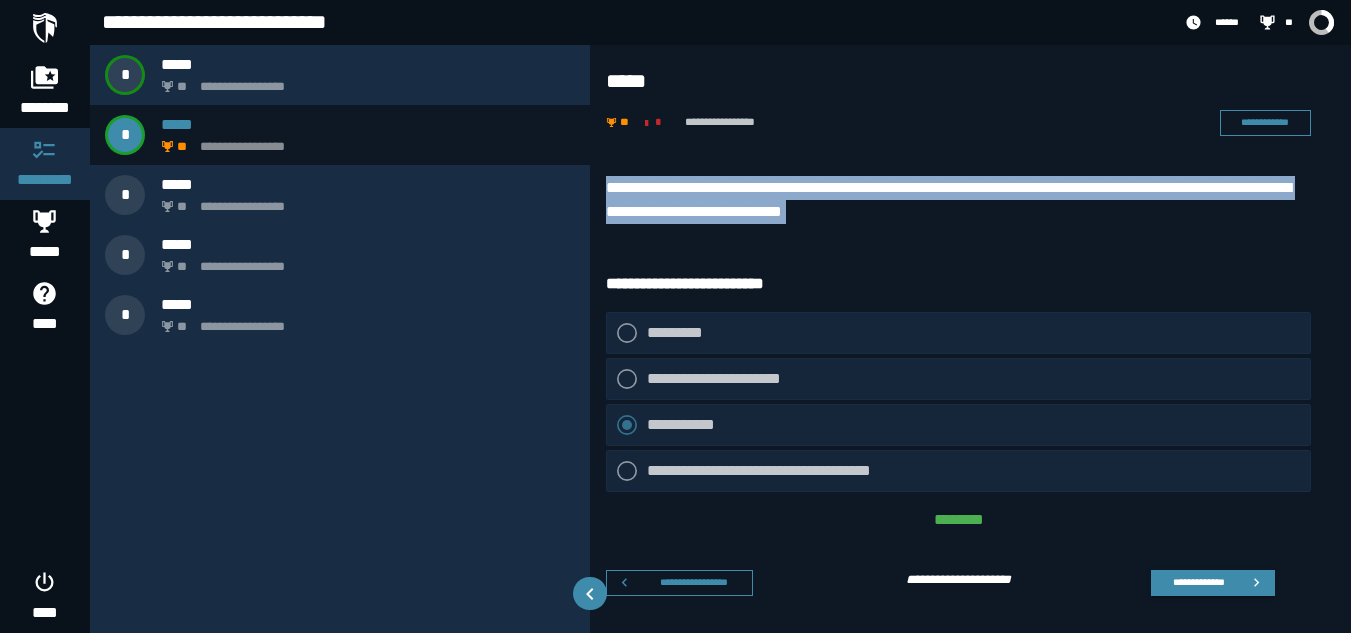 click on "**********" at bounding box center [958, 200] 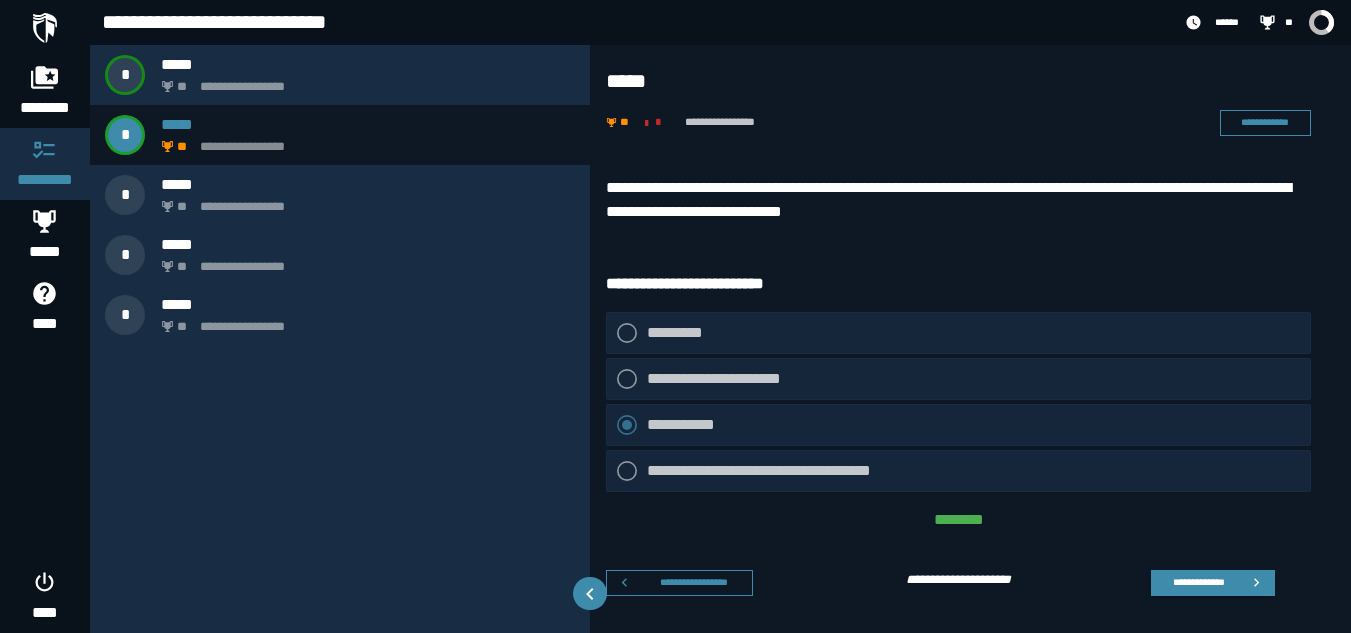 click on "**********" at bounding box center (783, 471) 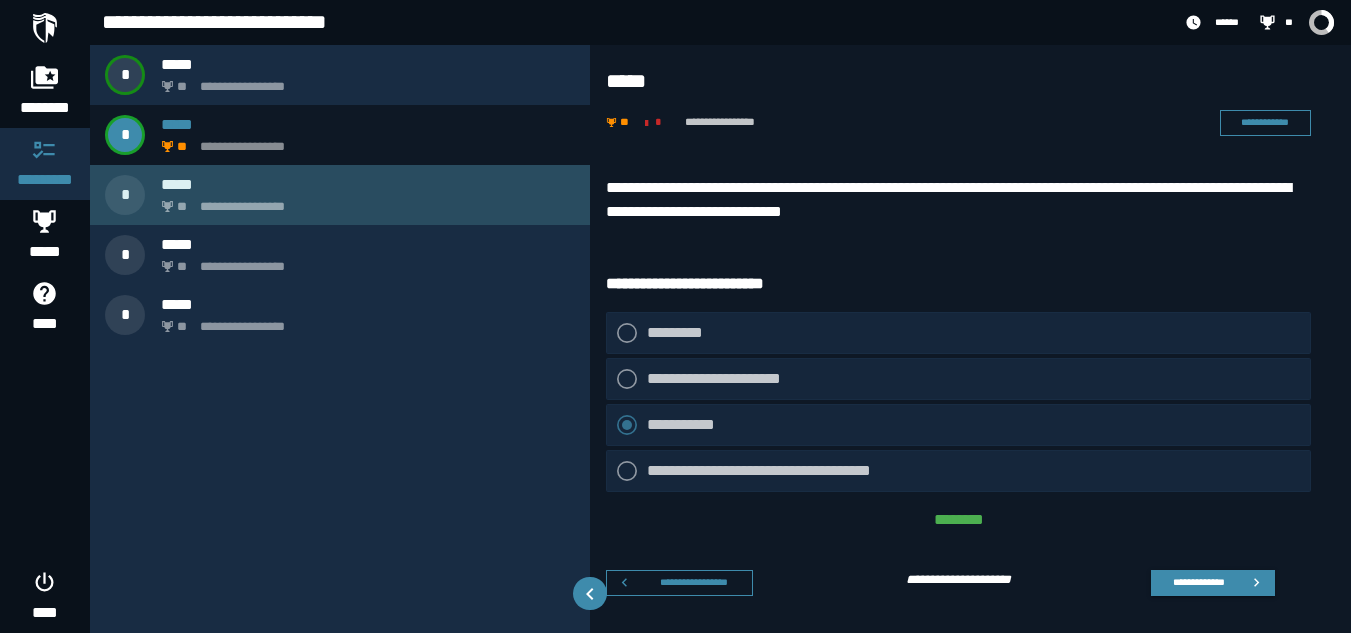 click on "**********" at bounding box center (364, 201) 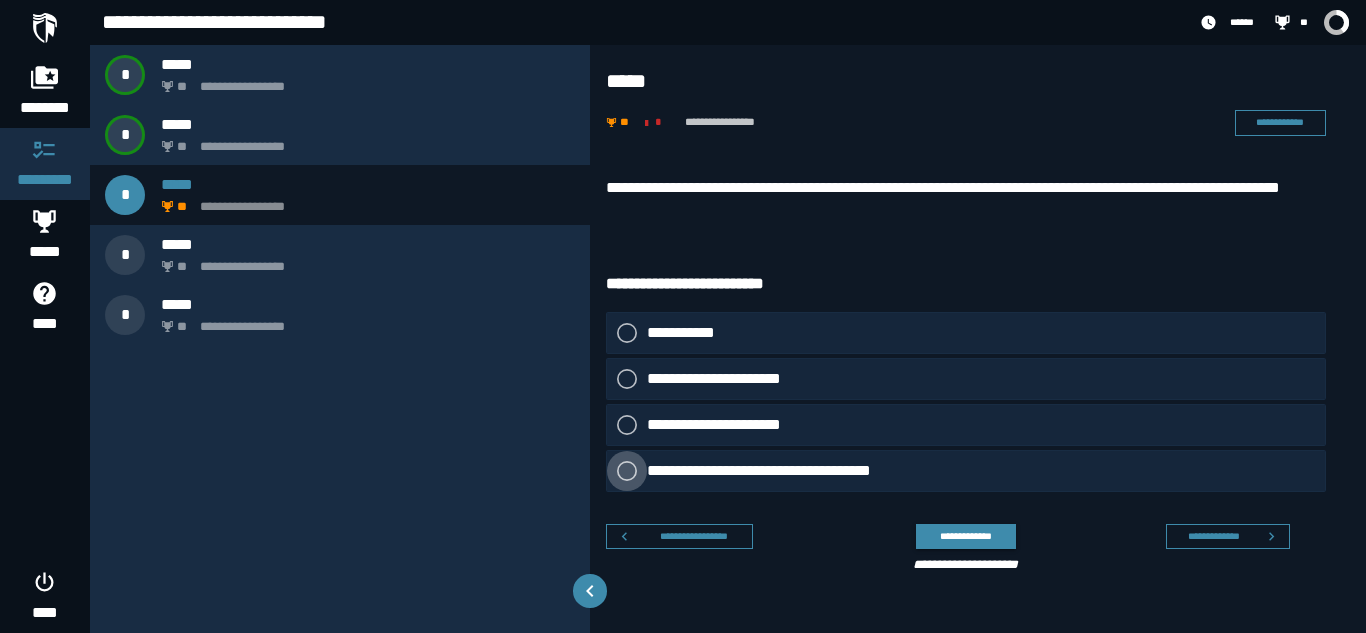 click on "**********" at bounding box center (783, 471) 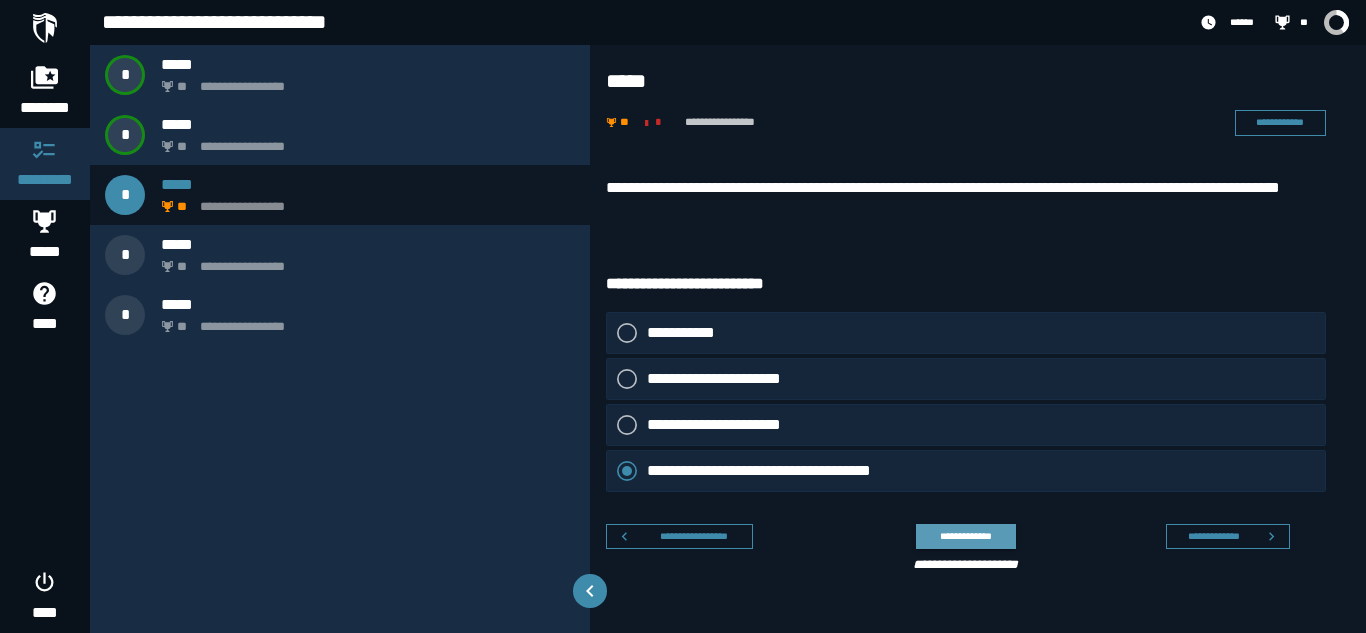click on "**********" at bounding box center (965, 536) 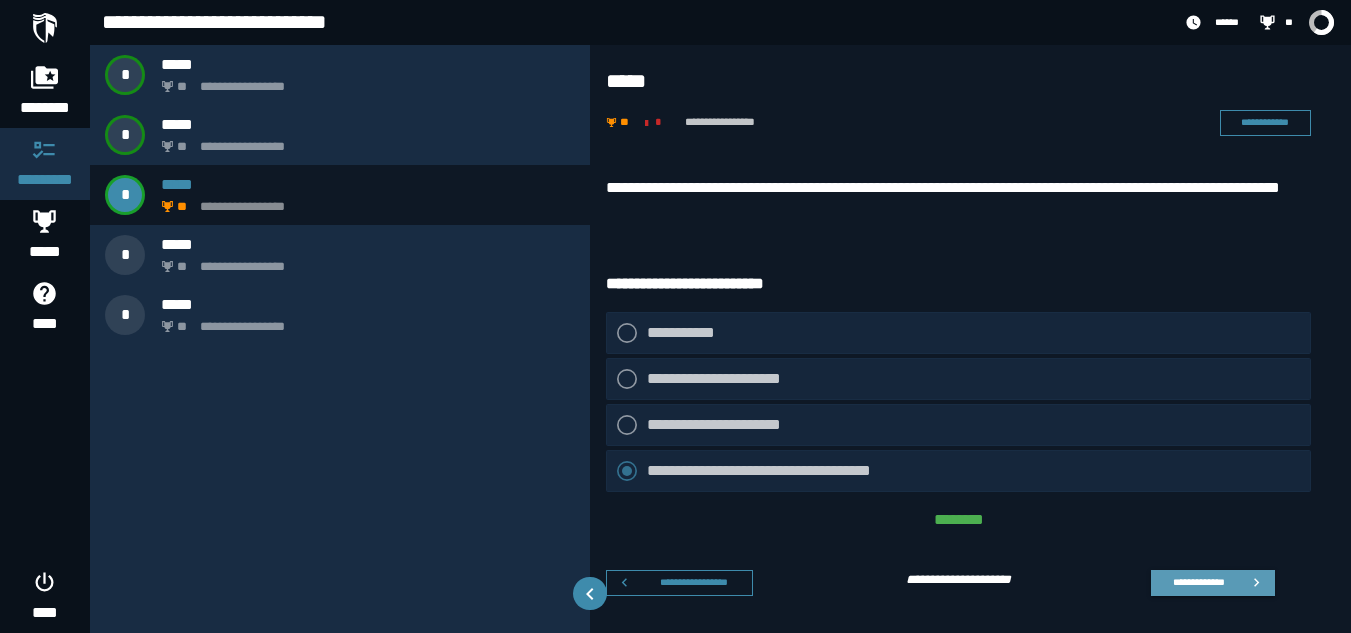 click on "**********" at bounding box center (1198, 582) 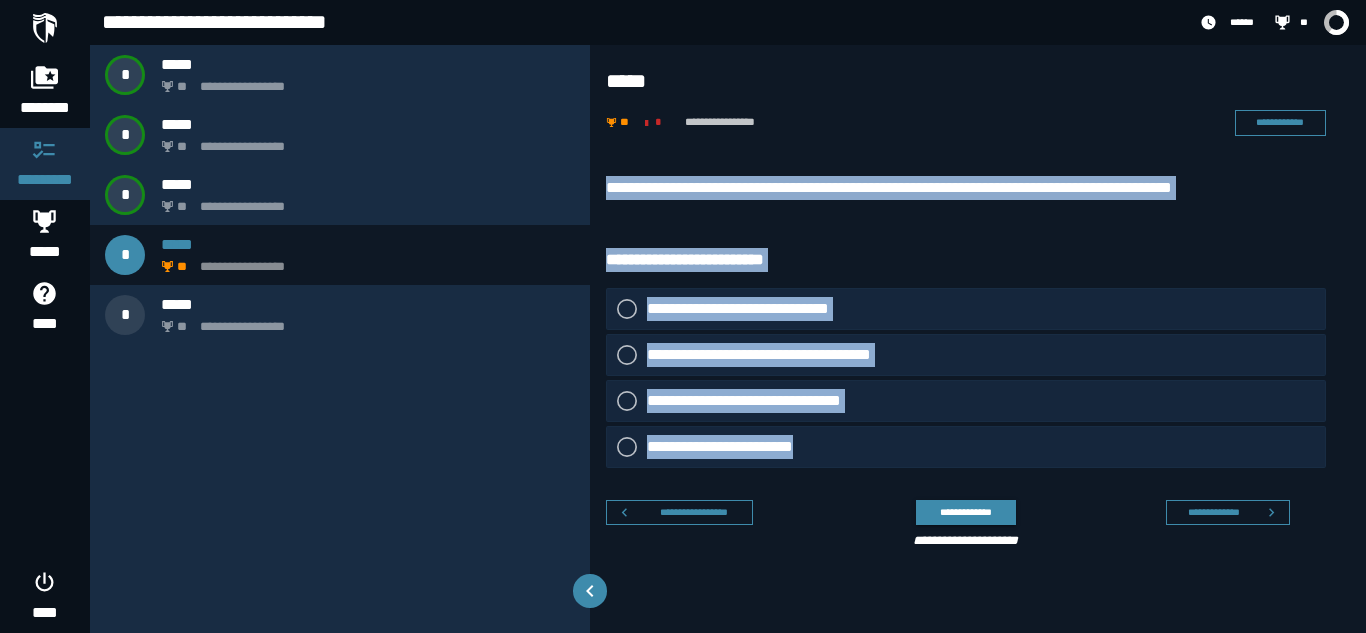 drag, startPoint x: 592, startPoint y: 161, endPoint x: 883, endPoint y: 453, distance: 412.24387 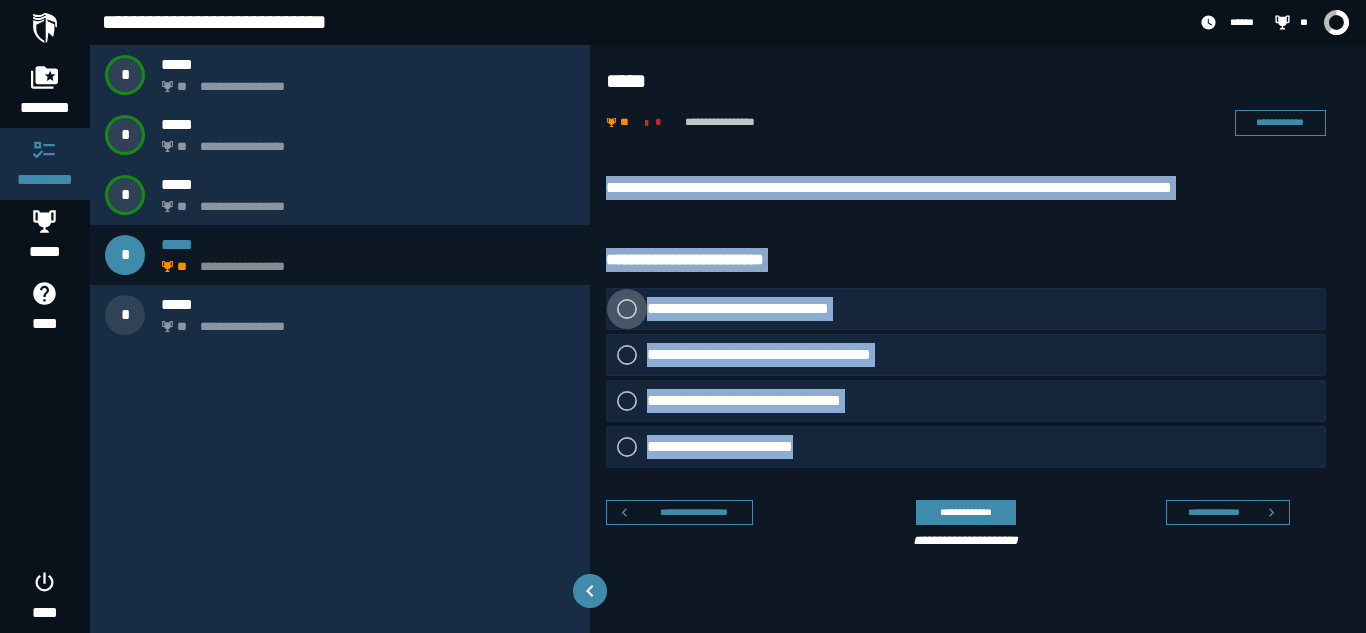 click on "**********" at bounding box center (752, 309) 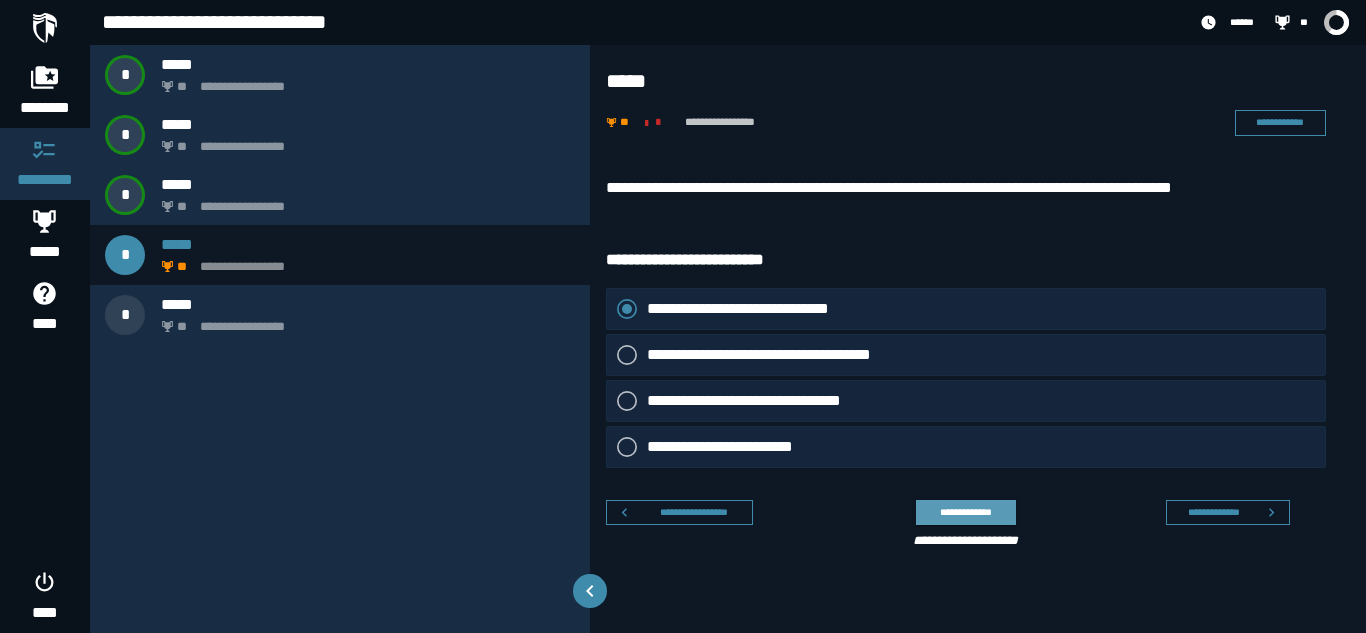 click on "**********" at bounding box center [965, 512] 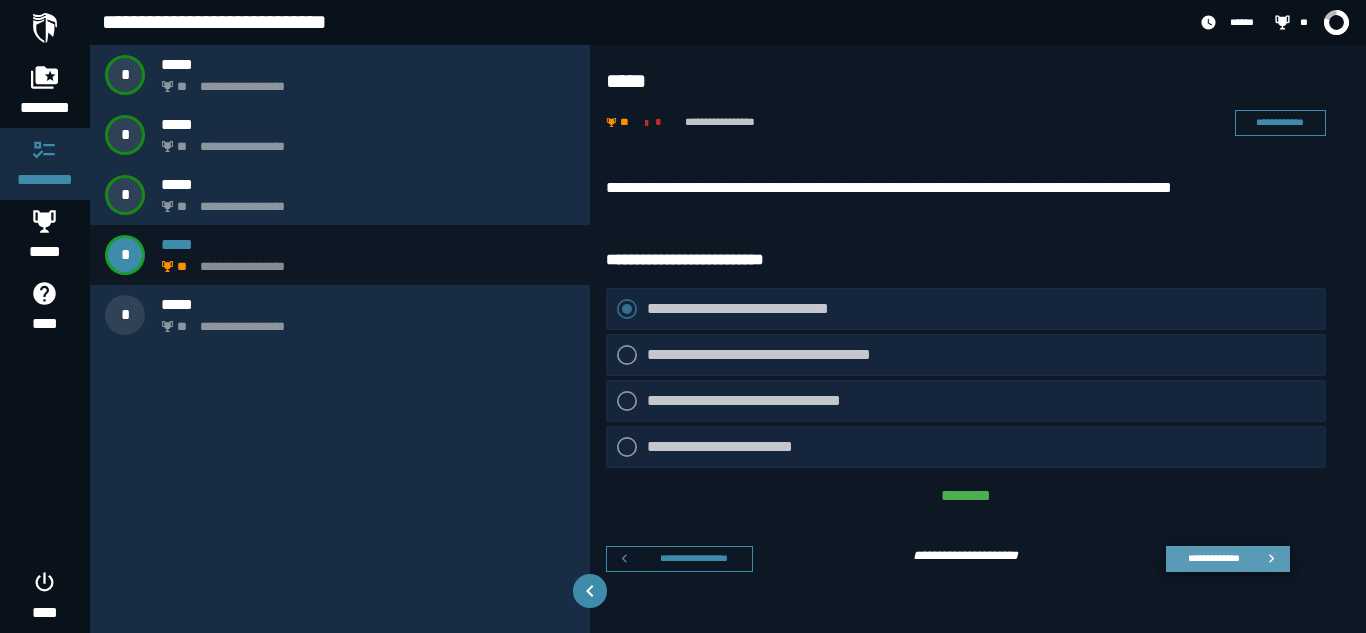 click on "**********" at bounding box center (1213, 558) 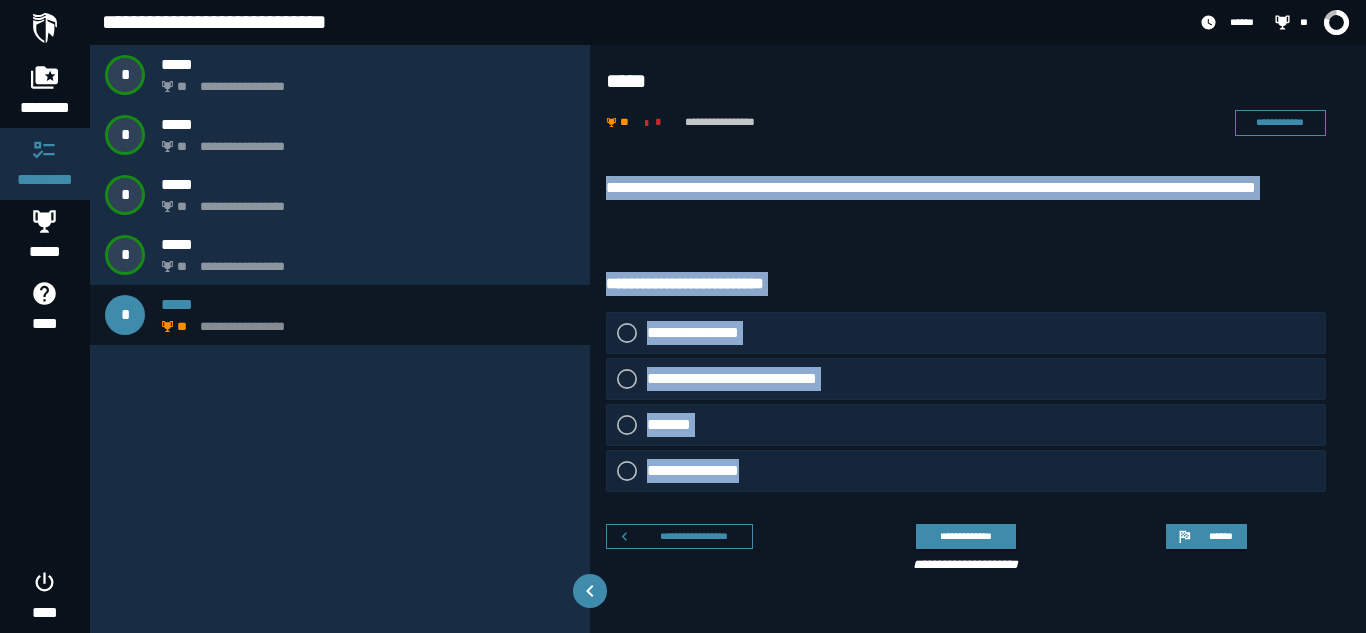 drag, startPoint x: 611, startPoint y: 182, endPoint x: 835, endPoint y: 482, distance: 374.40085 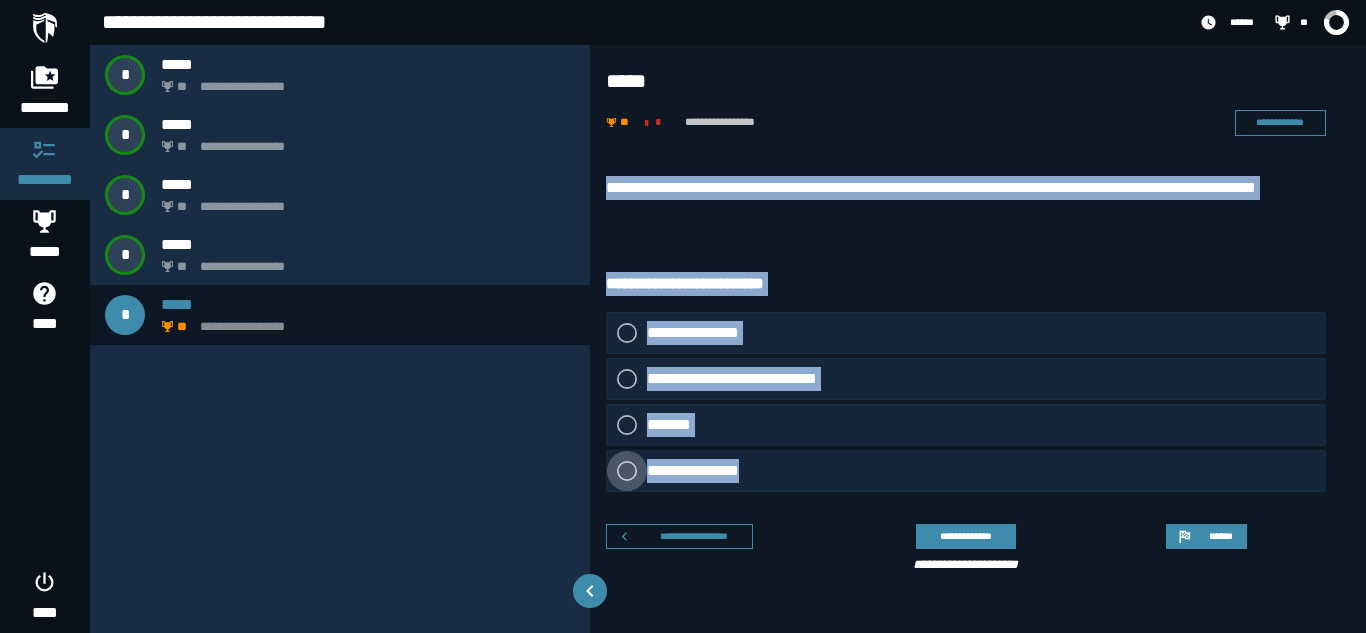 click on "**********" at bounding box center [702, 471] 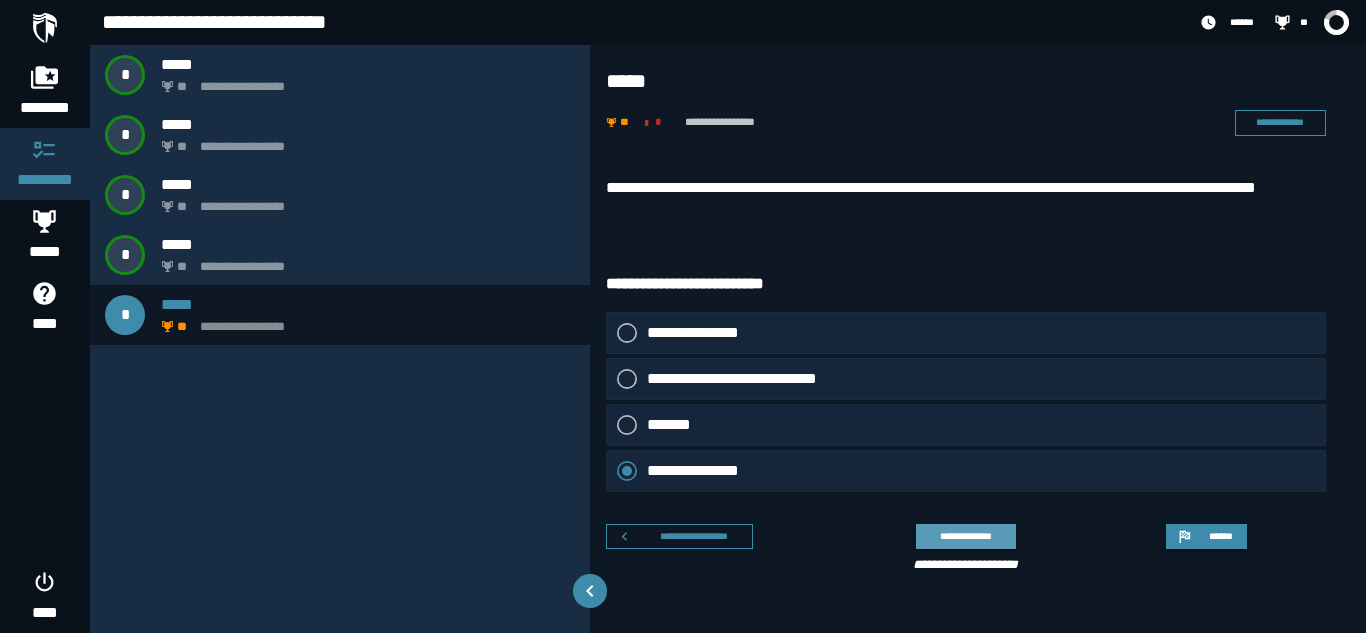 click on "**********" at bounding box center [965, 536] 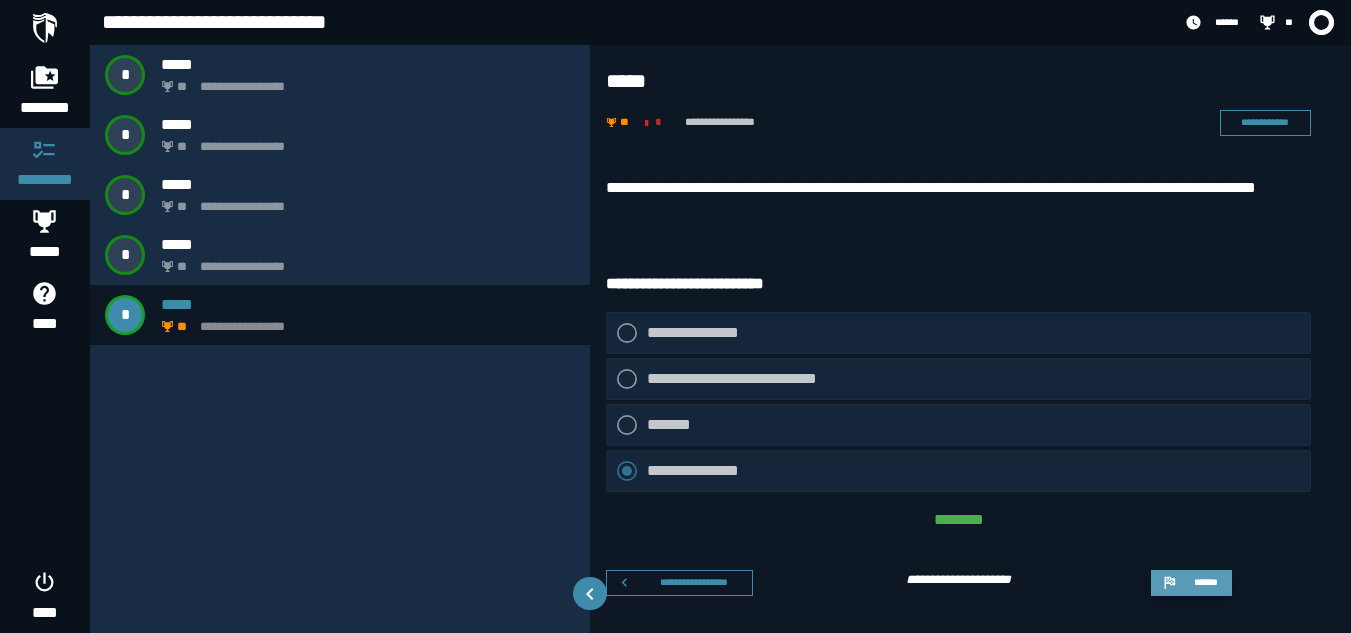 click on "******" at bounding box center (1205, 582) 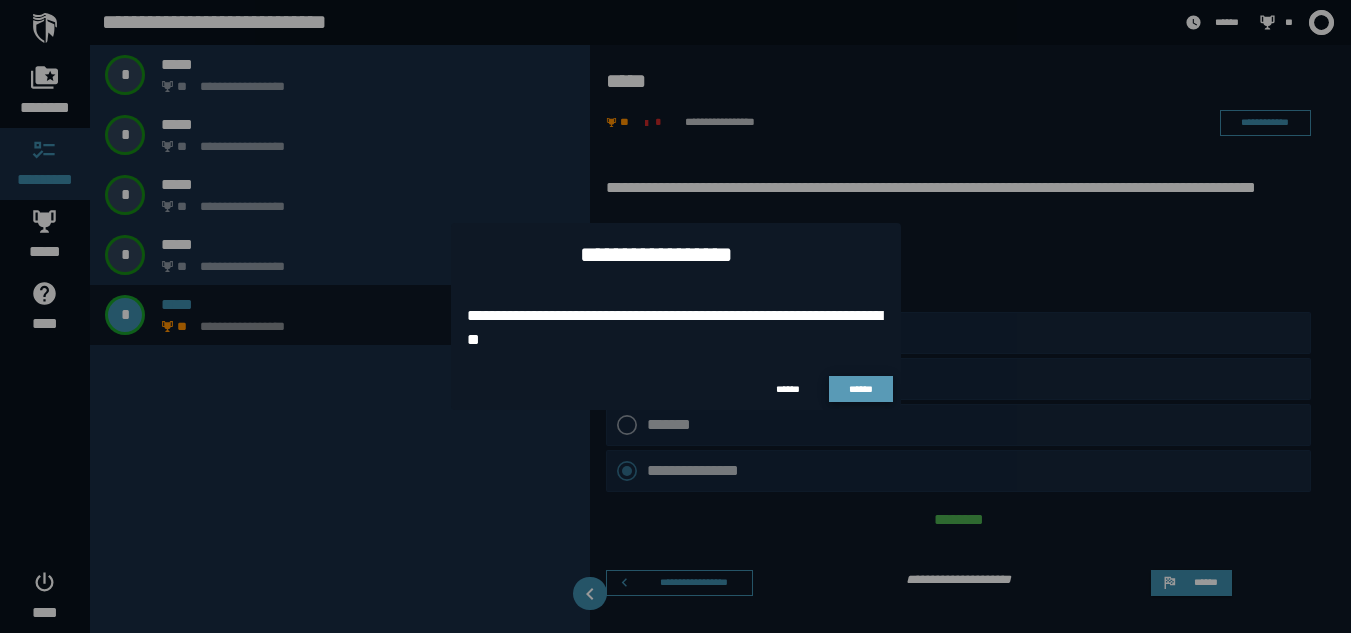 click on "******" at bounding box center (860, 389) 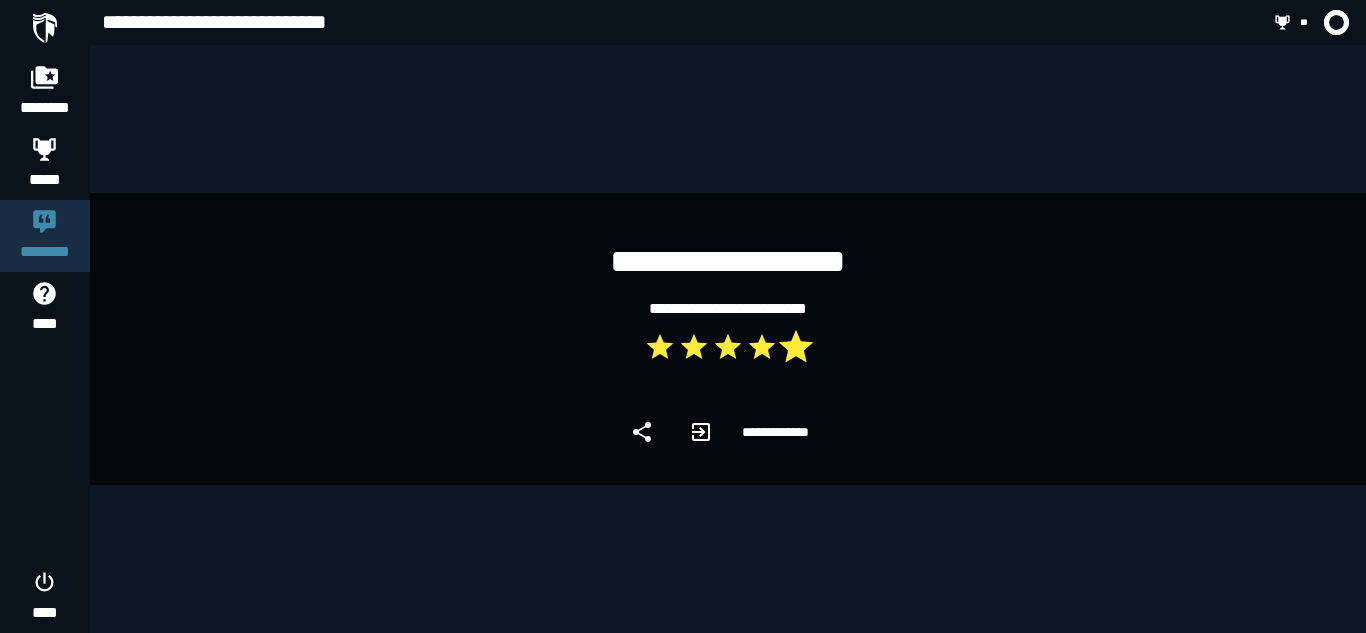 click 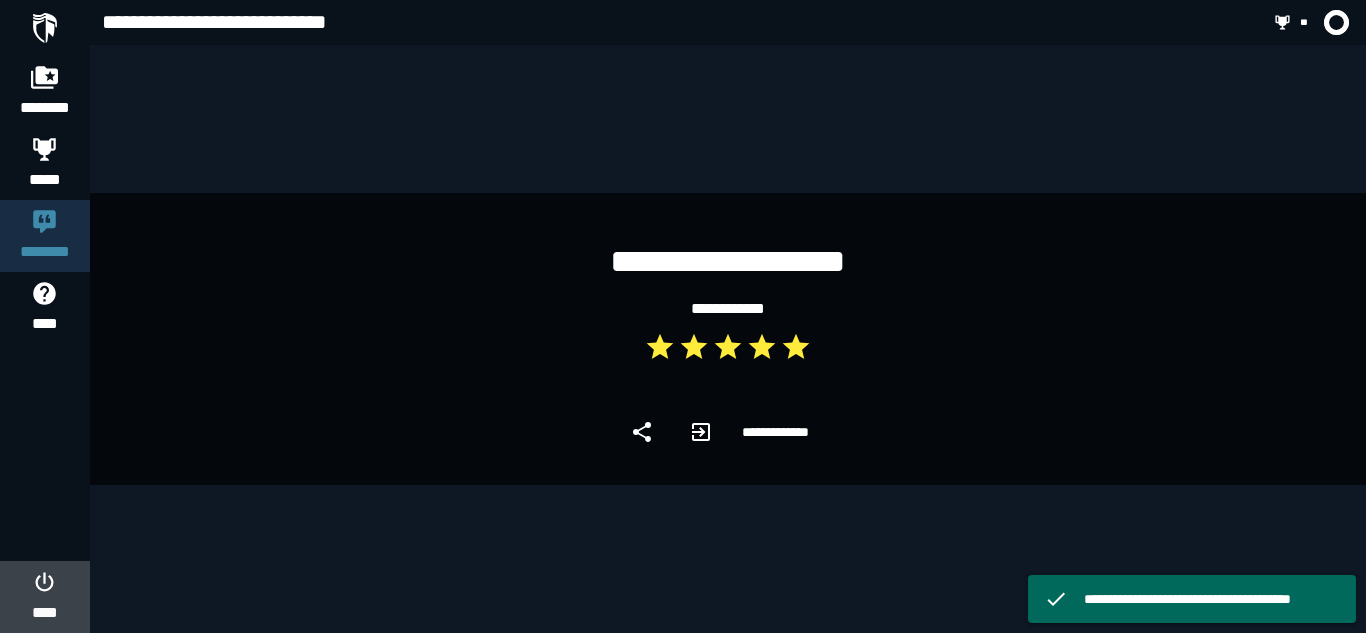click on "****" at bounding box center (44, 613) 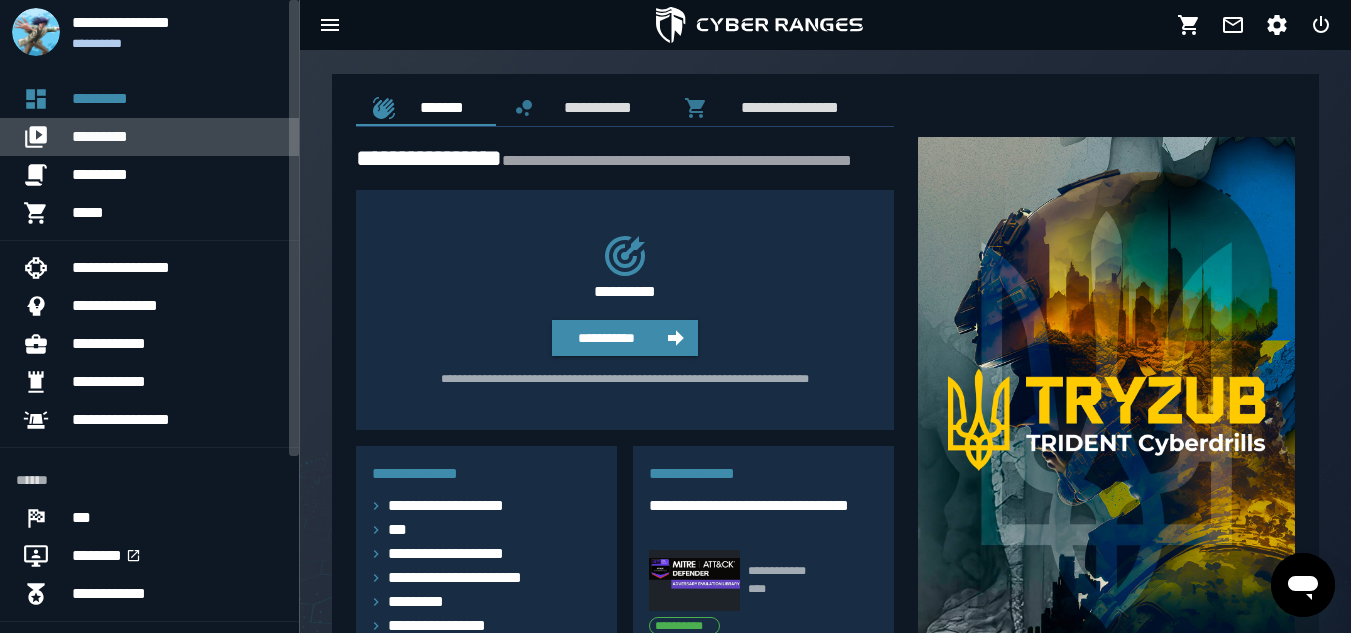 click on "*********" at bounding box center [177, 137] 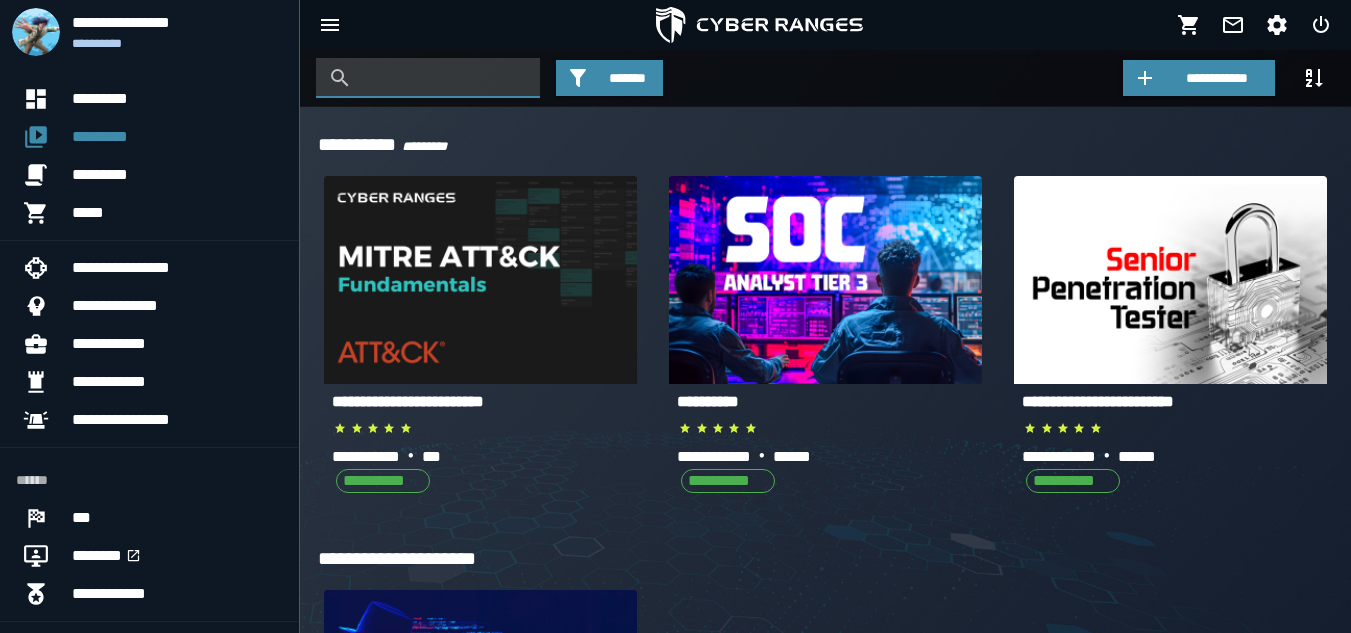 click at bounding box center [443, 78] 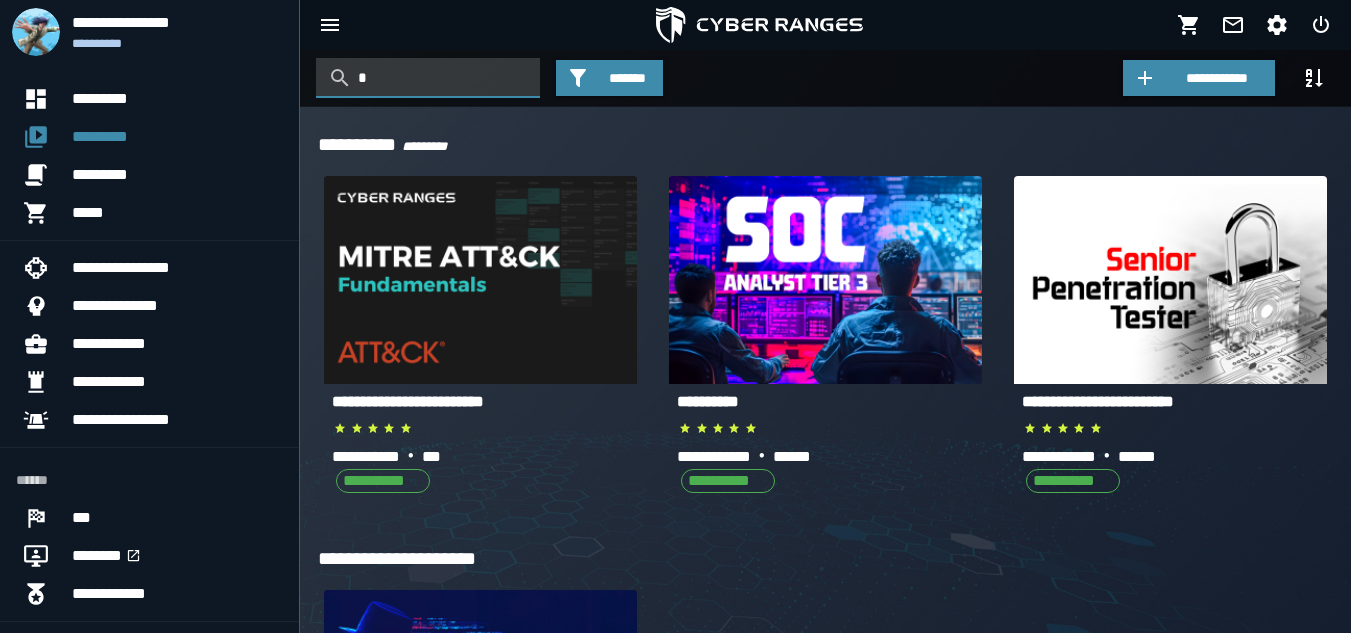 click on "*" at bounding box center [443, 78] 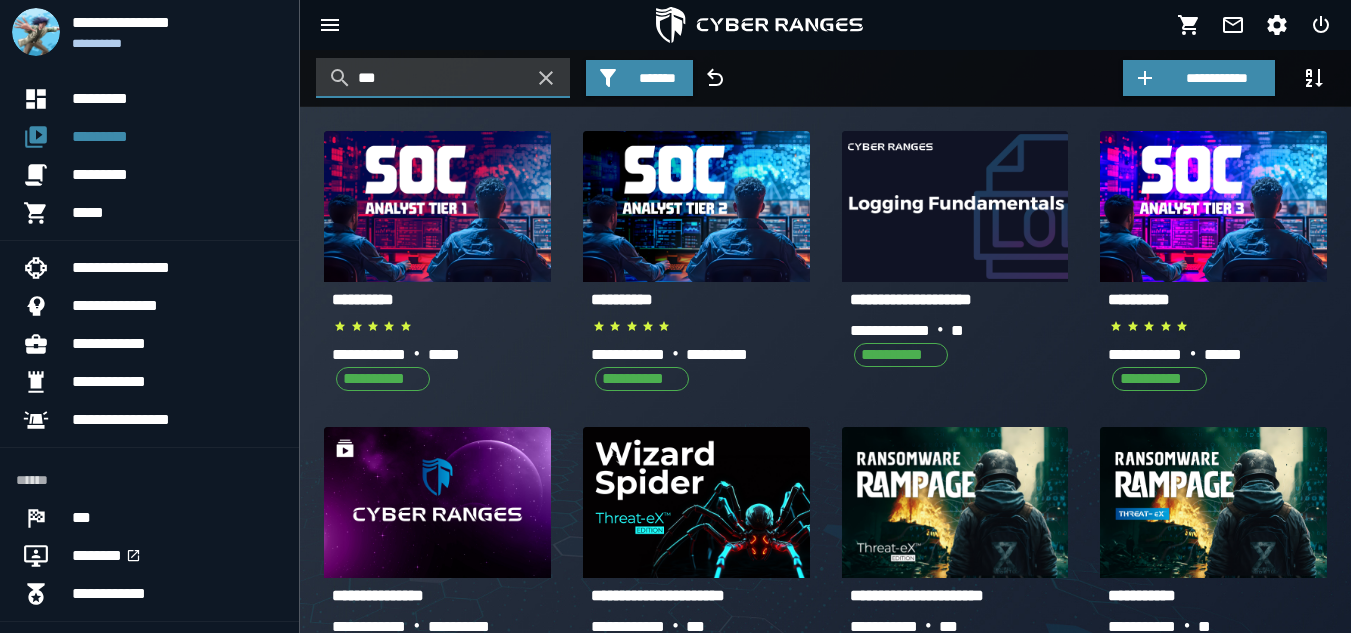 type on "***" 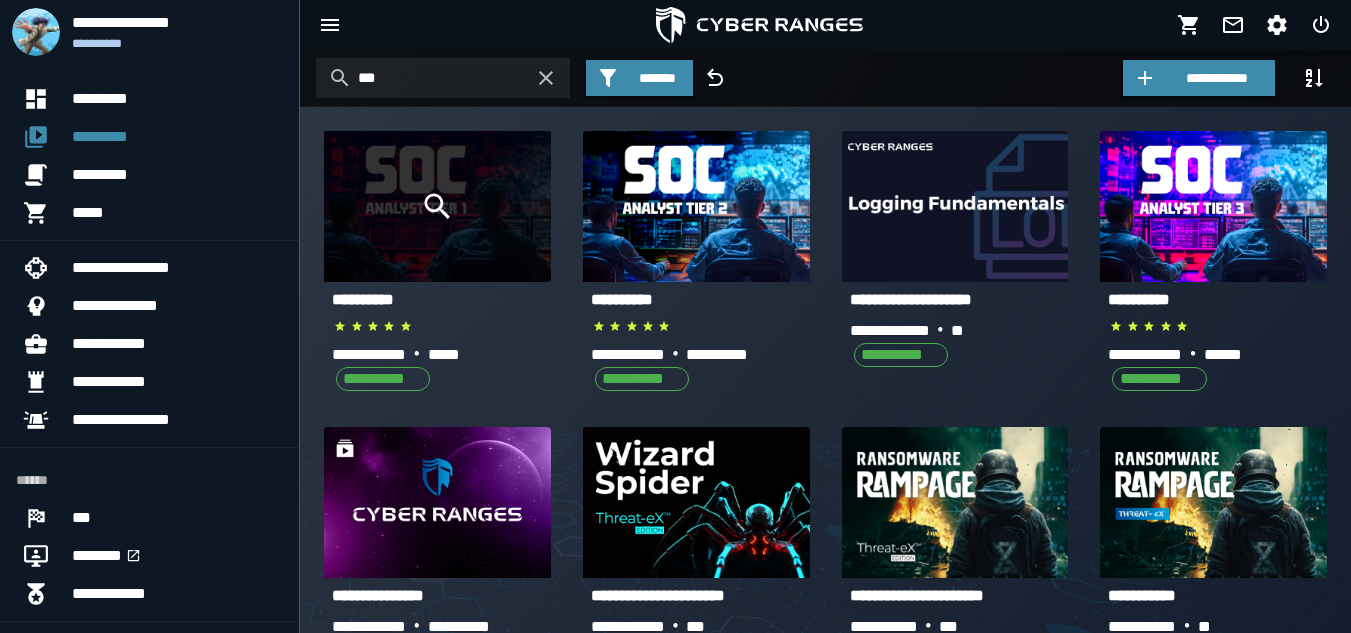 click 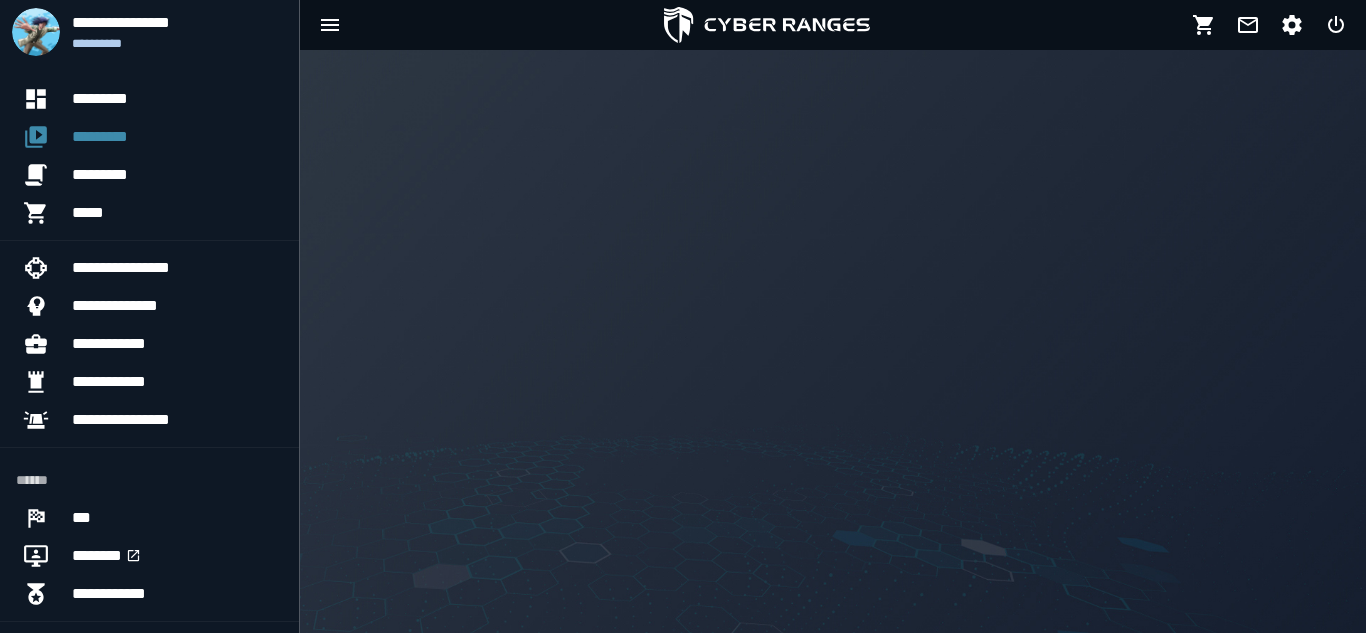 click on "**********" 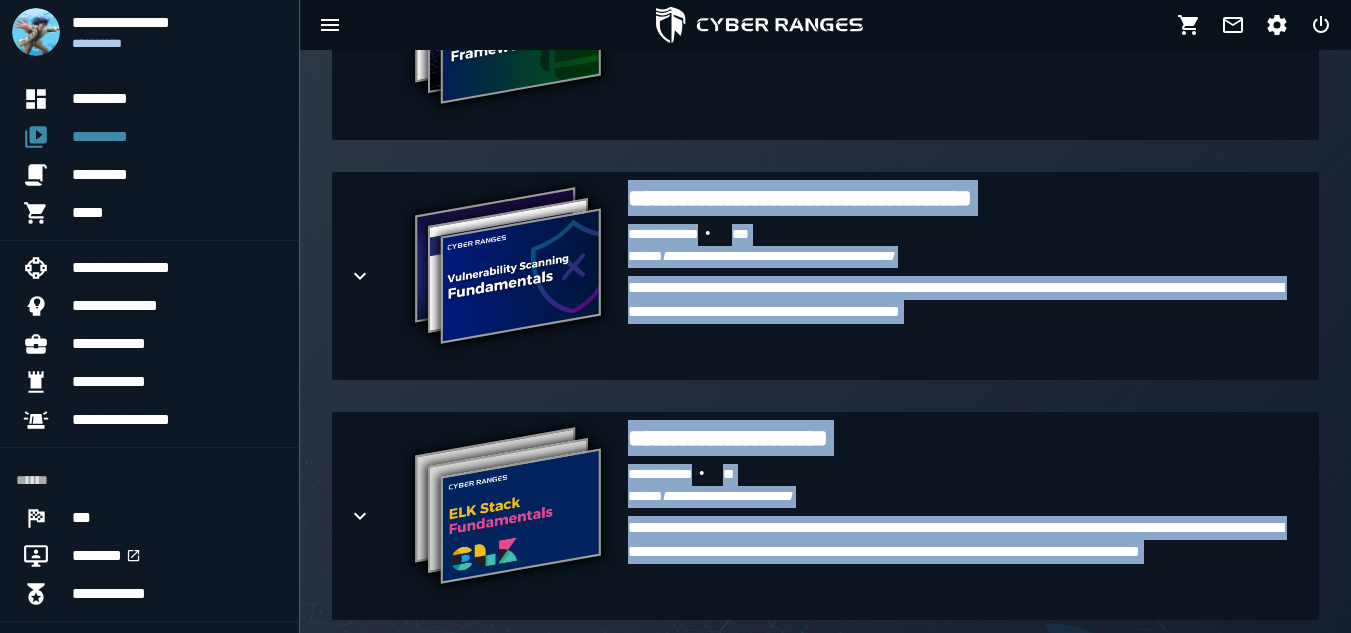 scroll, scrollTop: 2119, scrollLeft: 0, axis: vertical 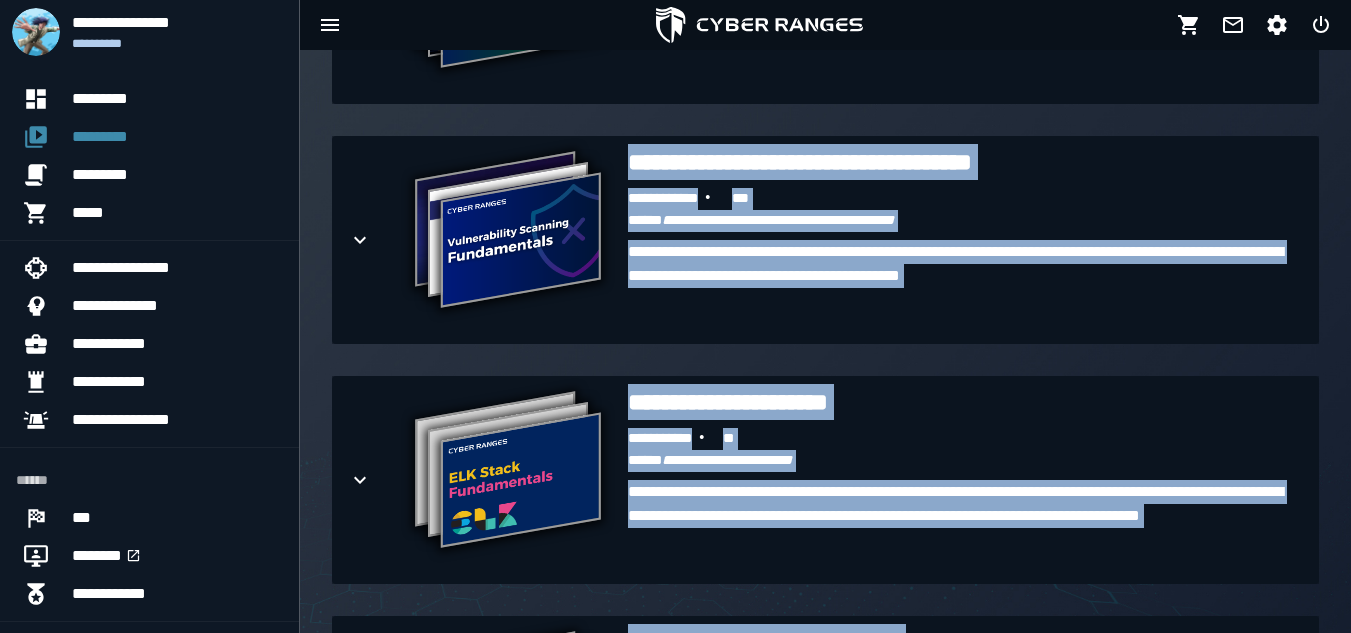 click on "**********" at bounding box center (825, -240) 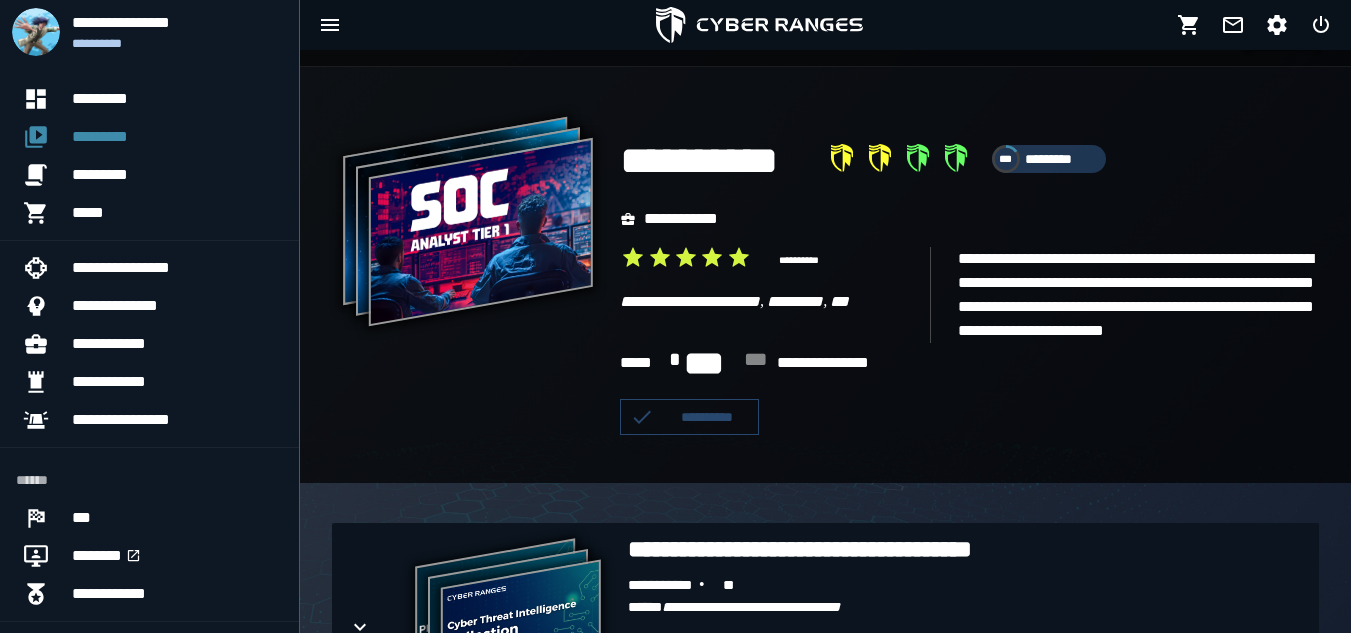 scroll, scrollTop: 0, scrollLeft: 0, axis: both 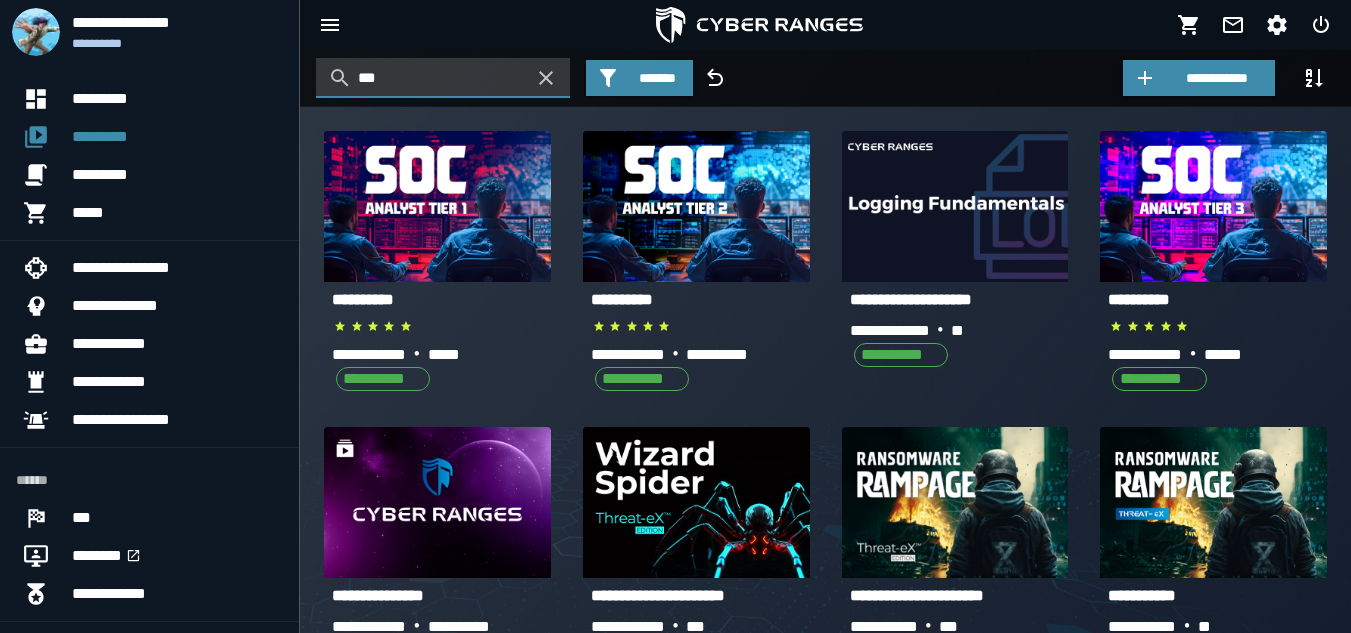 click on "***" at bounding box center [443, 78] 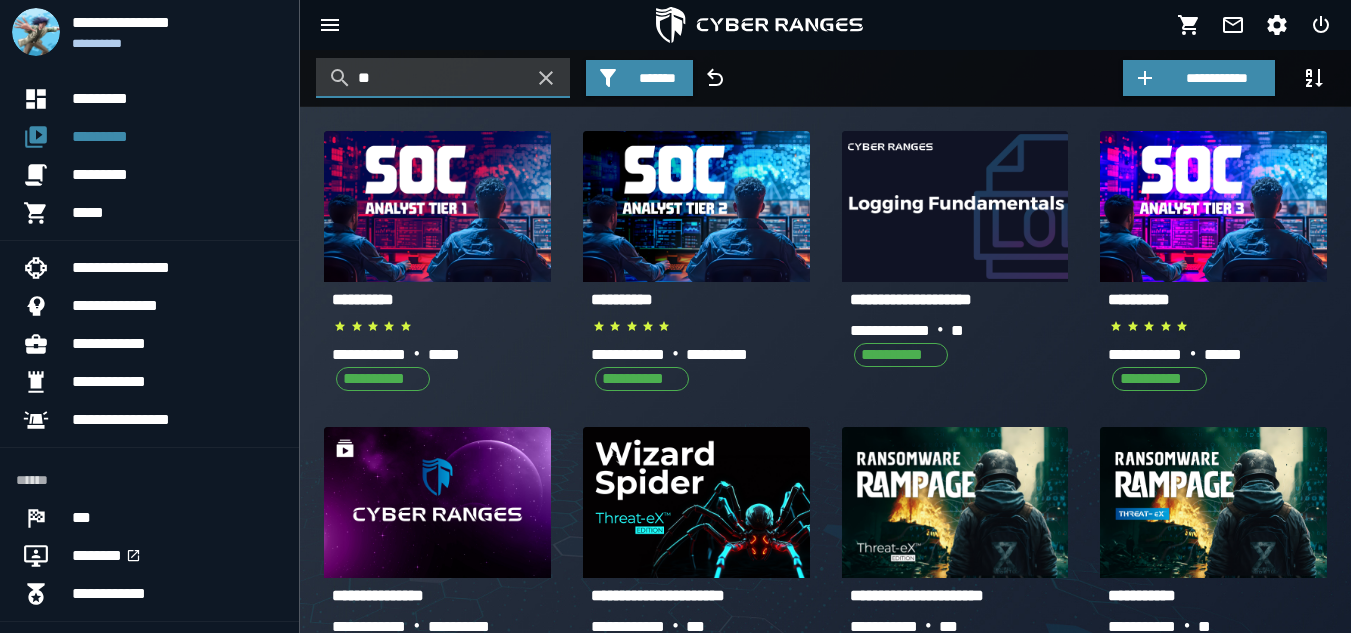 type on "*" 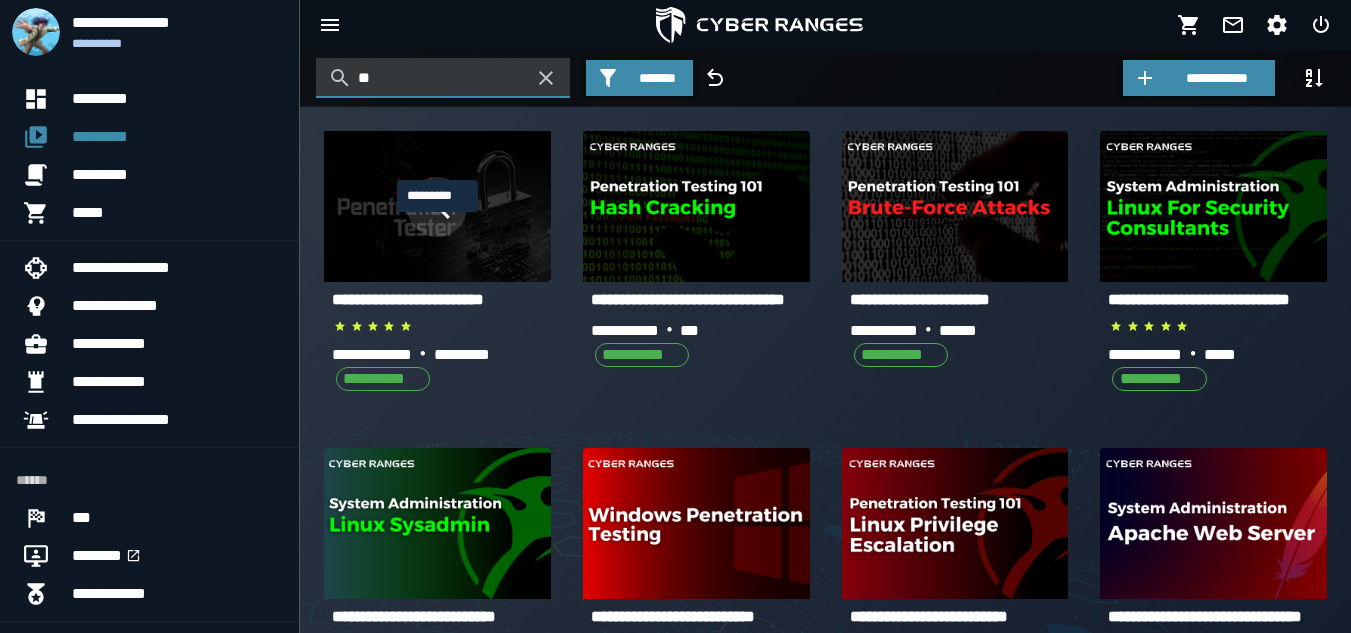 type on "**" 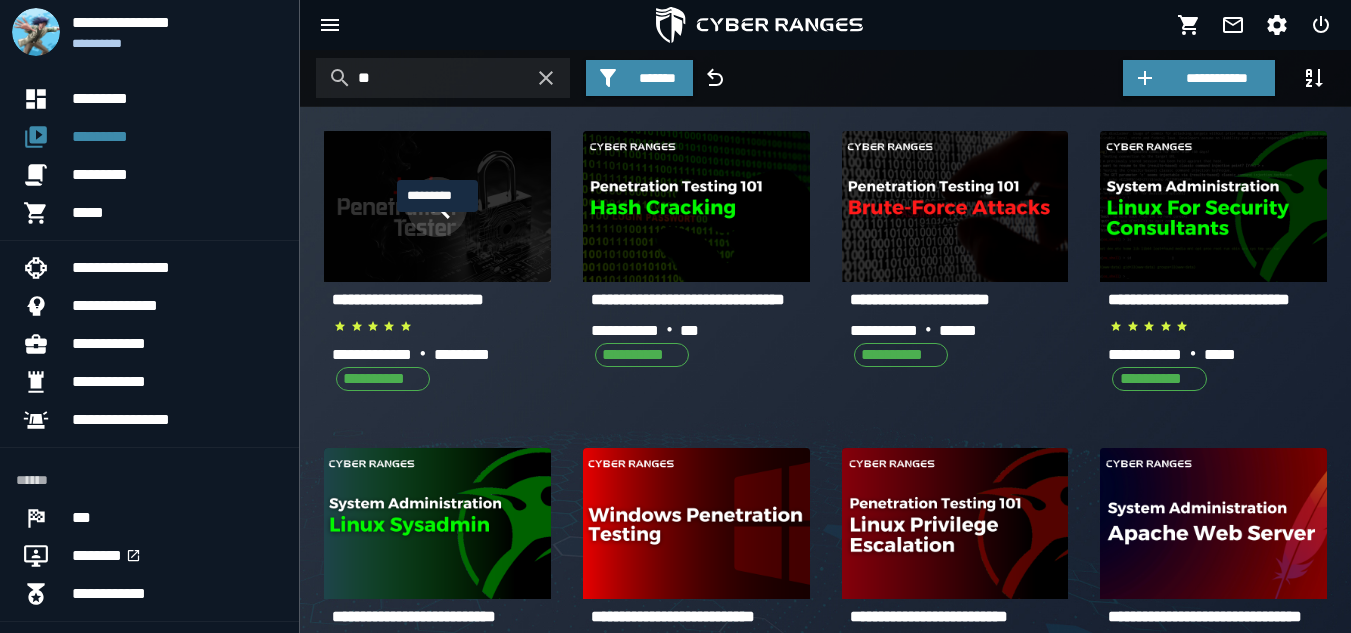 click at bounding box center (437, 207) 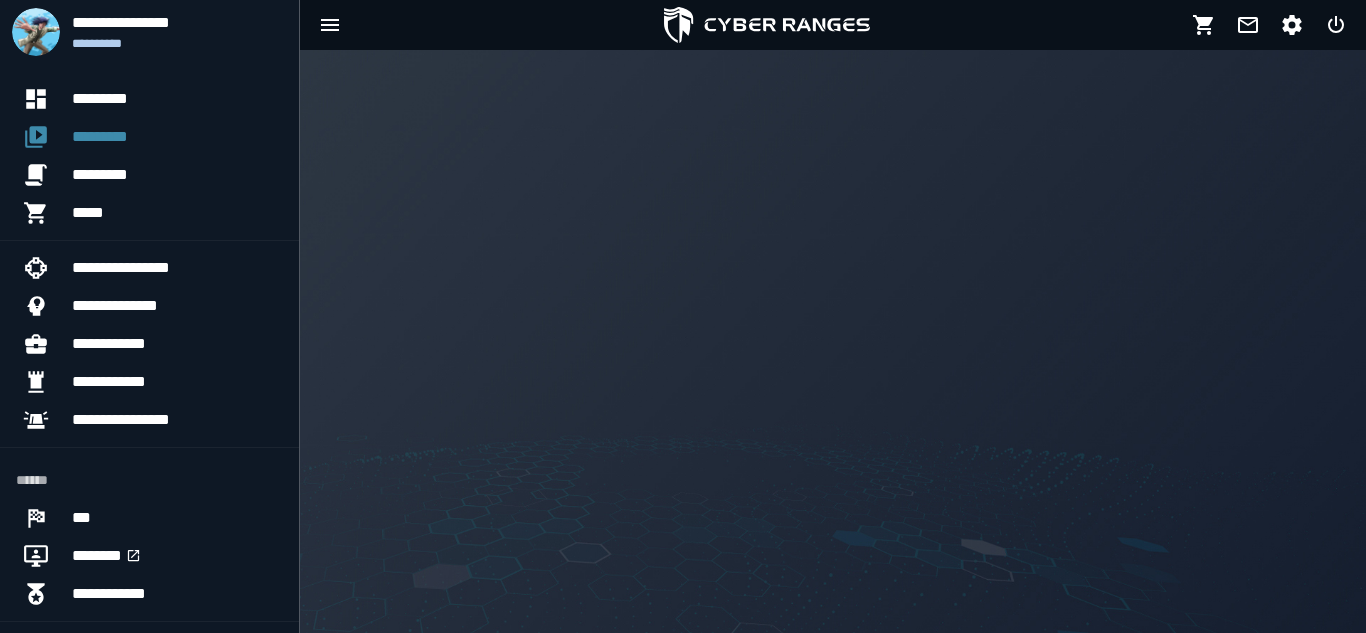 click on "**********" 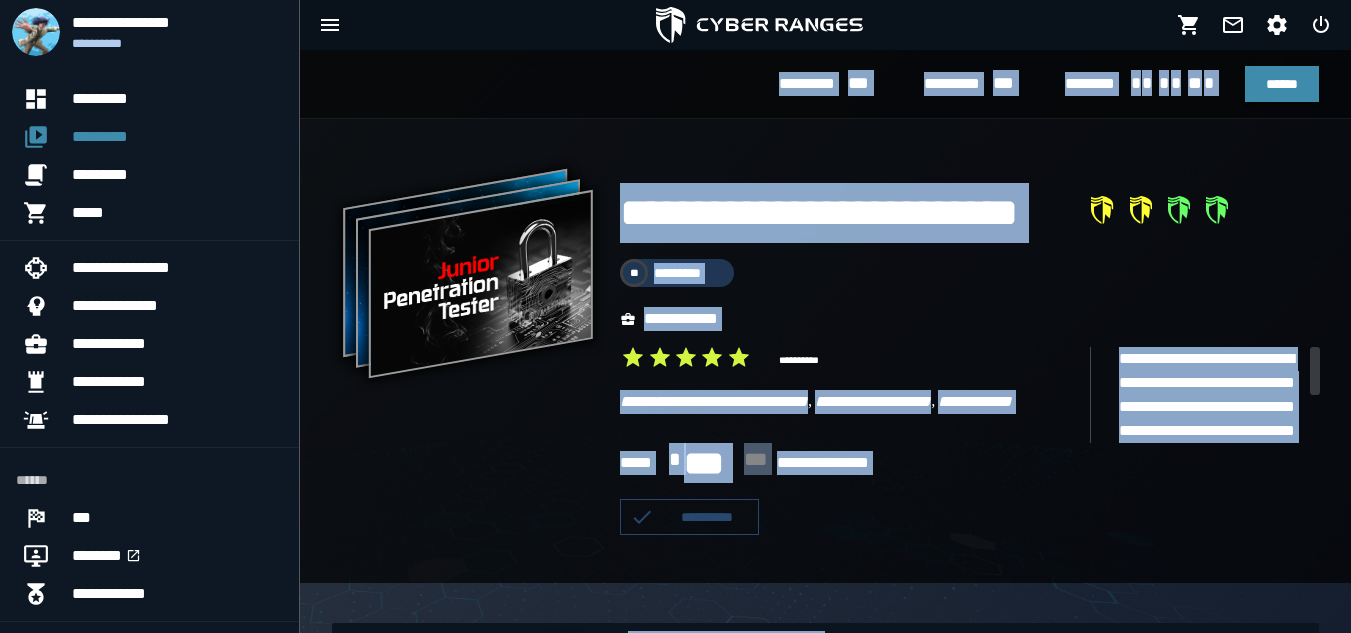scroll, scrollTop: 92, scrollLeft: 0, axis: vertical 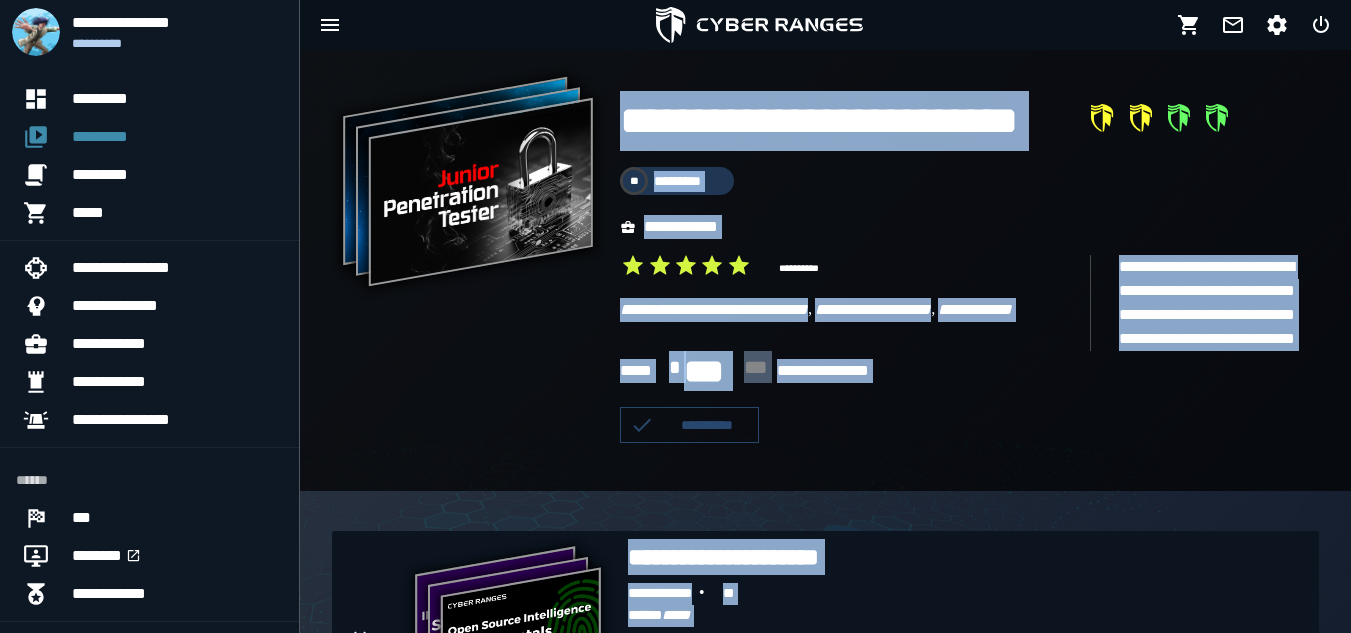 click on "**********" at bounding box center (476, 259) 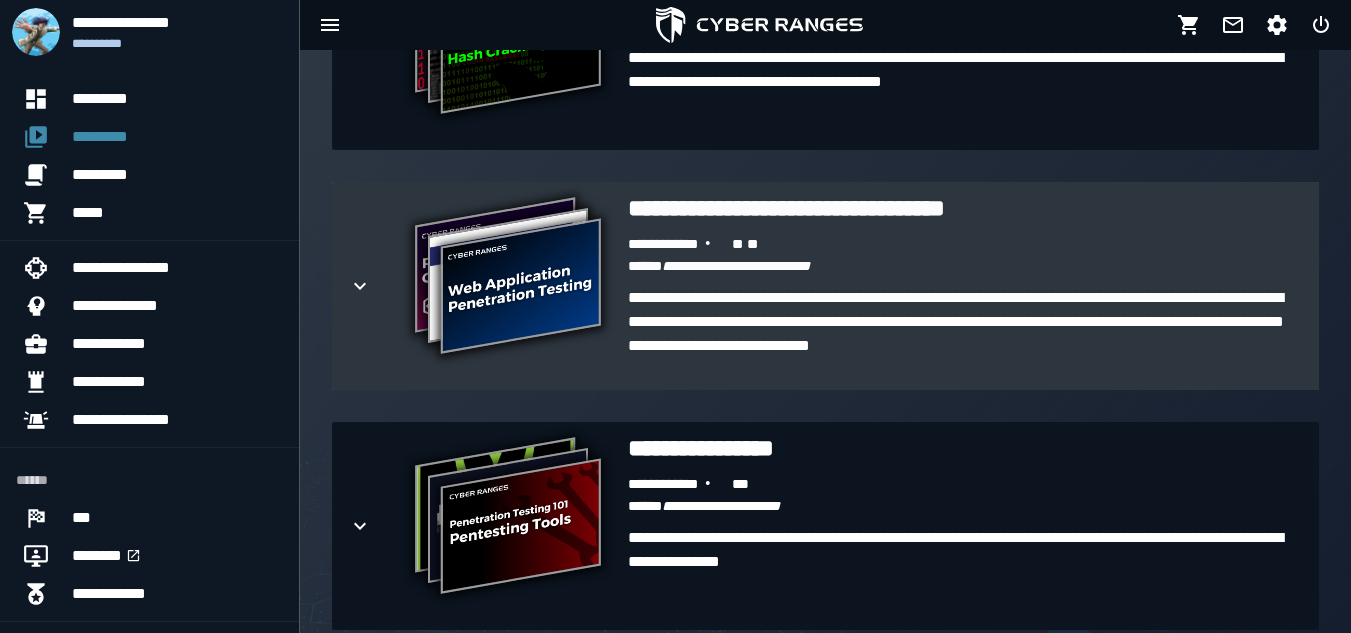 scroll, scrollTop: 3118, scrollLeft: 0, axis: vertical 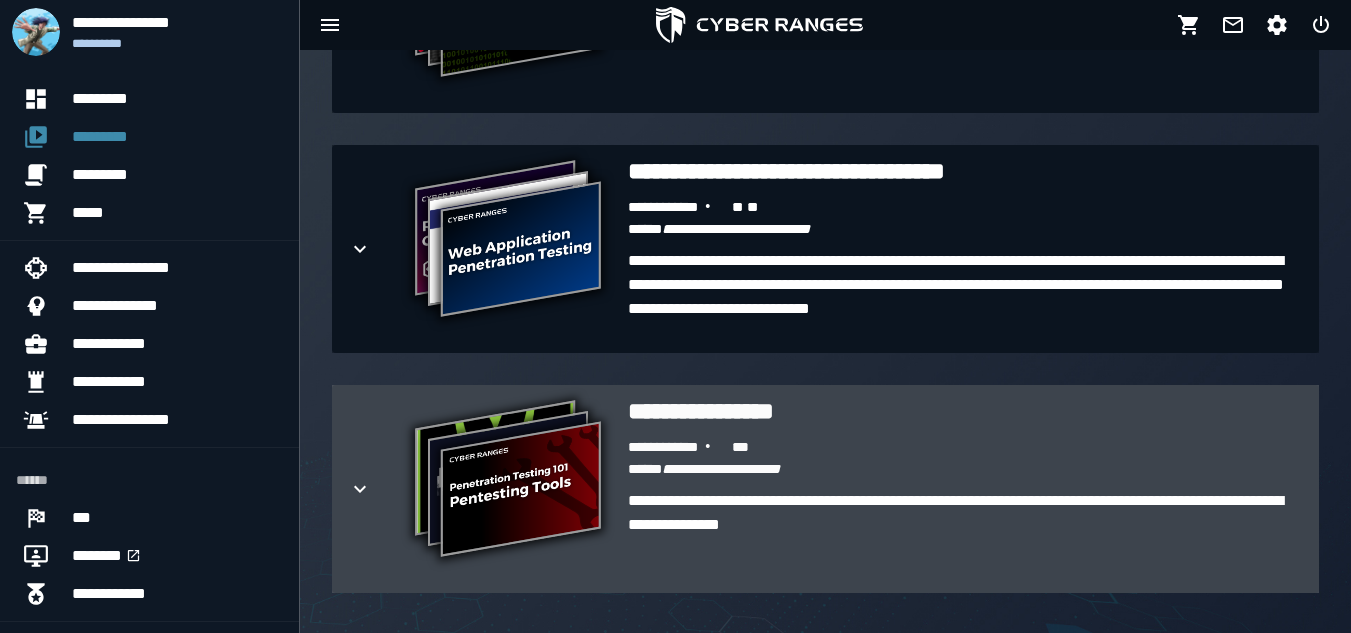 click at bounding box center (376, 489) 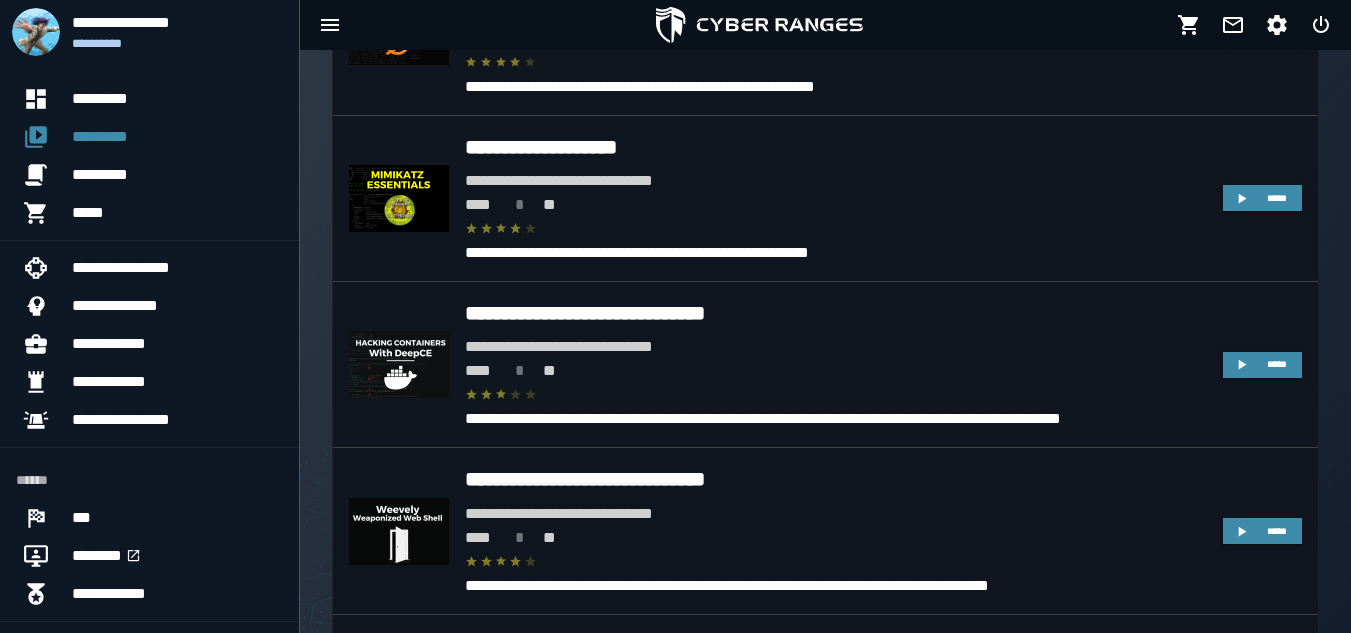 scroll, scrollTop: 4784, scrollLeft: 0, axis: vertical 